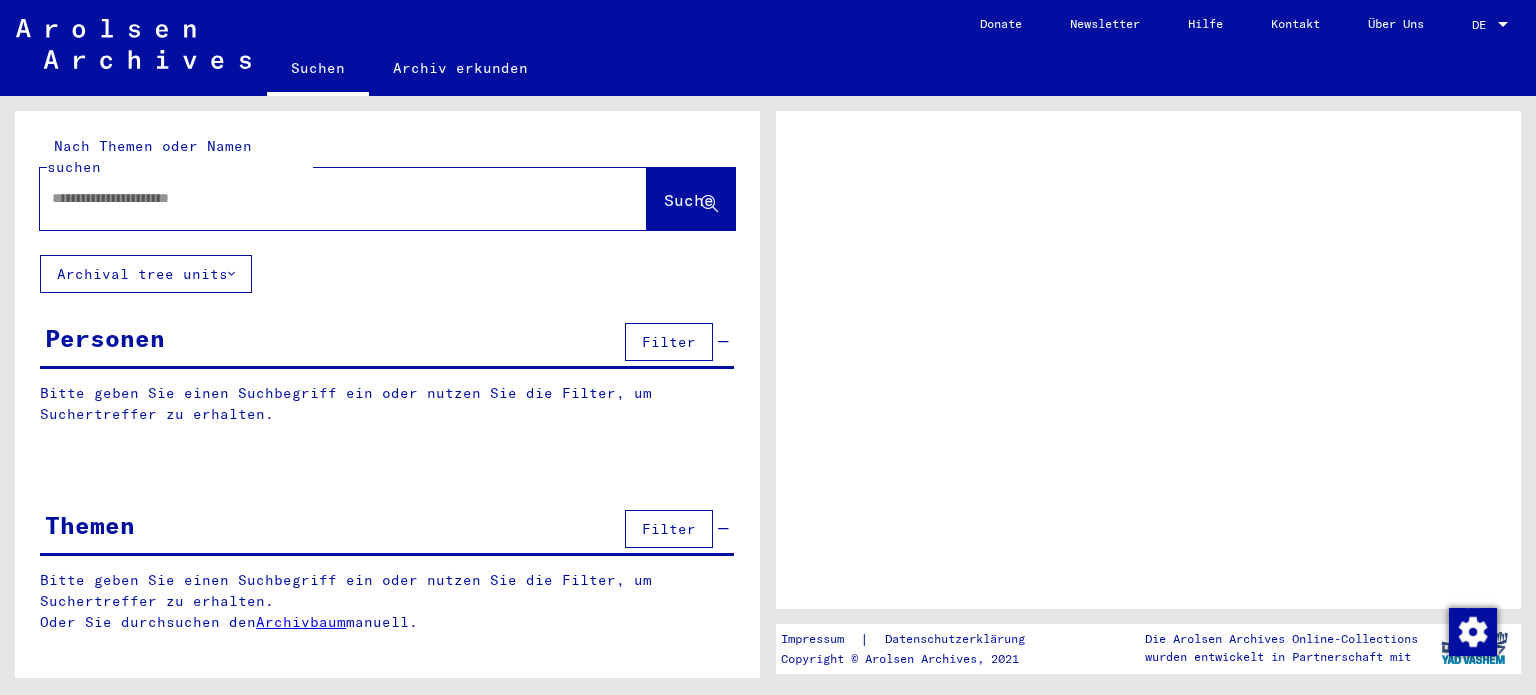 scroll, scrollTop: 0, scrollLeft: 0, axis: both 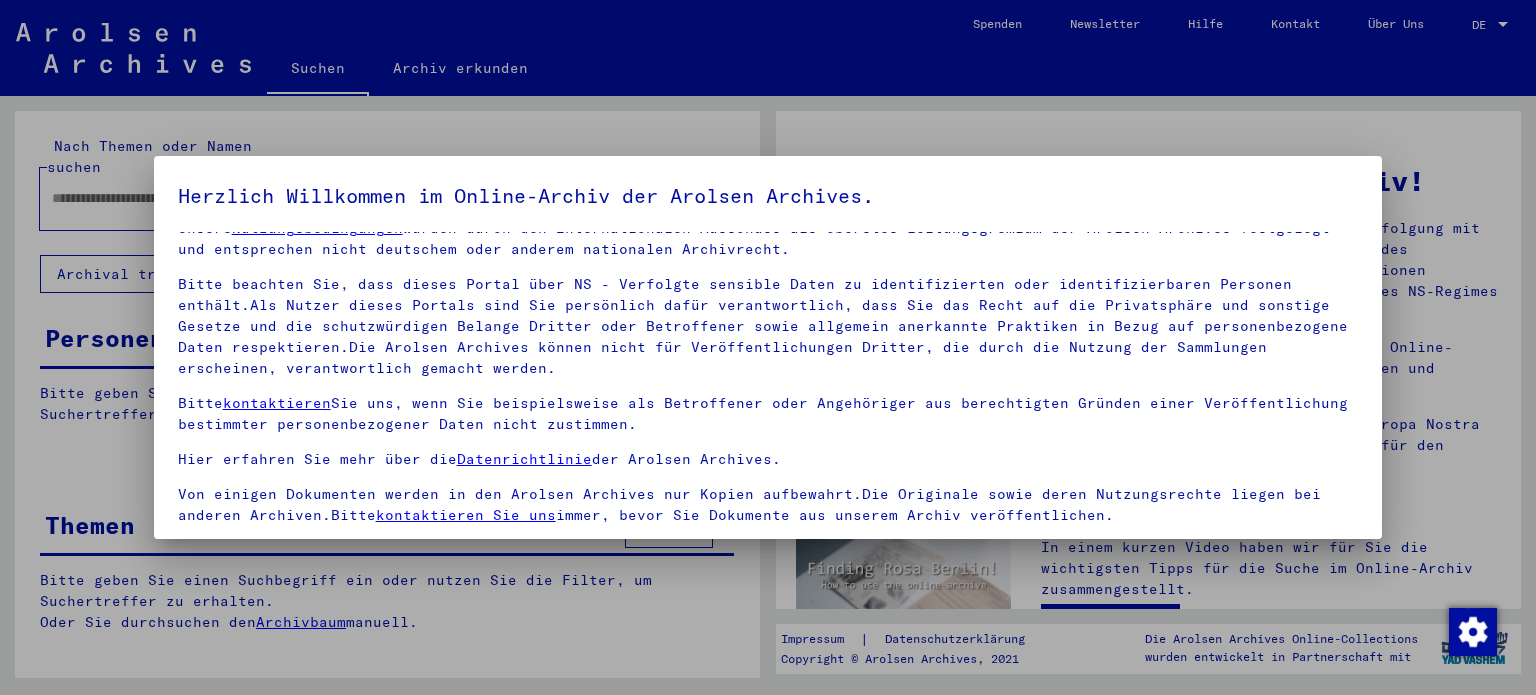 click at bounding box center (768, 347) 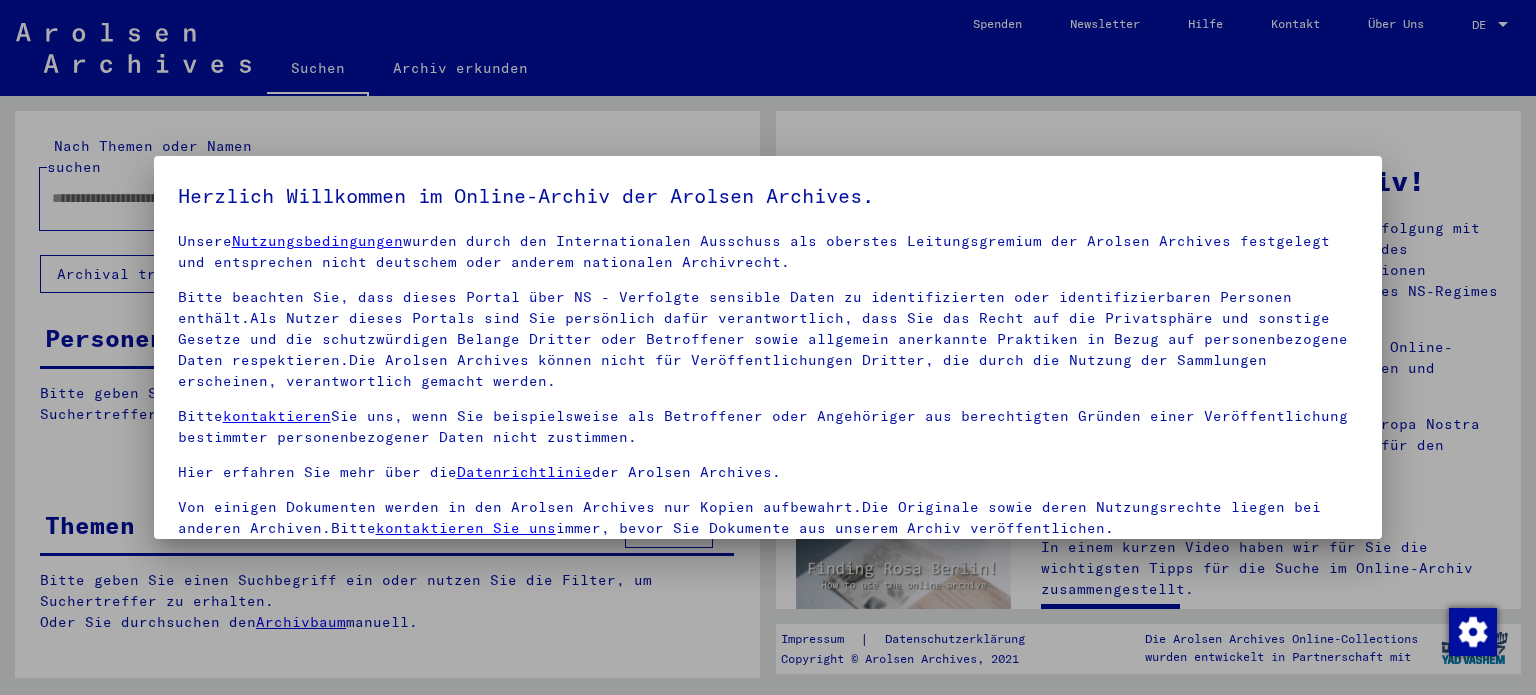 scroll, scrollTop: 28, scrollLeft: 0, axis: vertical 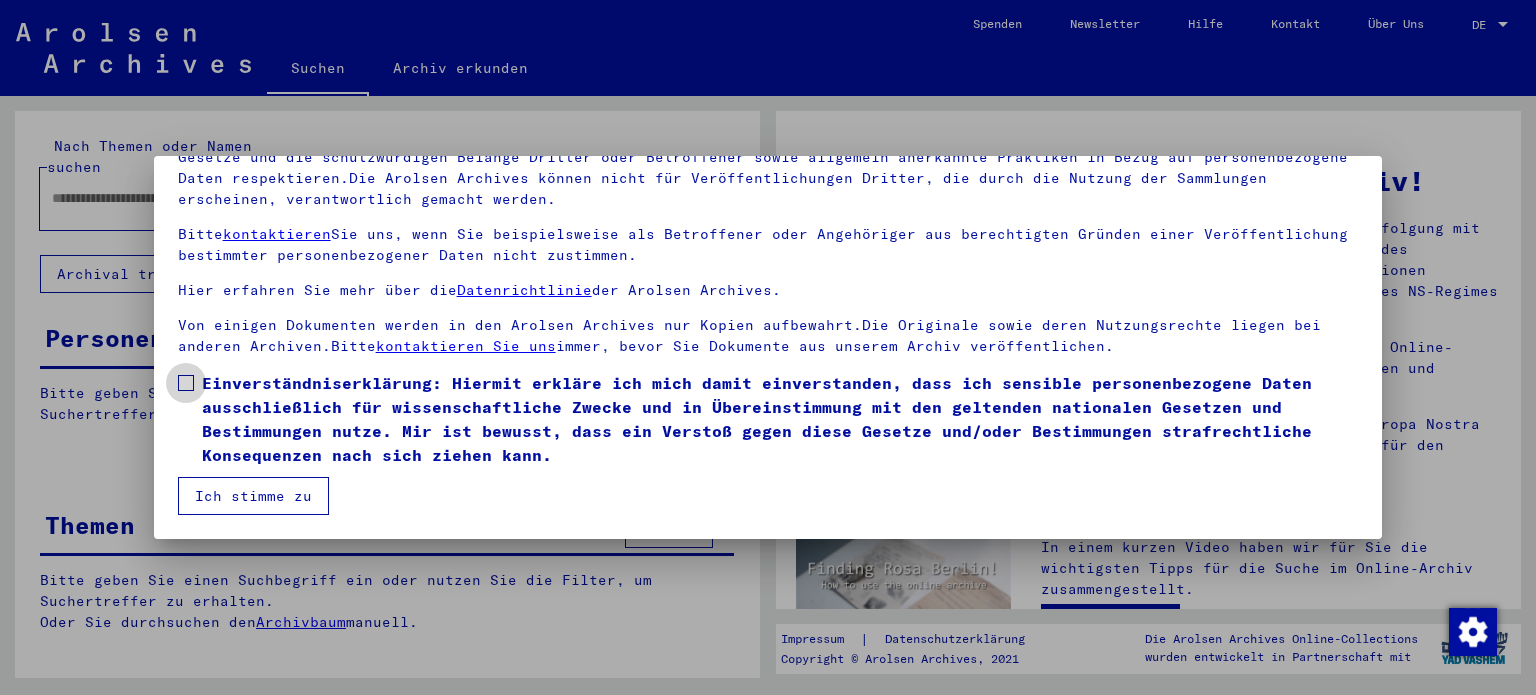 click at bounding box center (186, 383) 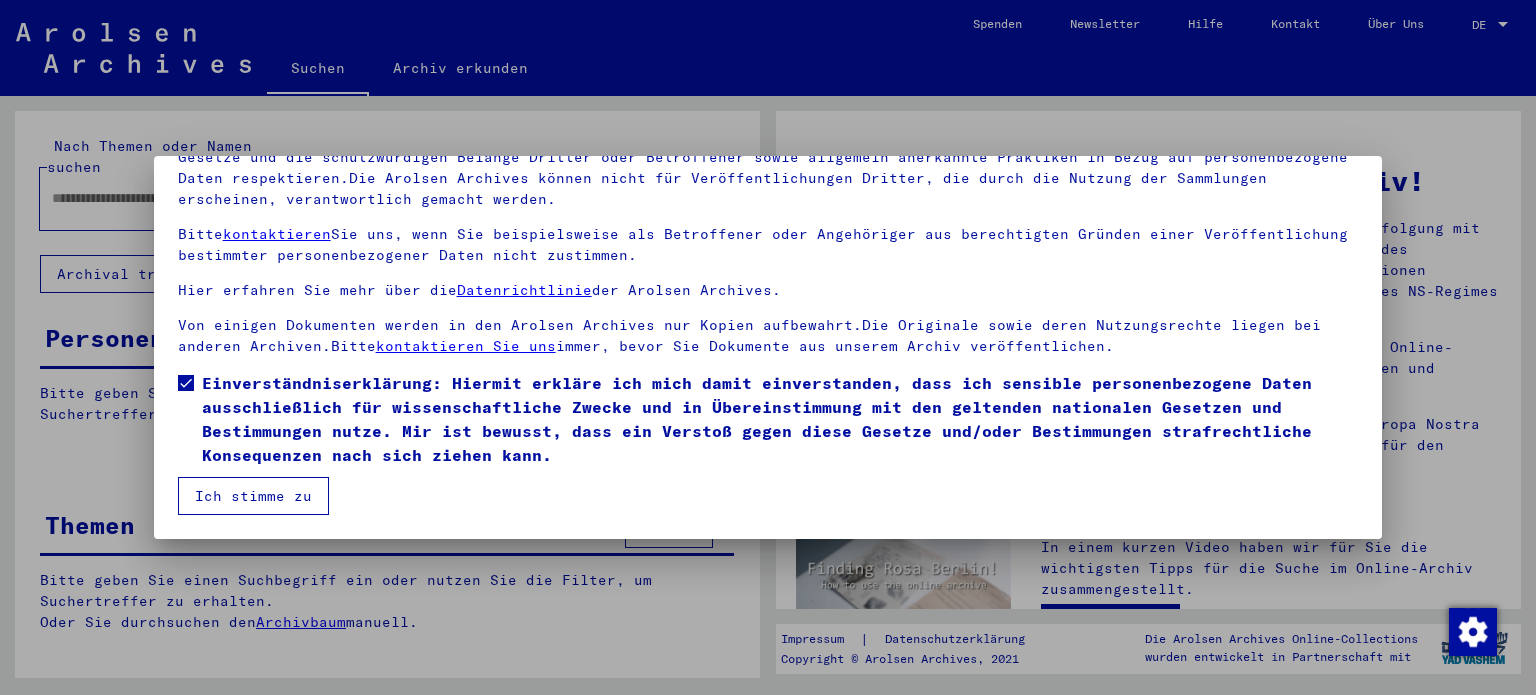 click on "Ich stimme zu" at bounding box center (253, 496) 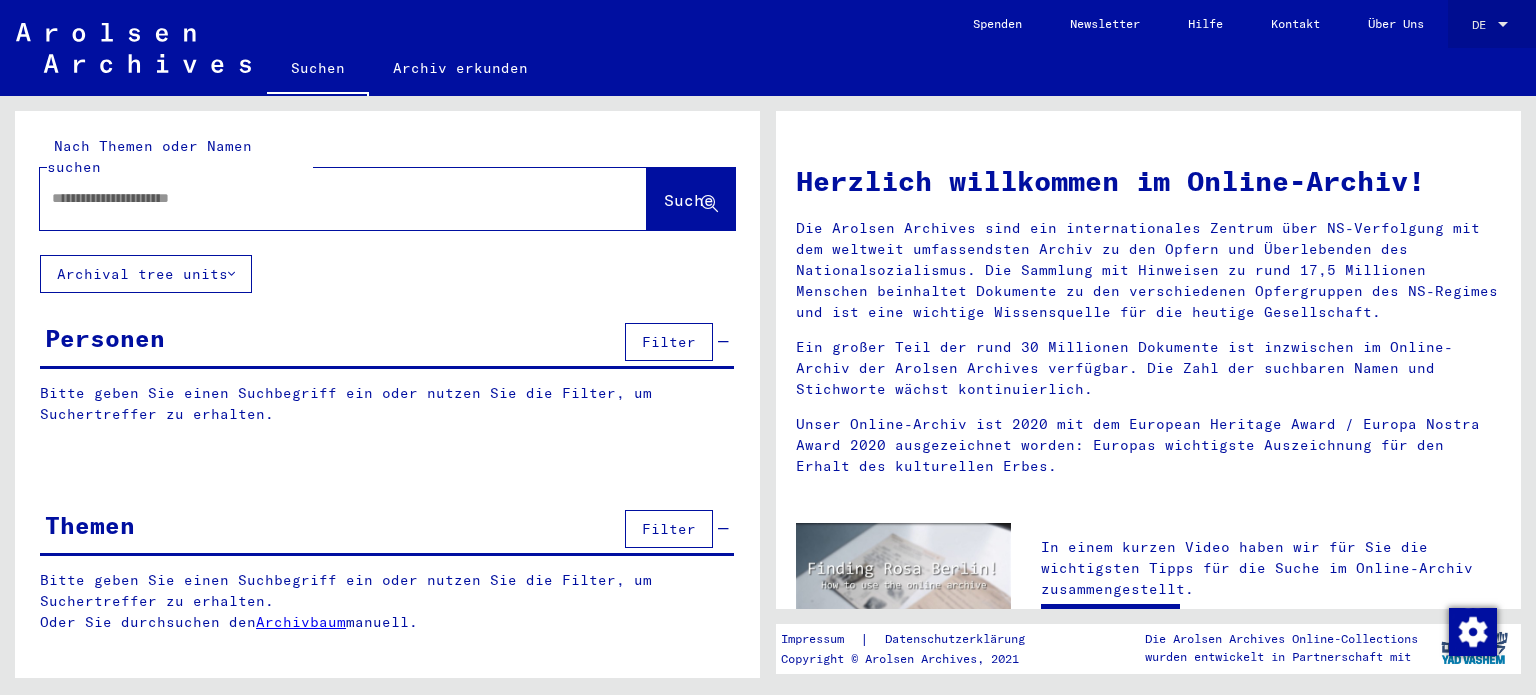 click on "DE" at bounding box center (1483, 25) 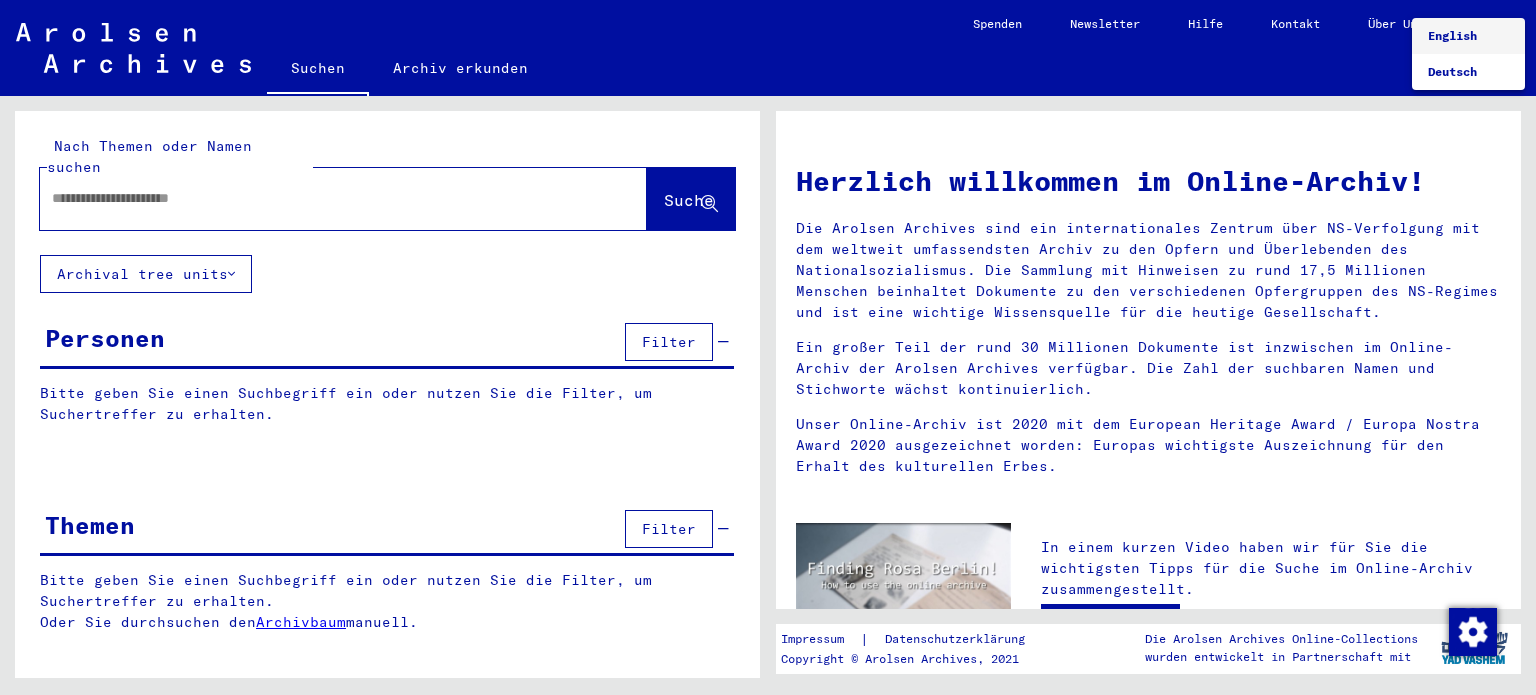 click on "English" at bounding box center [1452, 35] 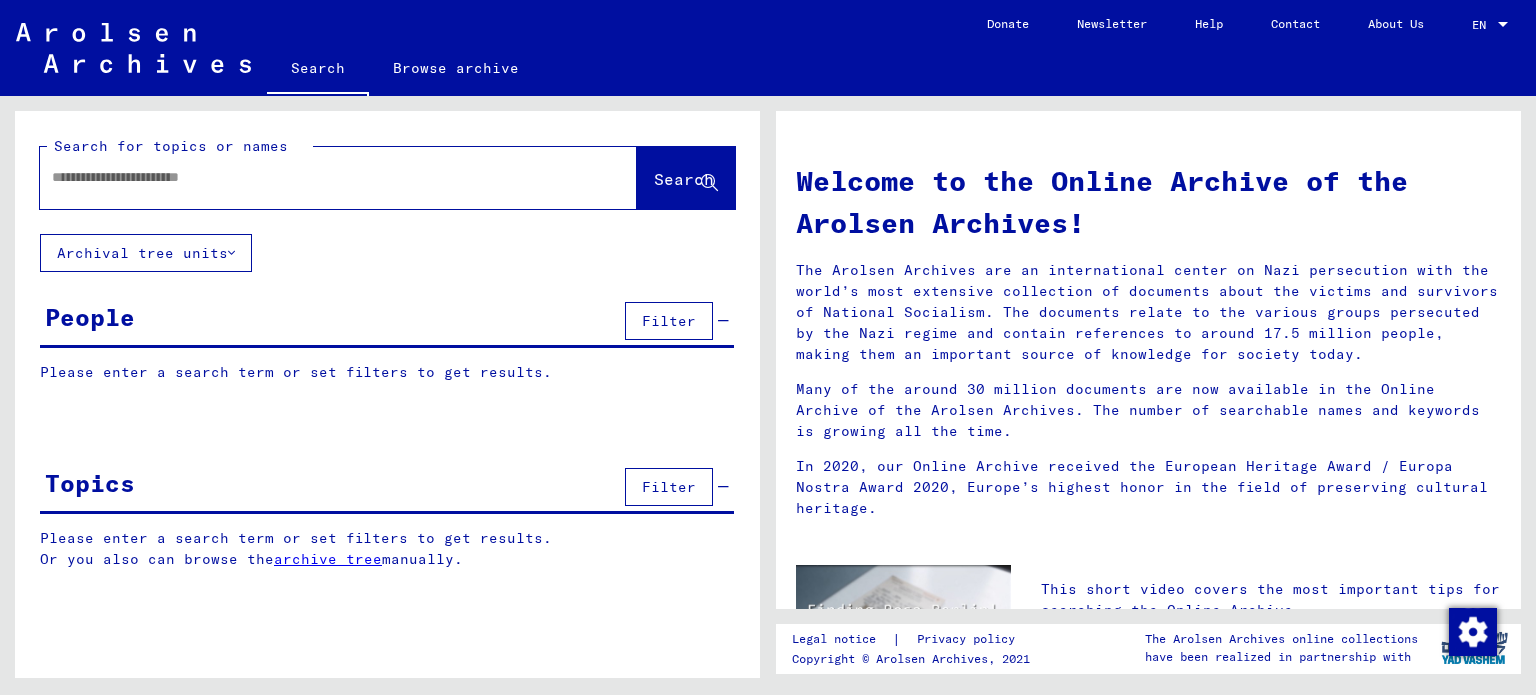 click at bounding box center [314, 177] 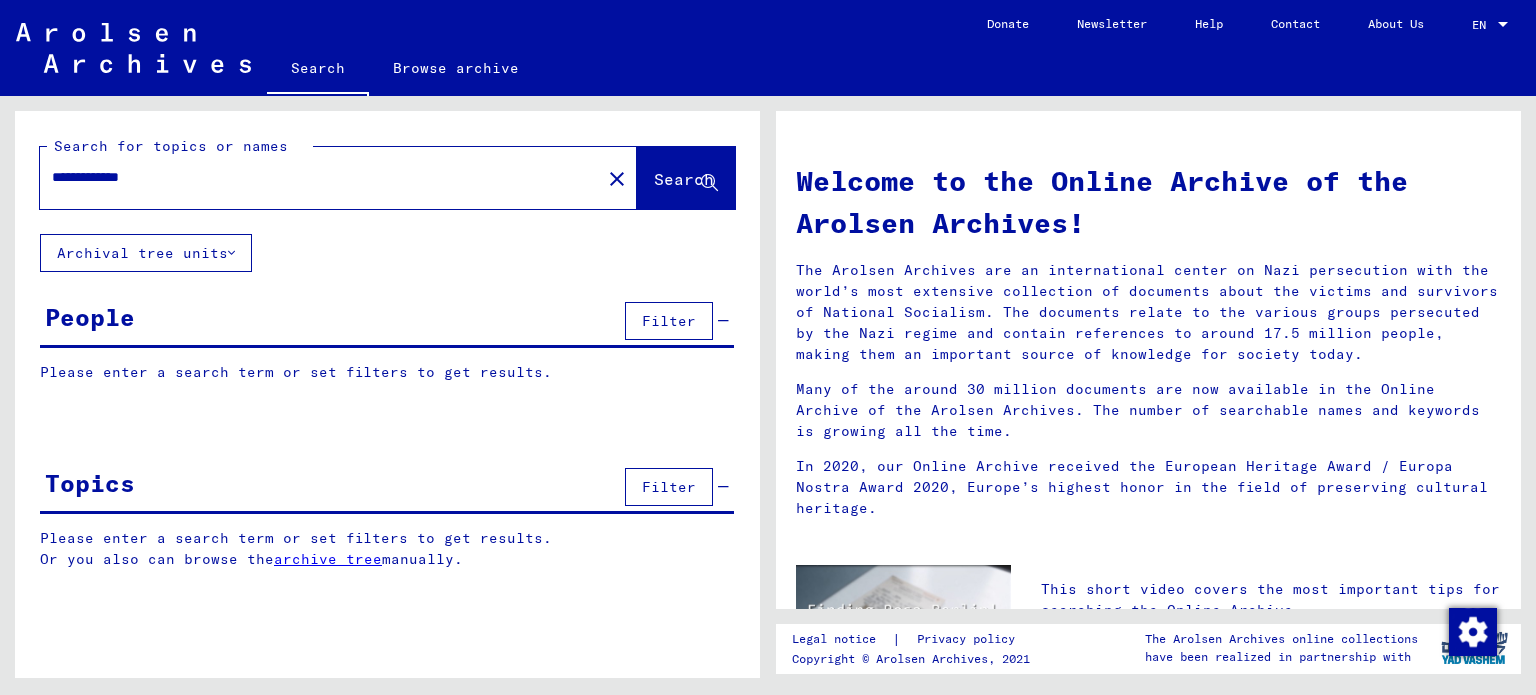 type on "**********" 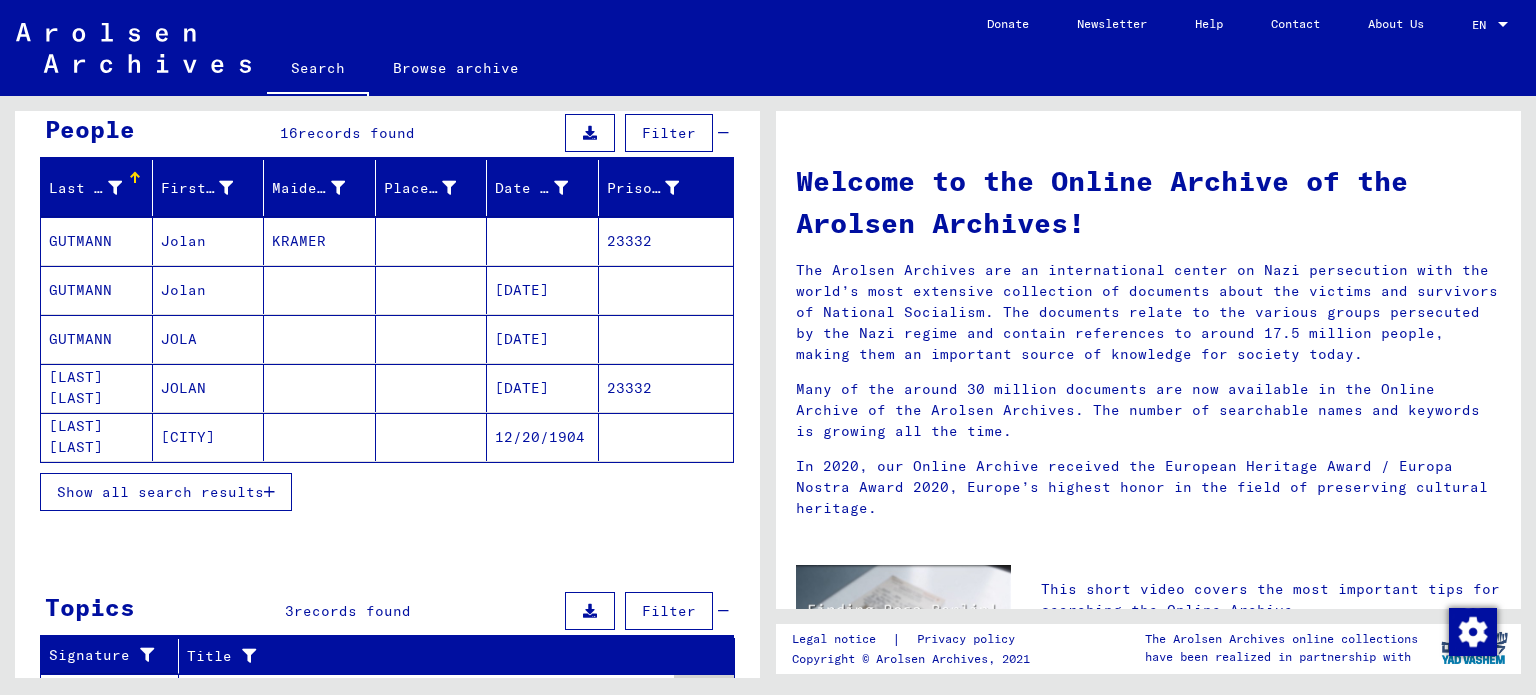 scroll, scrollTop: 200, scrollLeft: 0, axis: vertical 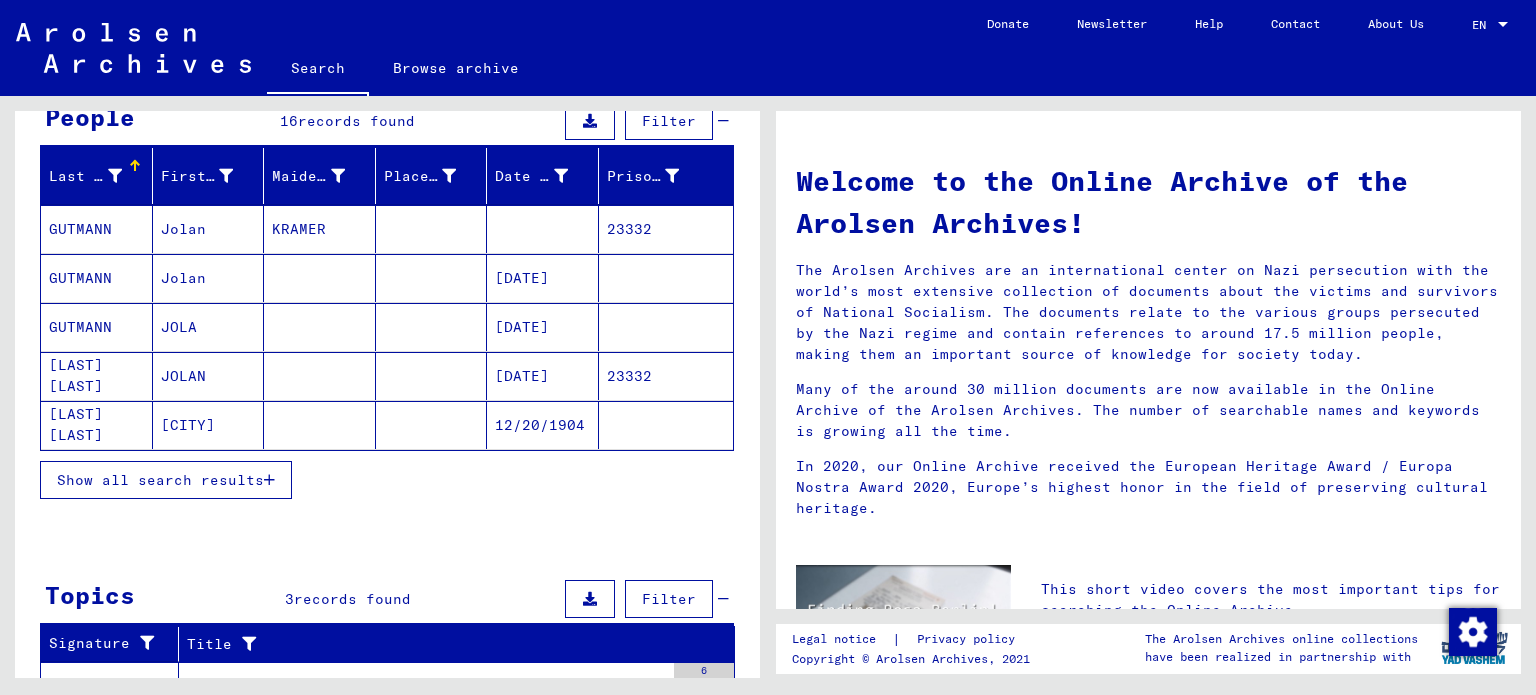 click on "Show all search results" at bounding box center [160, 480] 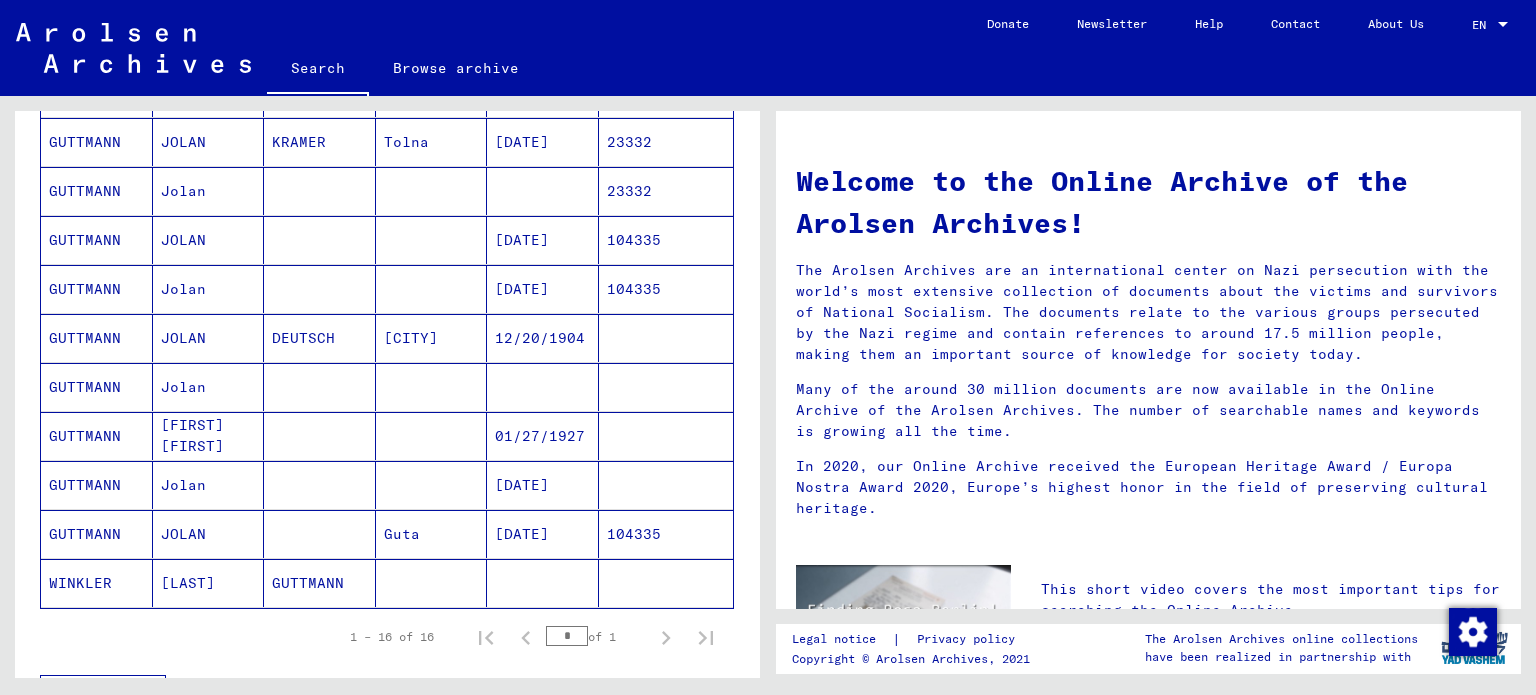 scroll, scrollTop: 600, scrollLeft: 0, axis: vertical 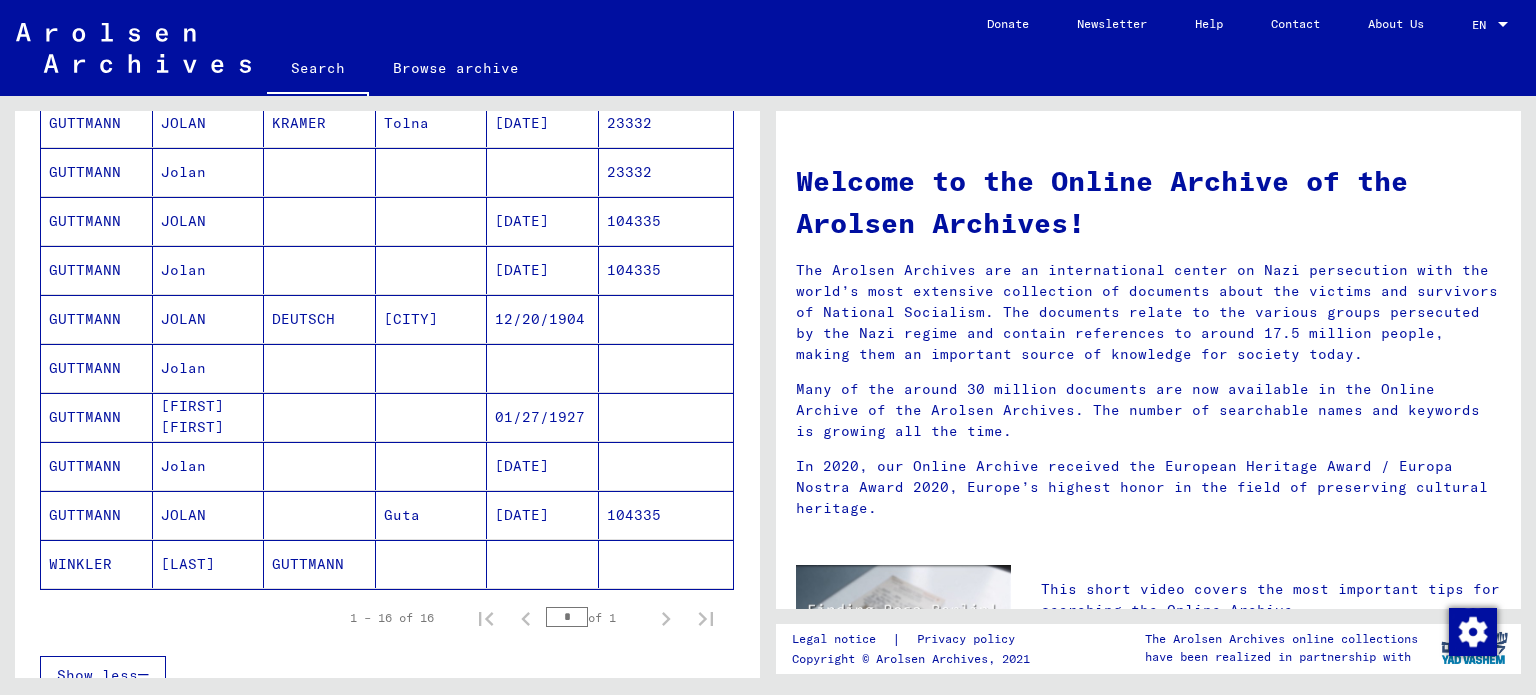 click at bounding box center (543, 417) 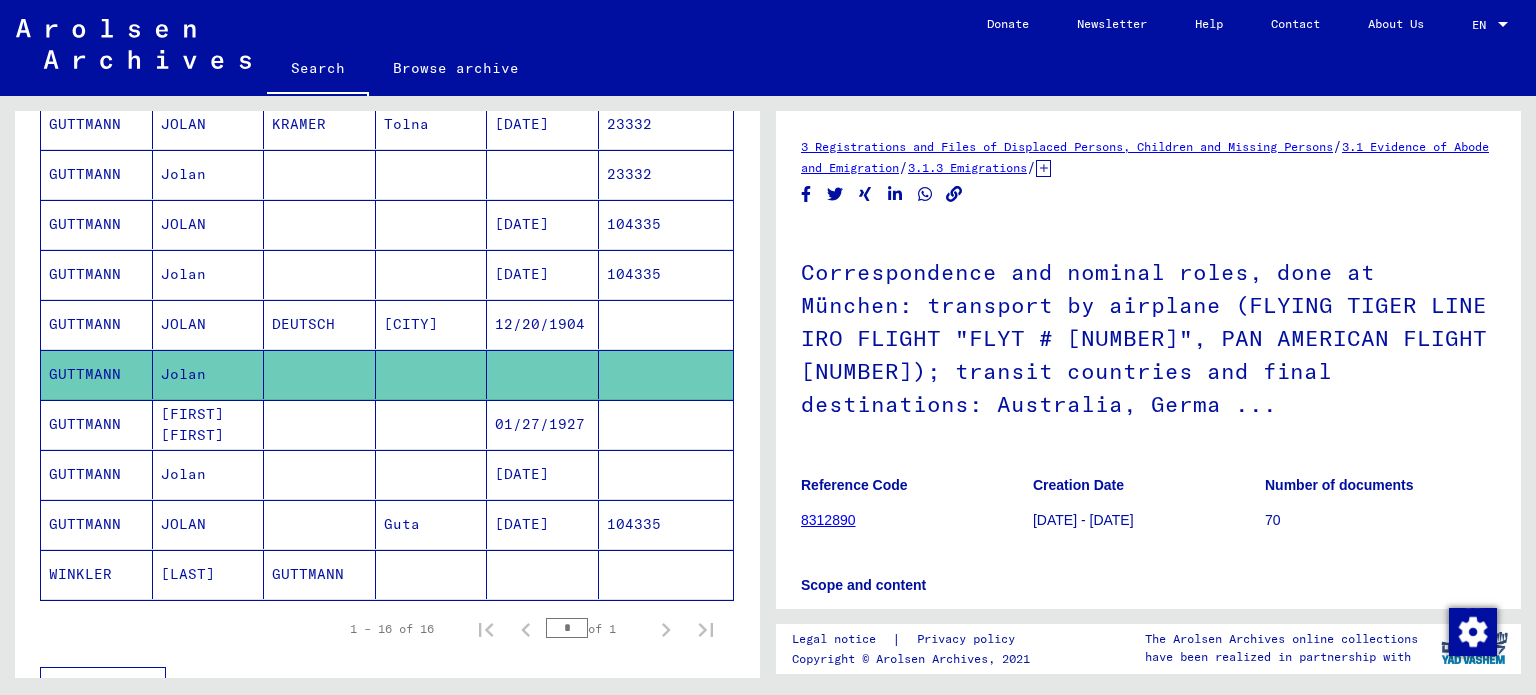 scroll, scrollTop: 0, scrollLeft: 0, axis: both 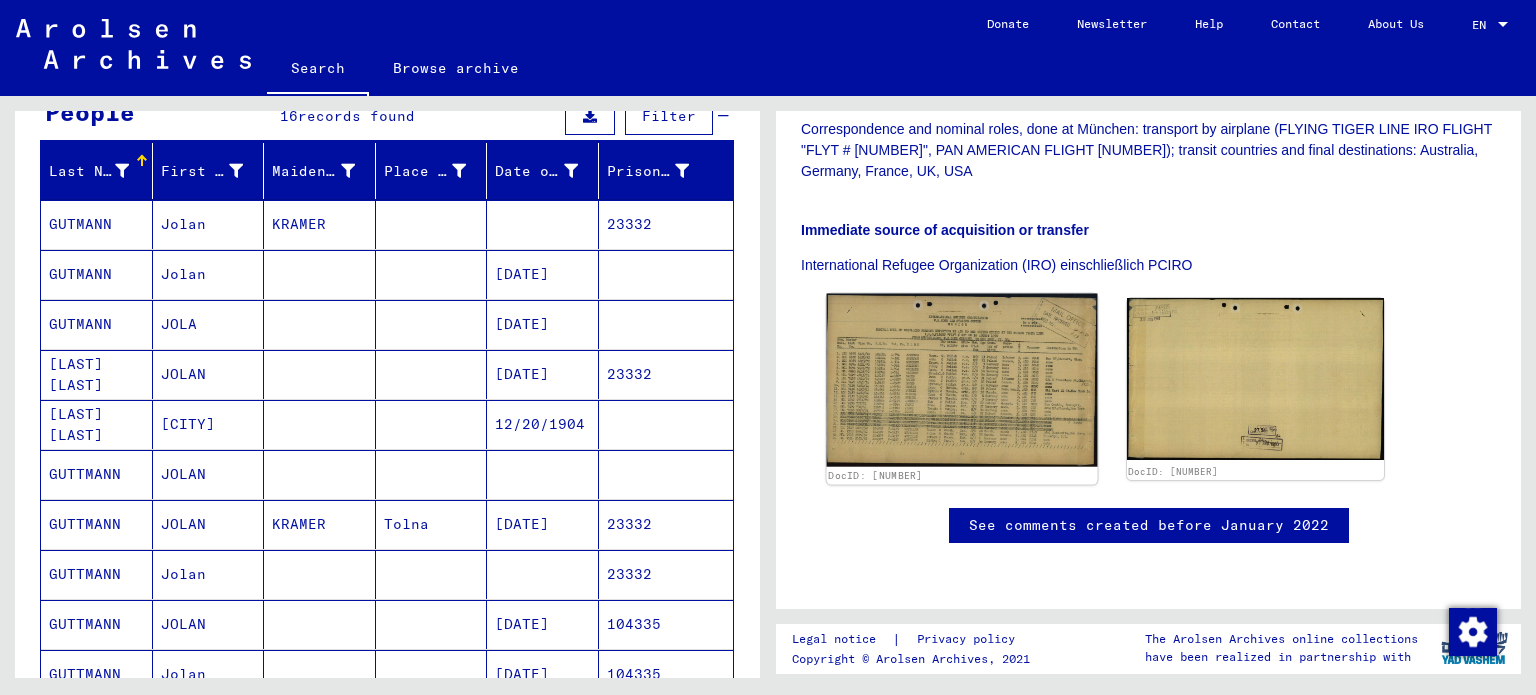 click 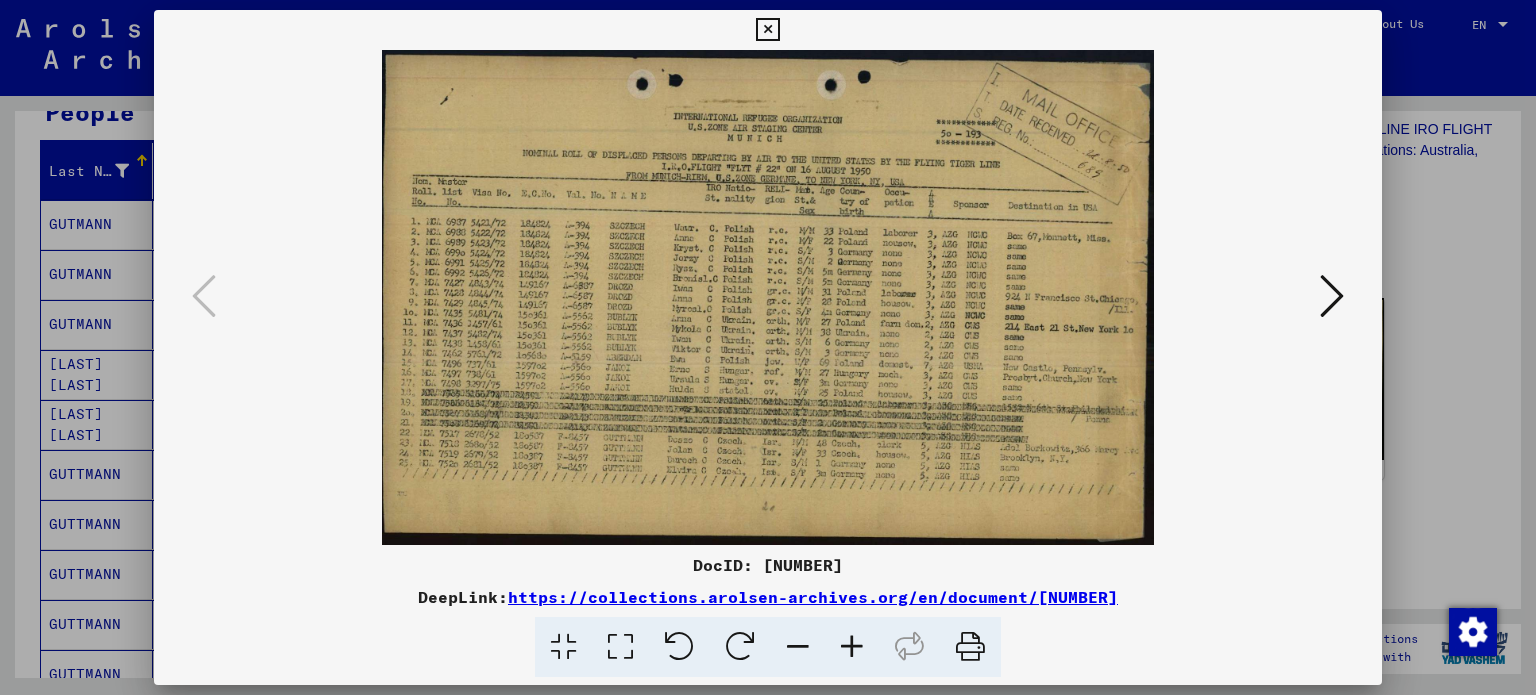 click at bounding box center [767, 30] 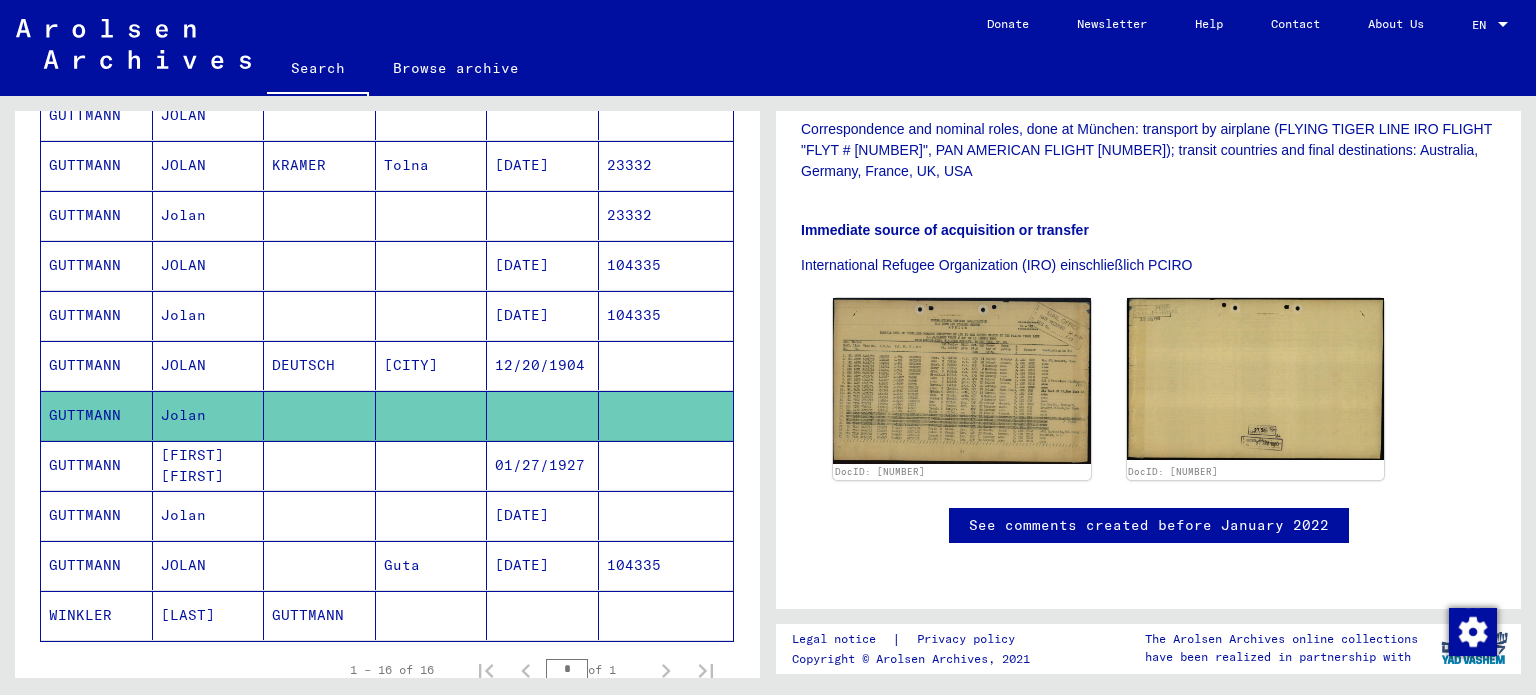 scroll, scrollTop: 605, scrollLeft: 0, axis: vertical 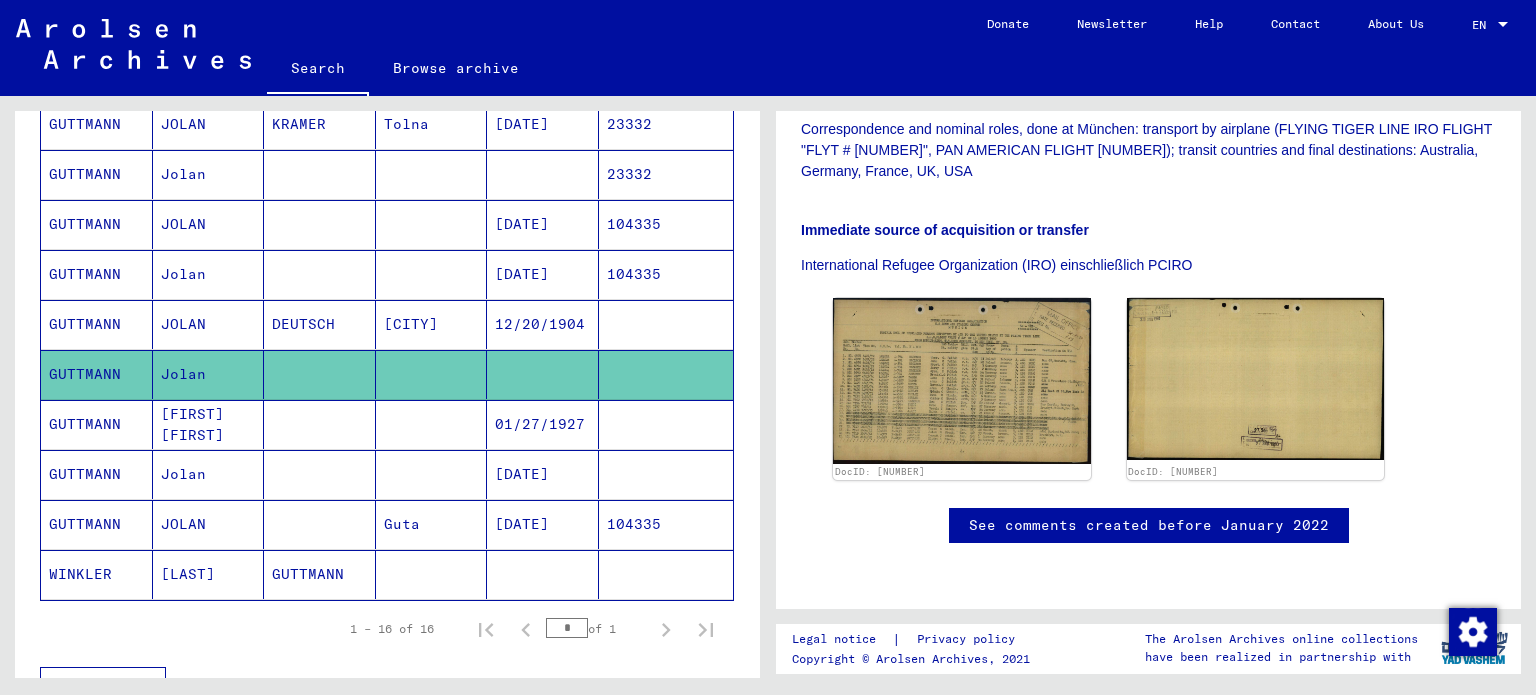 click on "[DATE]" at bounding box center [543, 524] 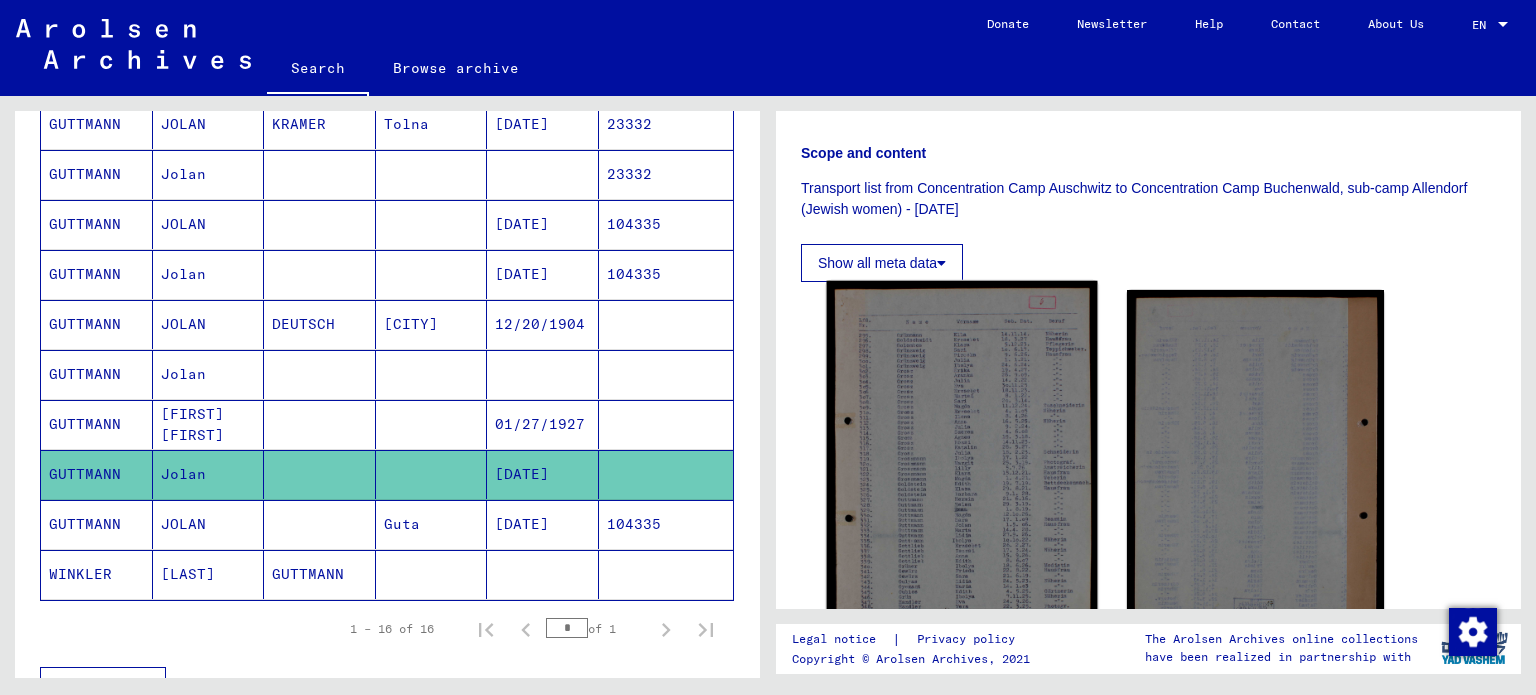 scroll, scrollTop: 400, scrollLeft: 0, axis: vertical 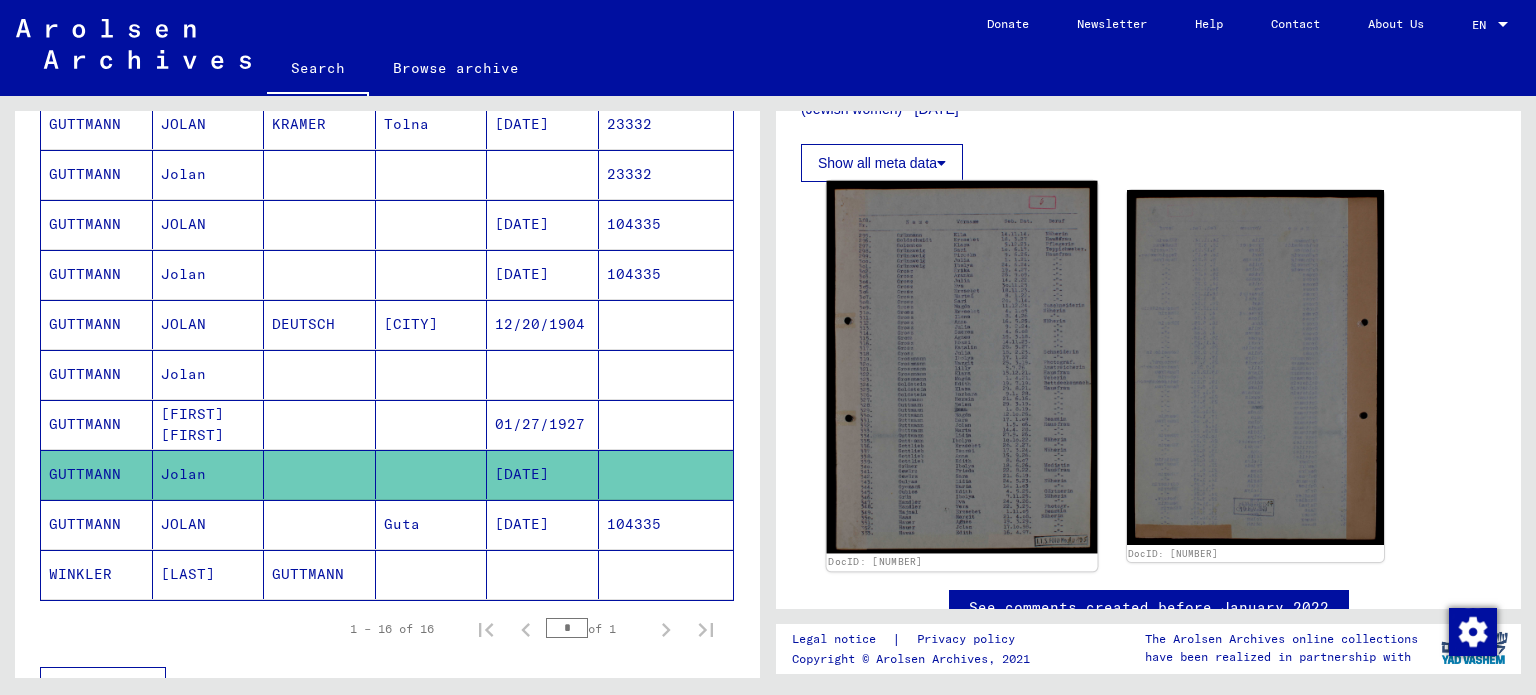 click 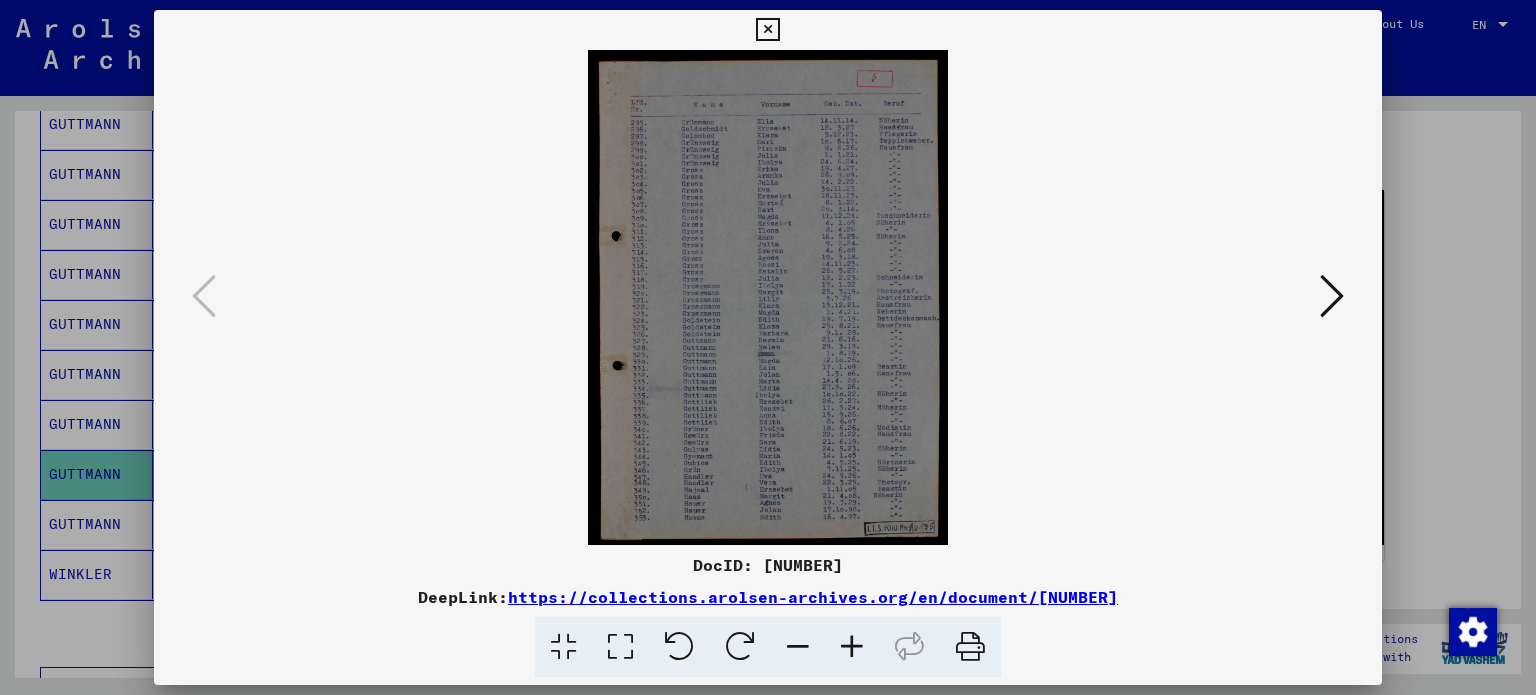 click at bounding box center (852, 647) 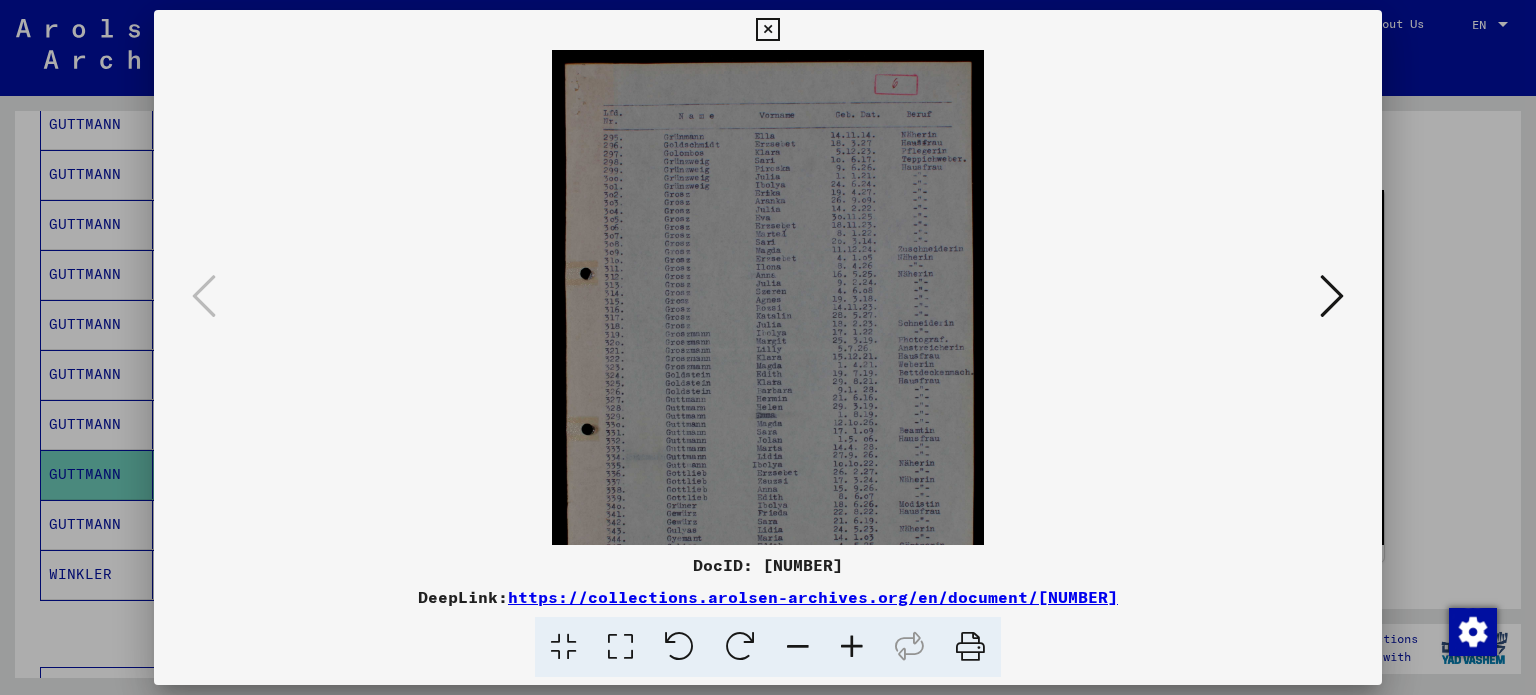 click at bounding box center (852, 647) 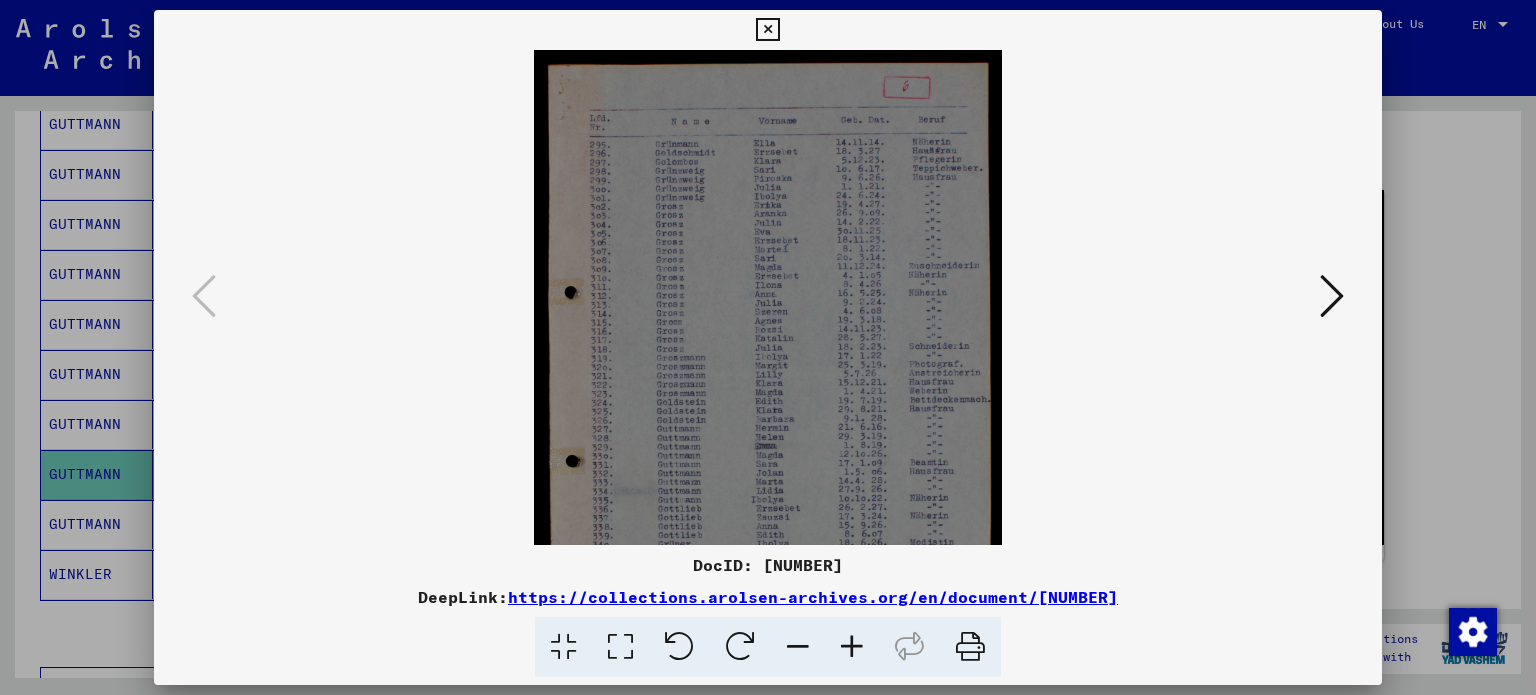 click at bounding box center (852, 647) 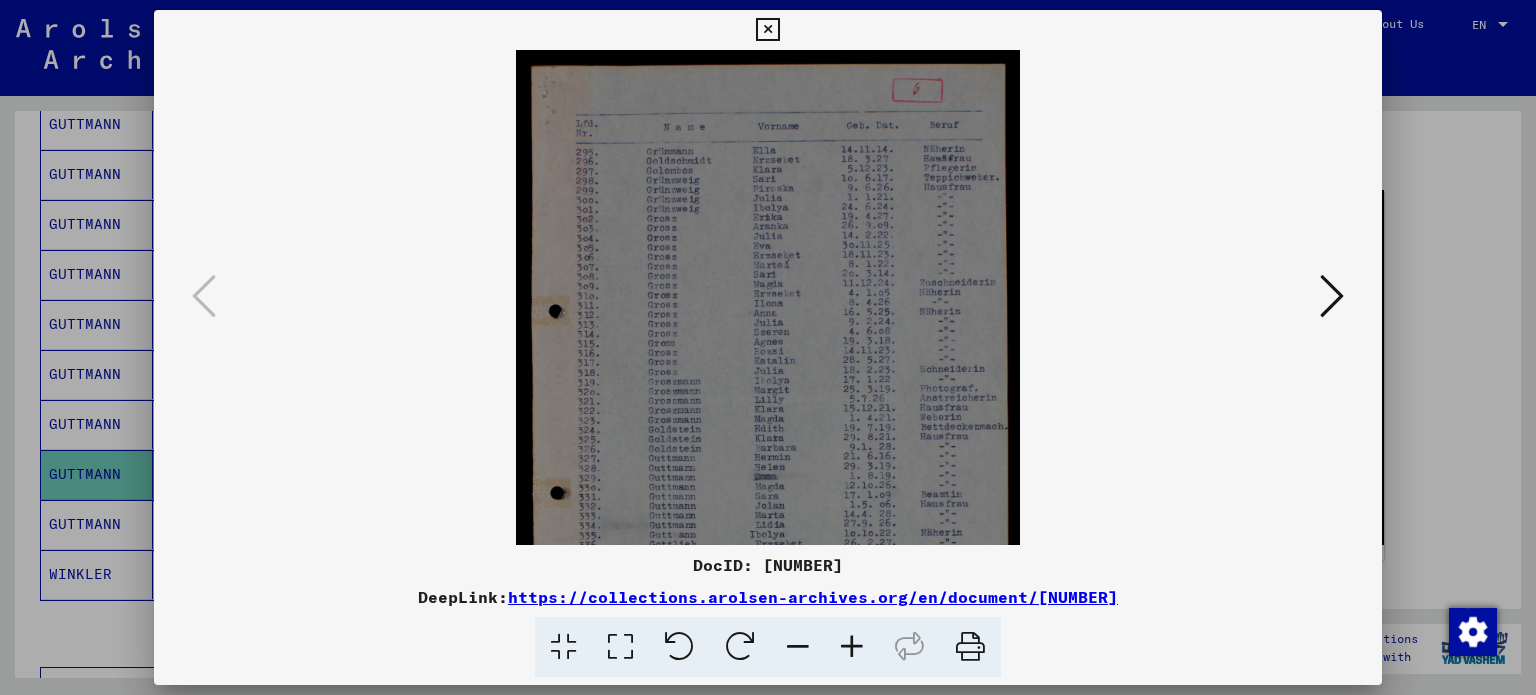 click at bounding box center (852, 647) 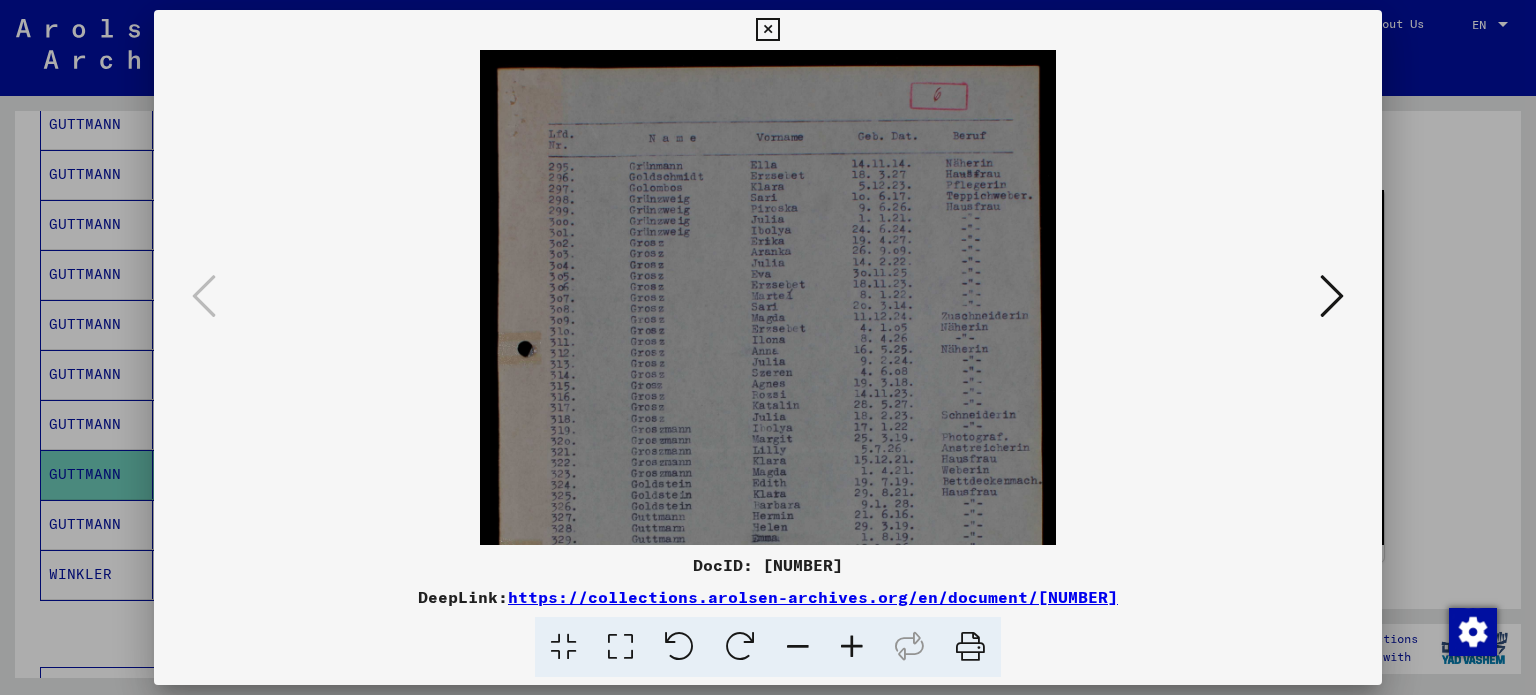 click at bounding box center [852, 647] 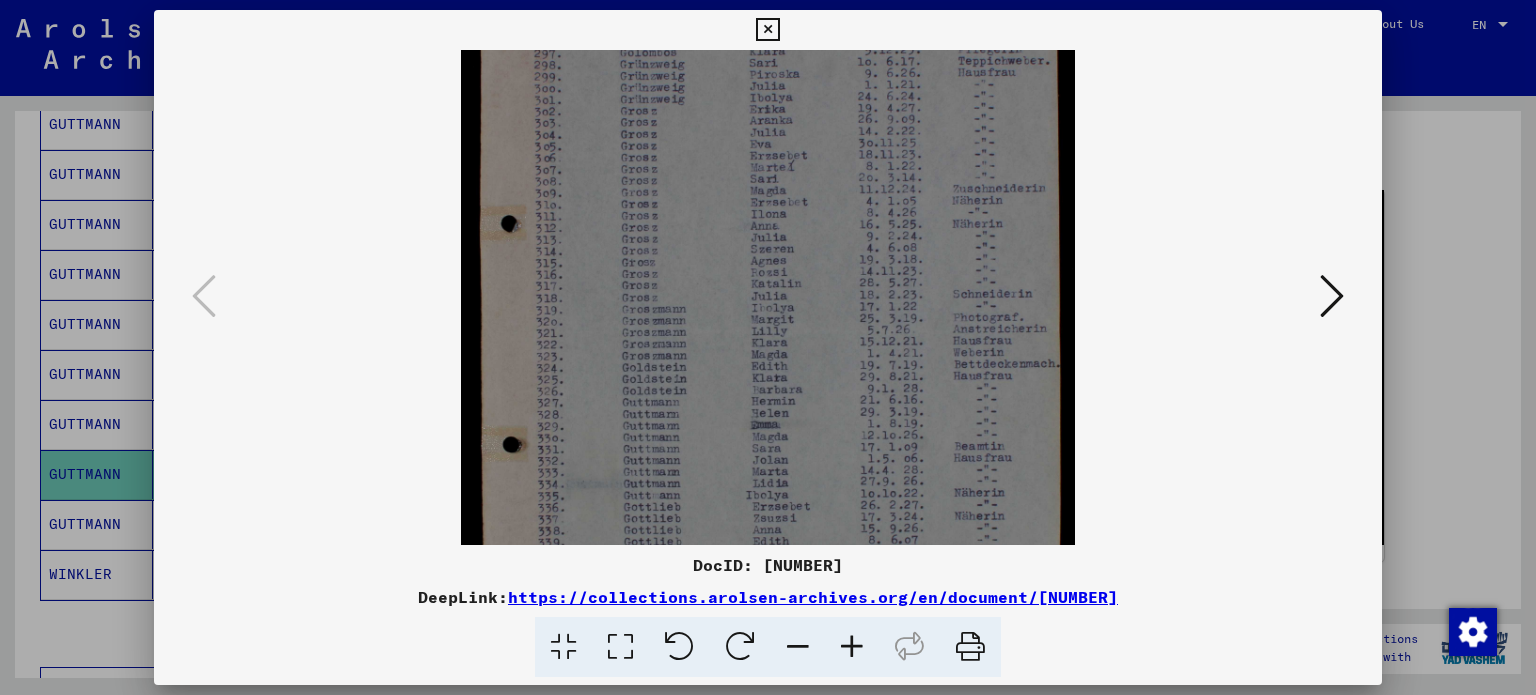 drag, startPoint x: 837, startPoint y: 418, endPoint x: 829, endPoint y: 275, distance: 143.2236 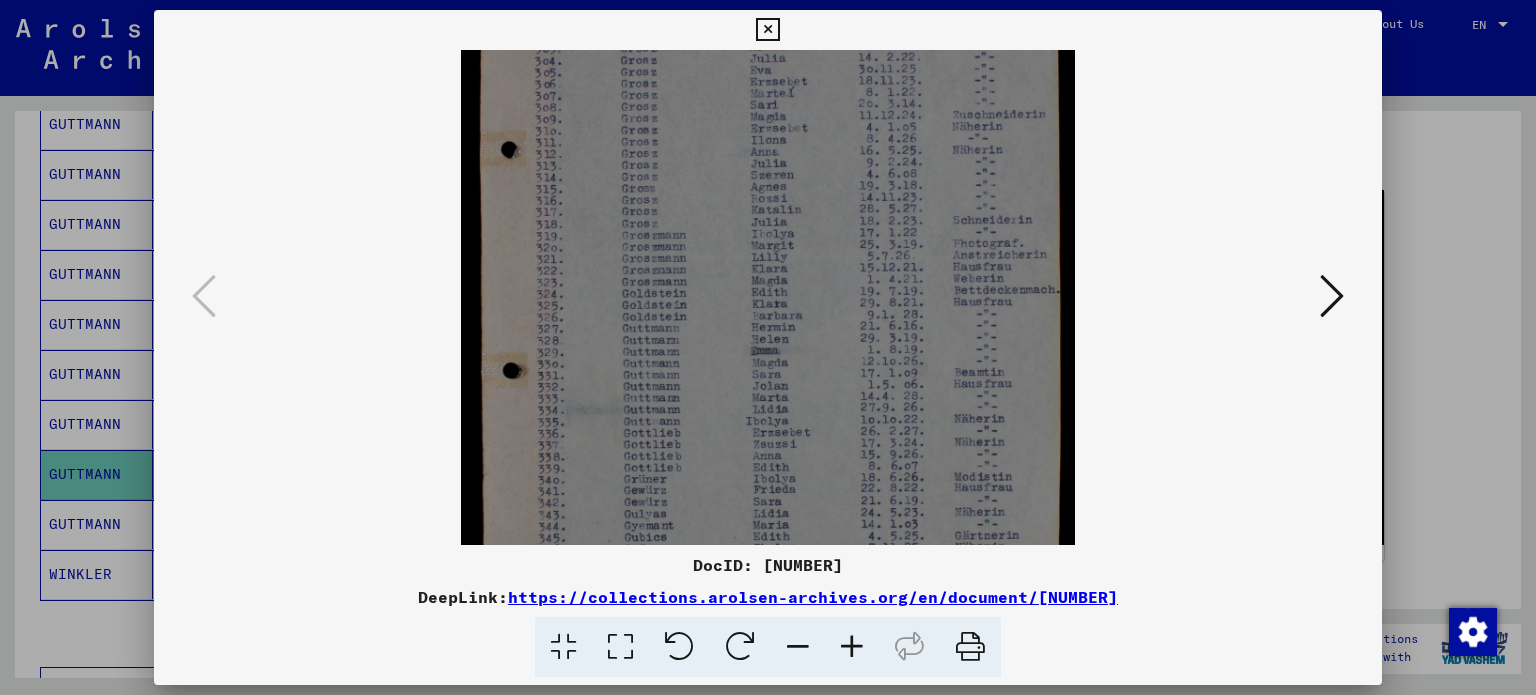 scroll, scrollTop: 222, scrollLeft: 0, axis: vertical 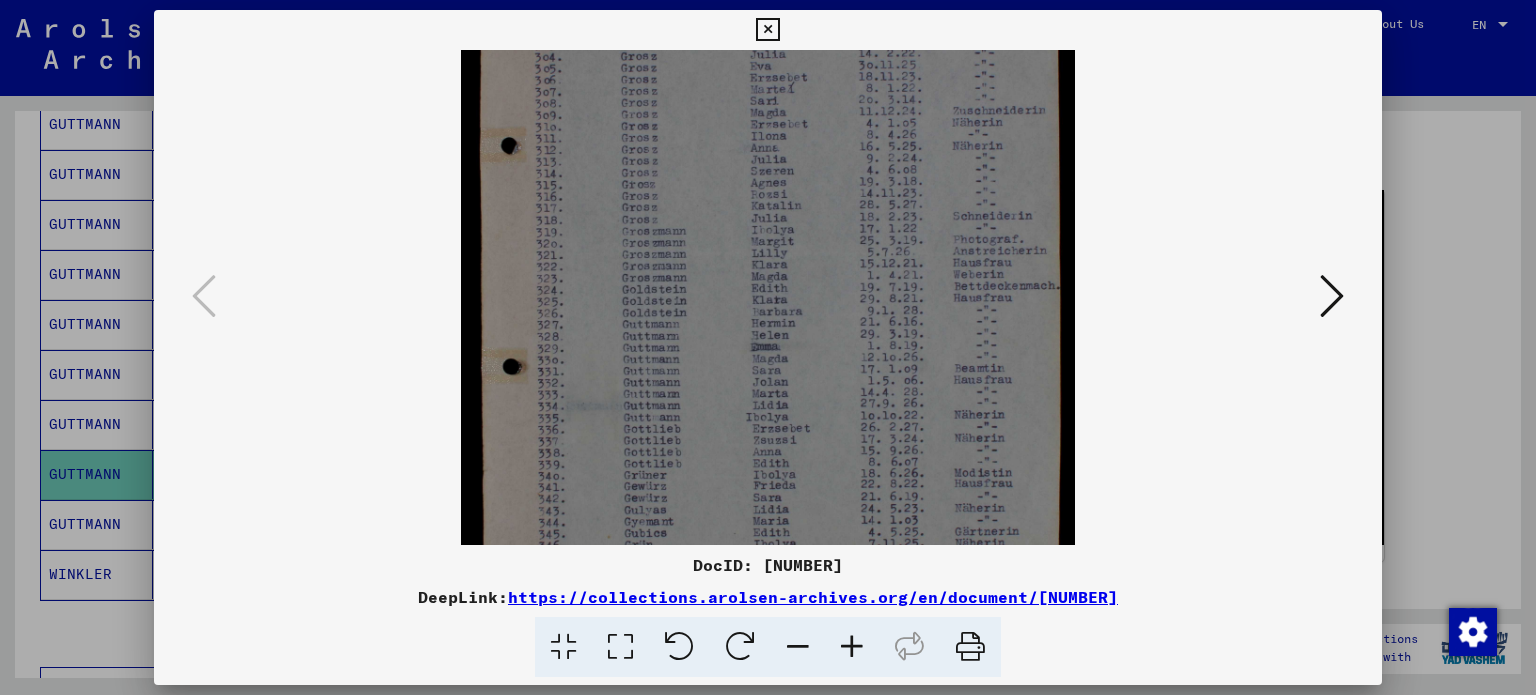drag, startPoint x: 808, startPoint y: 379, endPoint x: 814, endPoint y: 302, distance: 77.23341 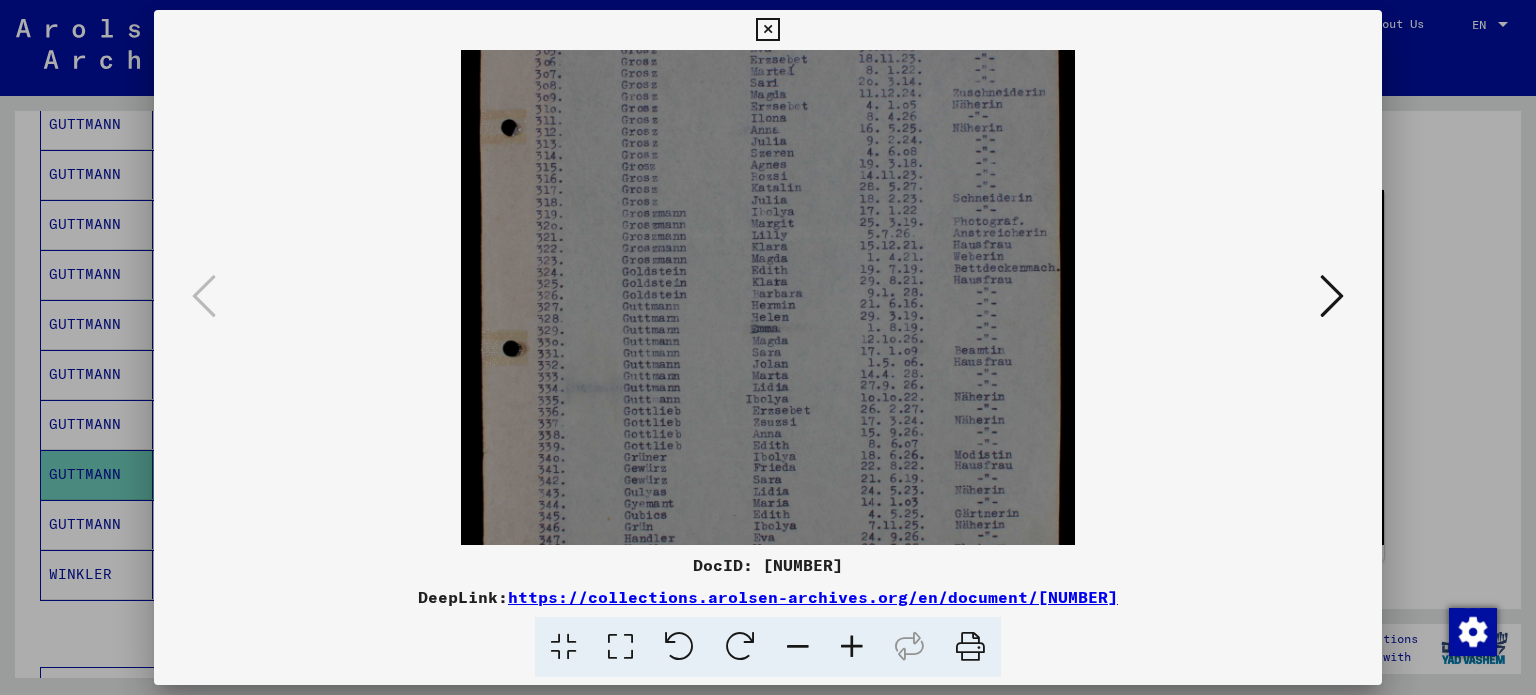 scroll, scrollTop: 244, scrollLeft: 0, axis: vertical 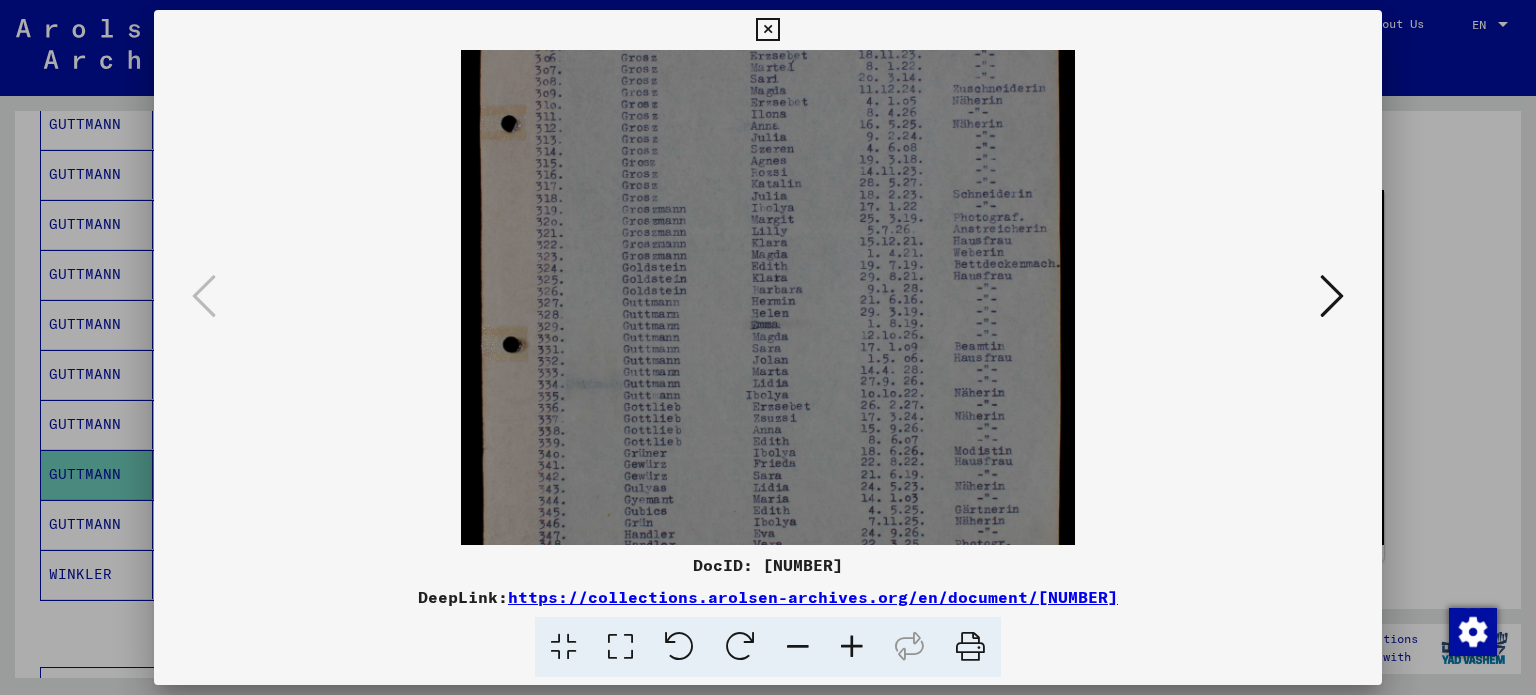 drag, startPoint x: 794, startPoint y: 388, endPoint x: 793, endPoint y: 368, distance: 20.024984 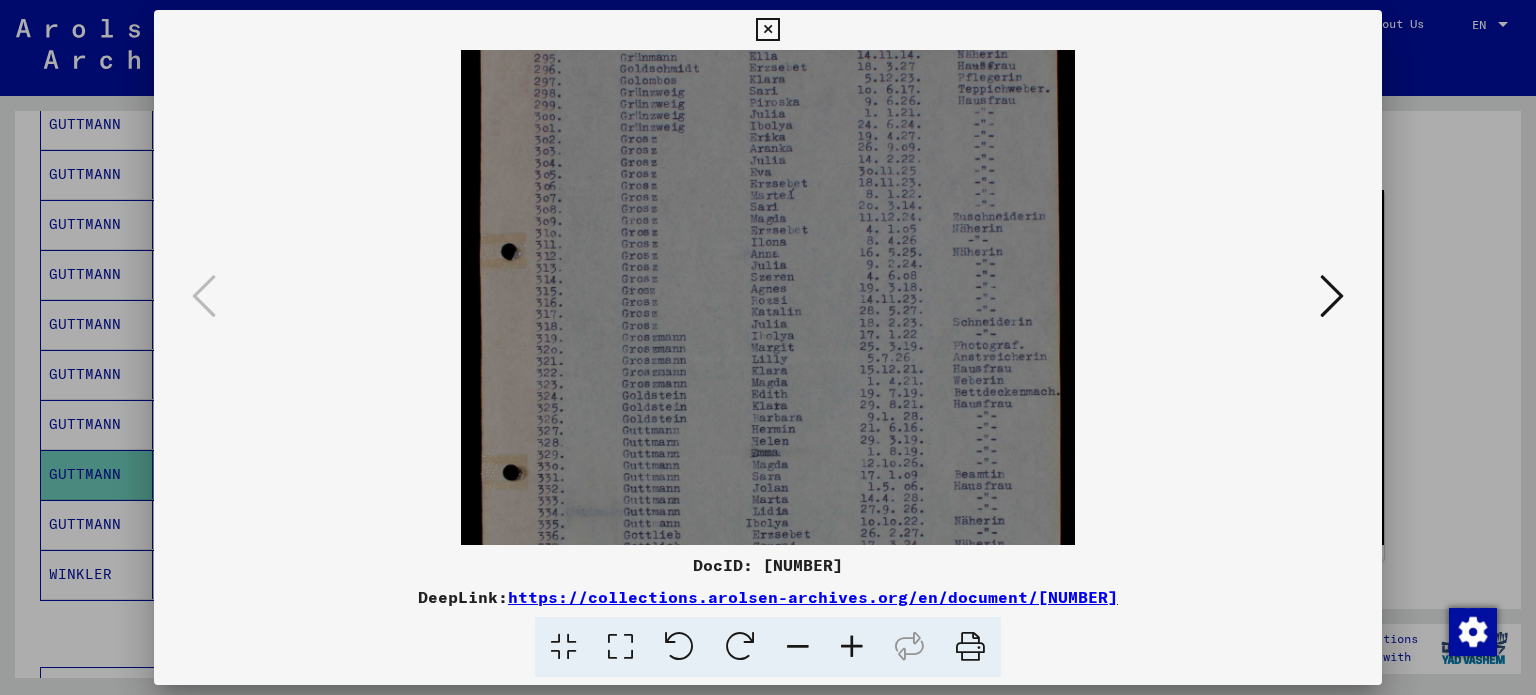 drag, startPoint x: 854, startPoint y: 266, endPoint x: 836, endPoint y: 405, distance: 140.16063 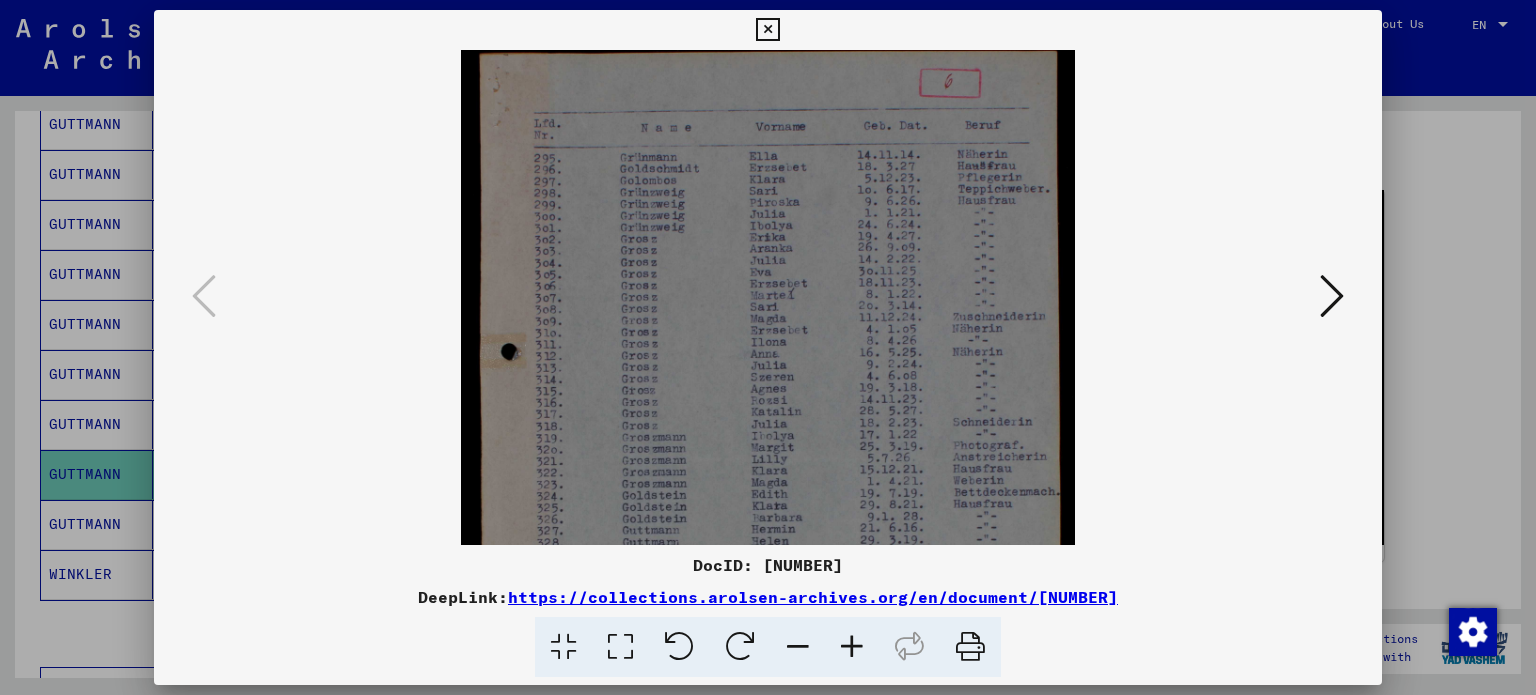 scroll, scrollTop: 15, scrollLeft: 0, axis: vertical 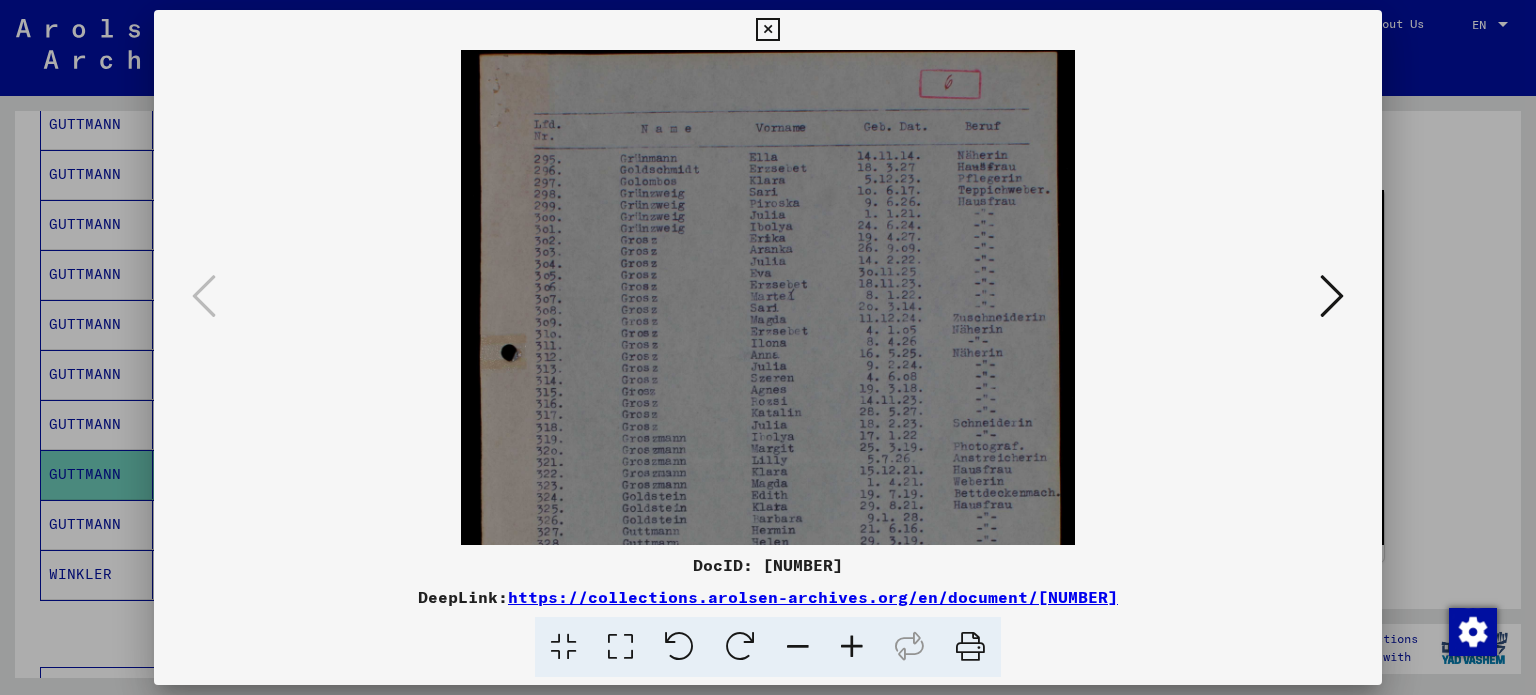 drag, startPoint x: 836, startPoint y: 252, endPoint x: 821, endPoint y: 356, distance: 105.076164 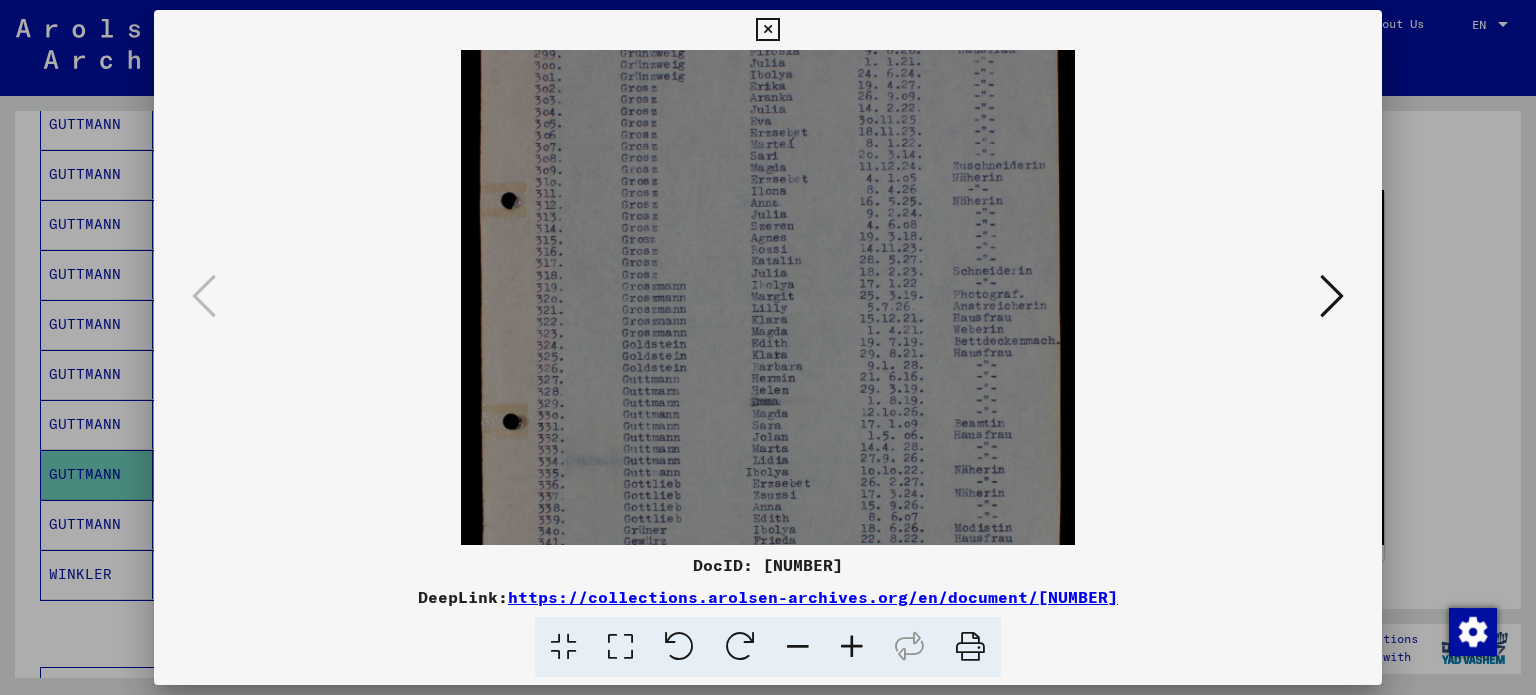 drag, startPoint x: 856, startPoint y: 358, endPoint x: 872, endPoint y: 207, distance: 151.84532 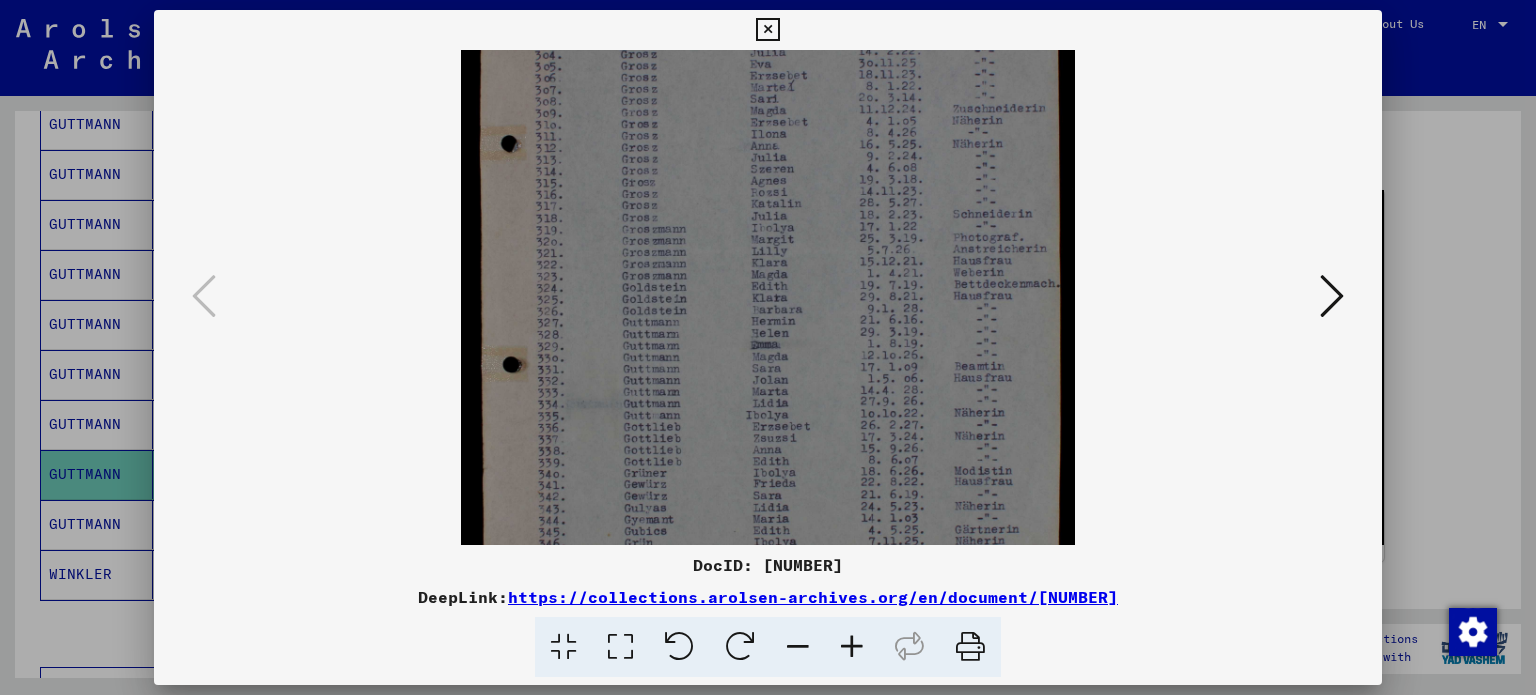 drag, startPoint x: 899, startPoint y: 295, endPoint x: 909, endPoint y: 238, distance: 57.870544 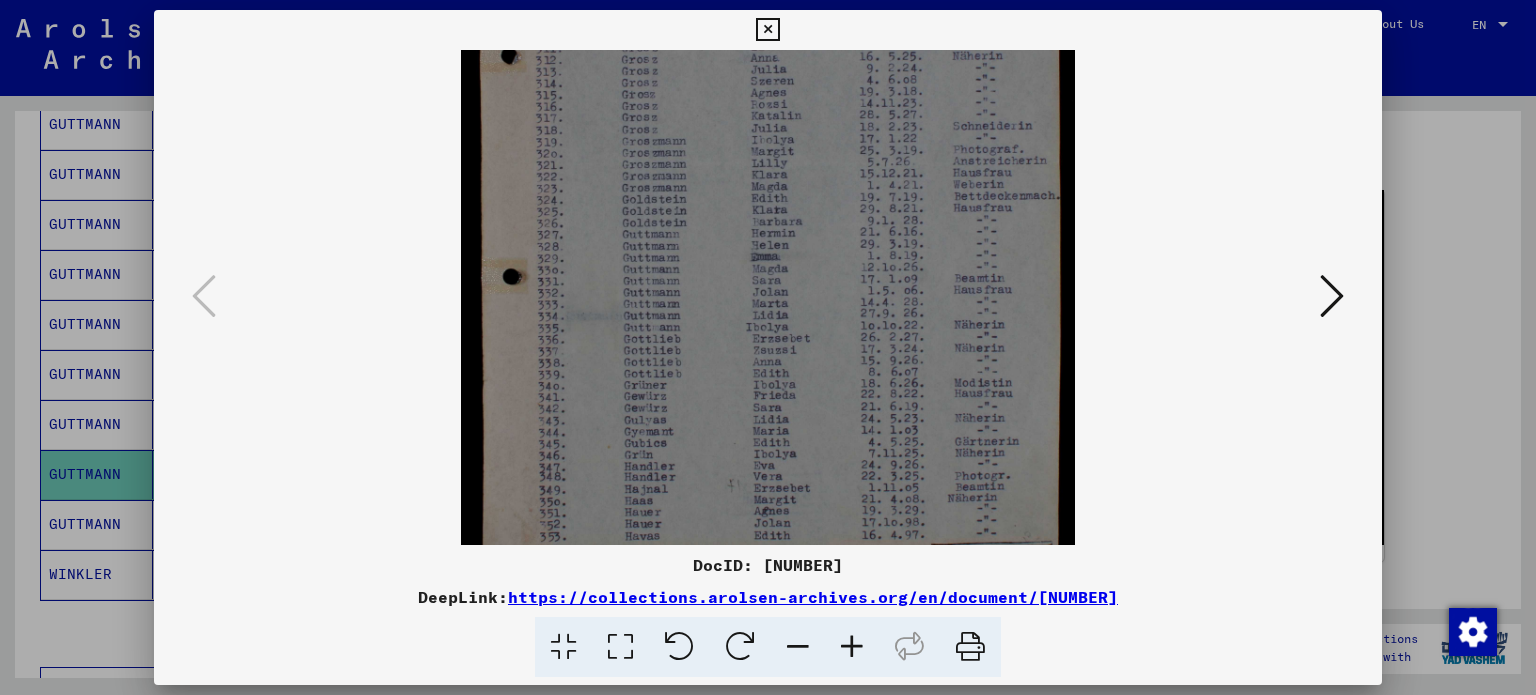 drag, startPoint x: 896, startPoint y: 309, endPoint x: 907, endPoint y: 222, distance: 87.69264 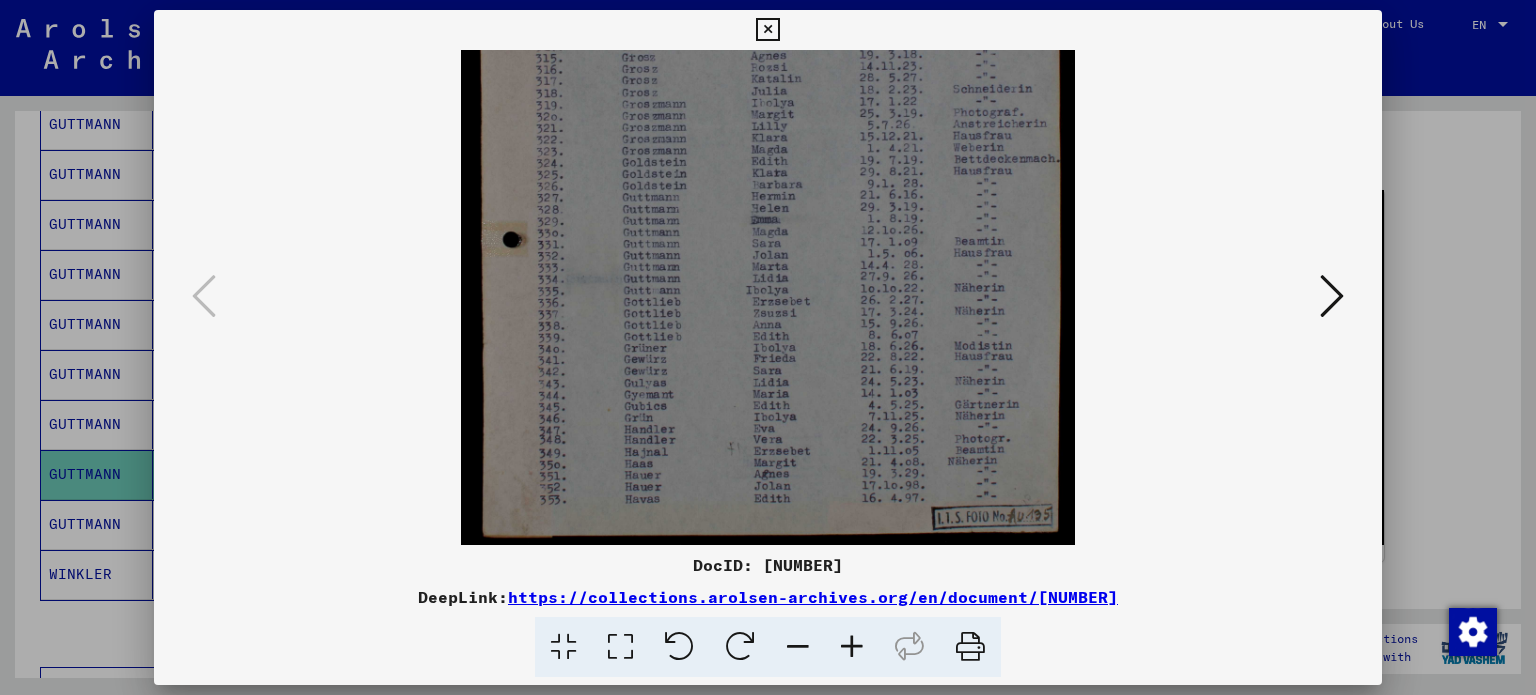 drag, startPoint x: 897, startPoint y: 303, endPoint x: 908, endPoint y: 207, distance: 96.62815 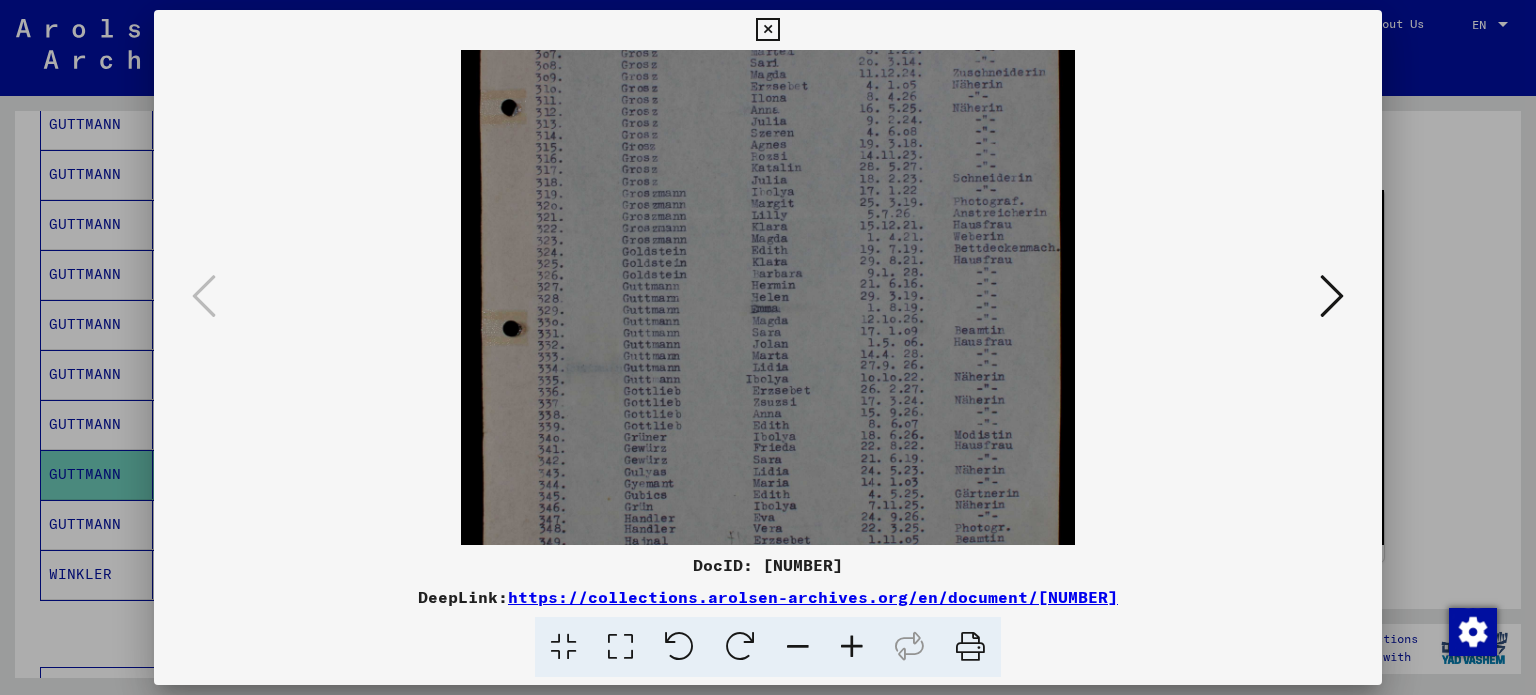 drag, startPoint x: 845, startPoint y: 203, endPoint x: 841, endPoint y: 297, distance: 94.08507 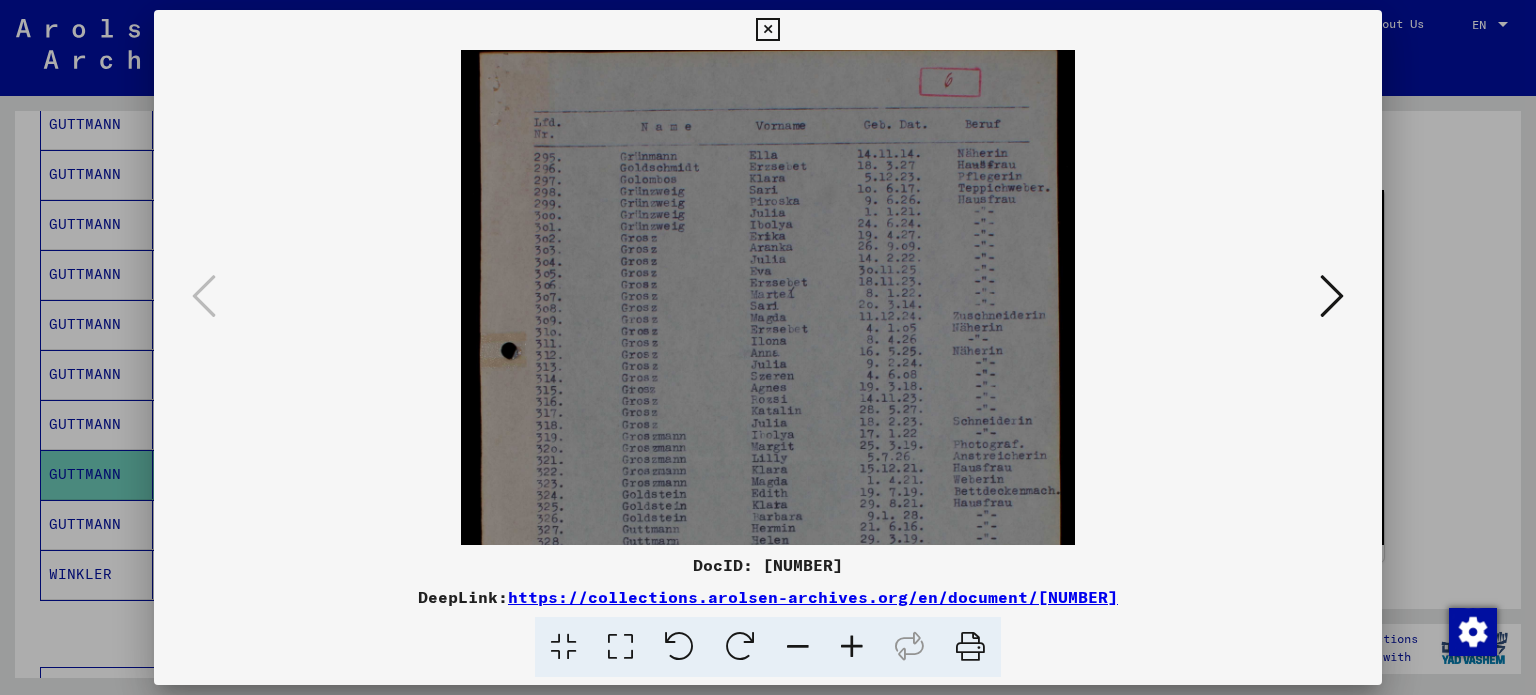 scroll, scrollTop: 4, scrollLeft: 0, axis: vertical 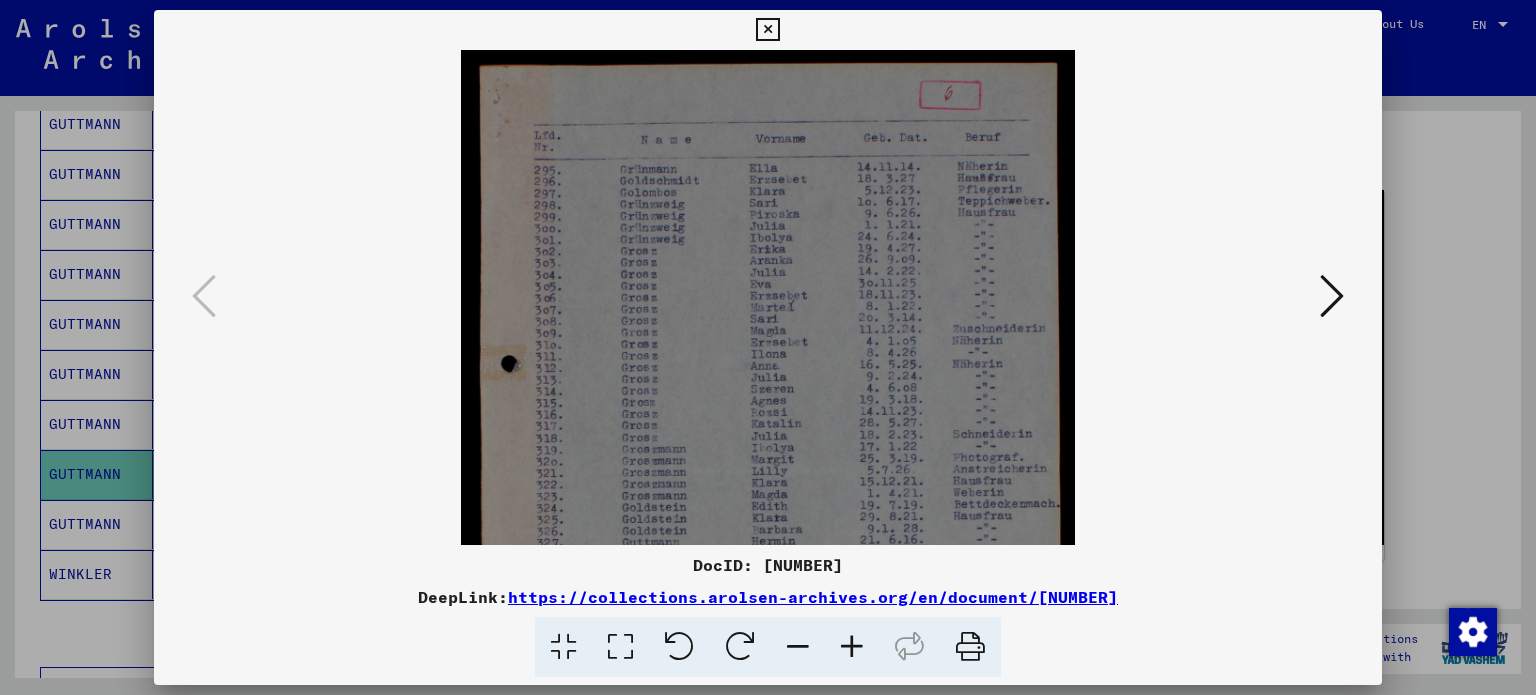 drag, startPoint x: 823, startPoint y: 211, endPoint x: 814, endPoint y: 469, distance: 258.15692 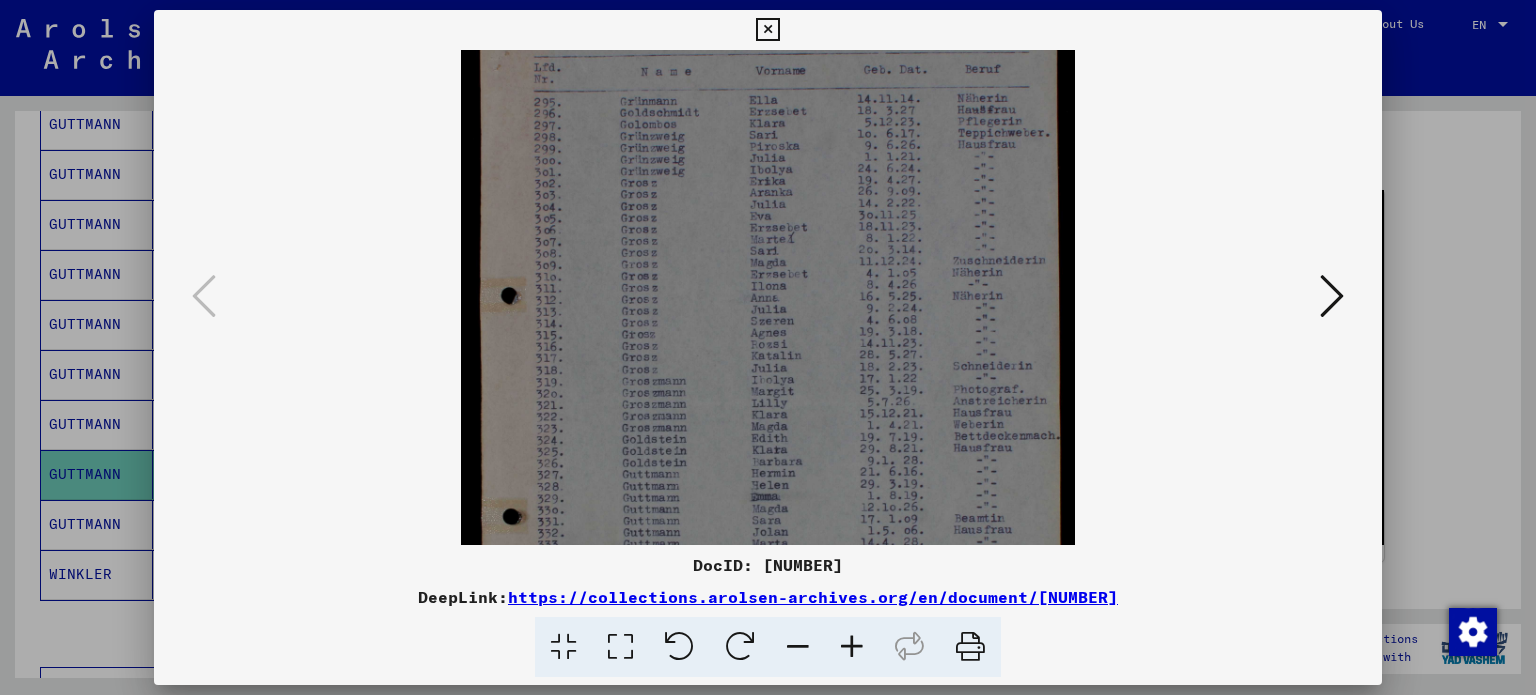 scroll, scrollTop: 75, scrollLeft: 0, axis: vertical 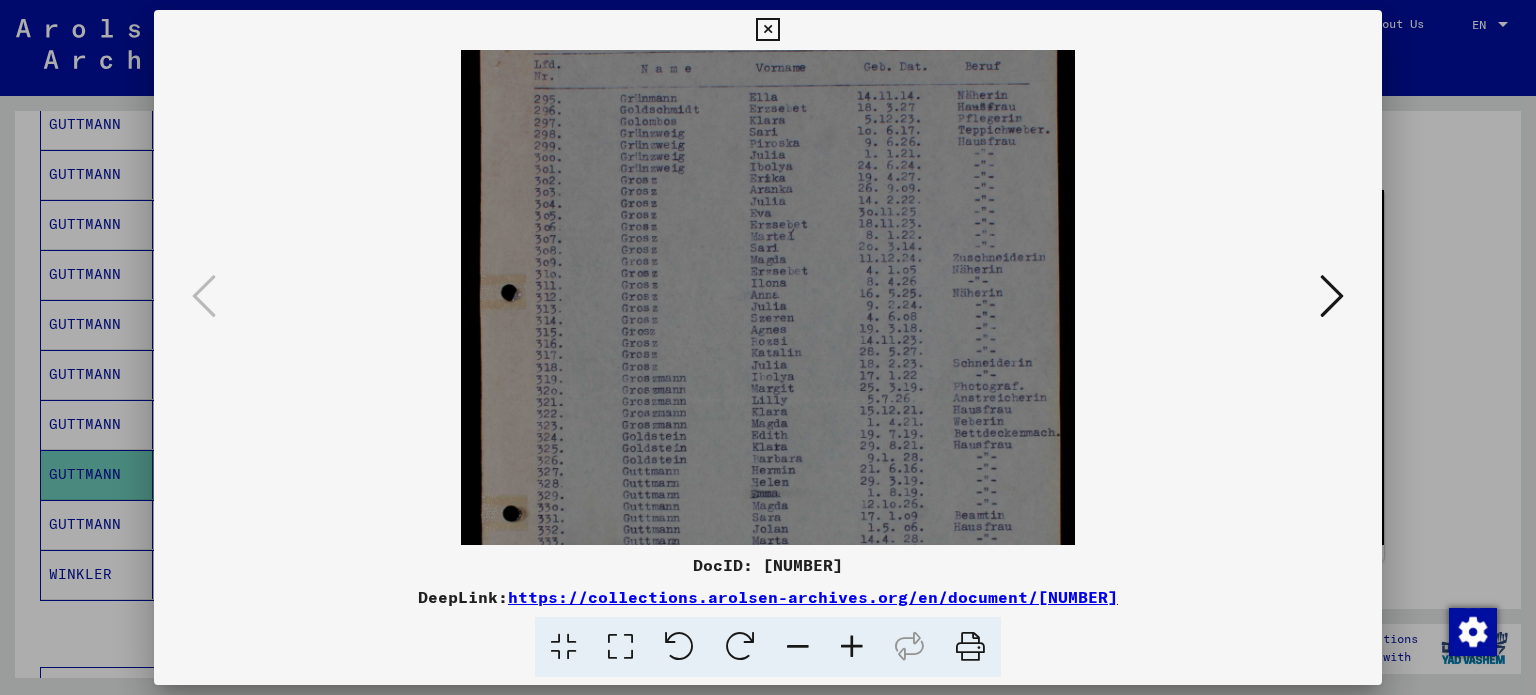 drag, startPoint x: 812, startPoint y: 304, endPoint x: 826, endPoint y: 232, distance: 73.34848 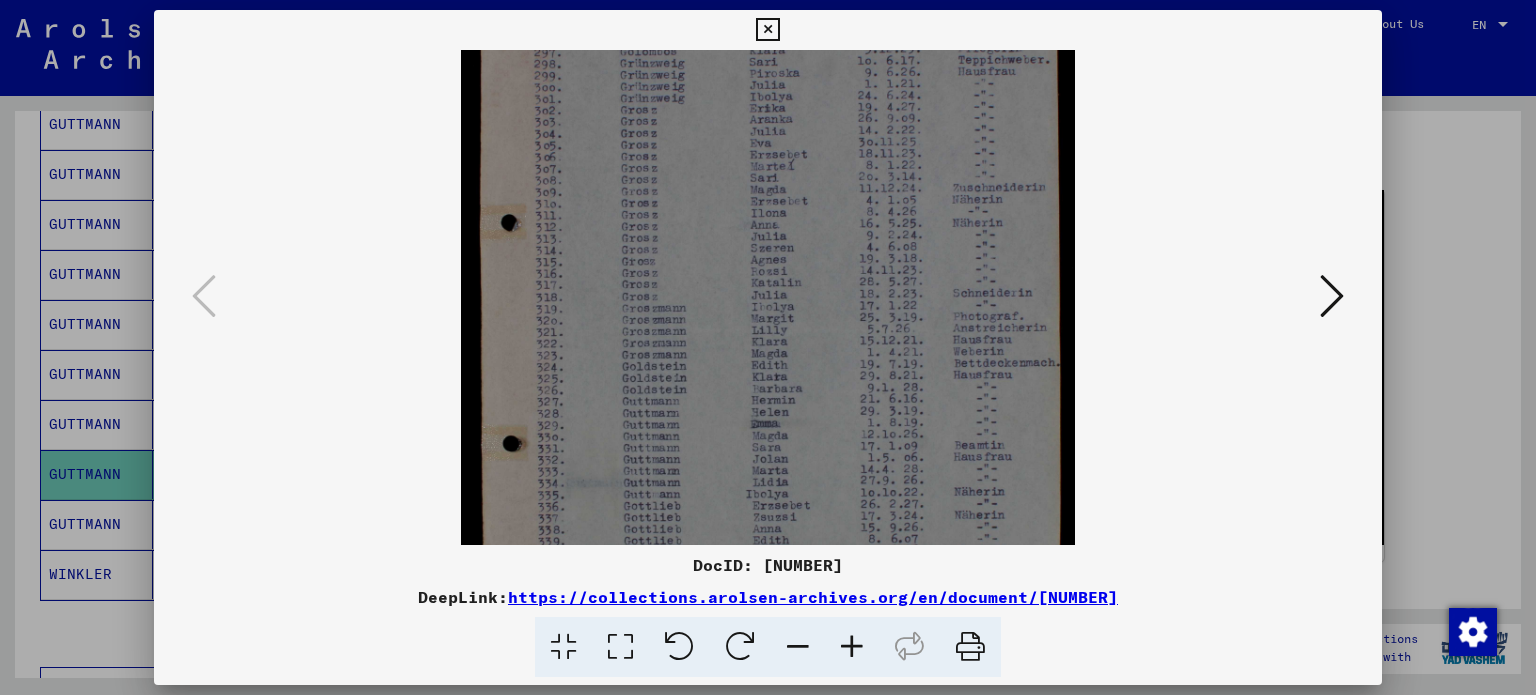 scroll, scrollTop: 154, scrollLeft: 0, axis: vertical 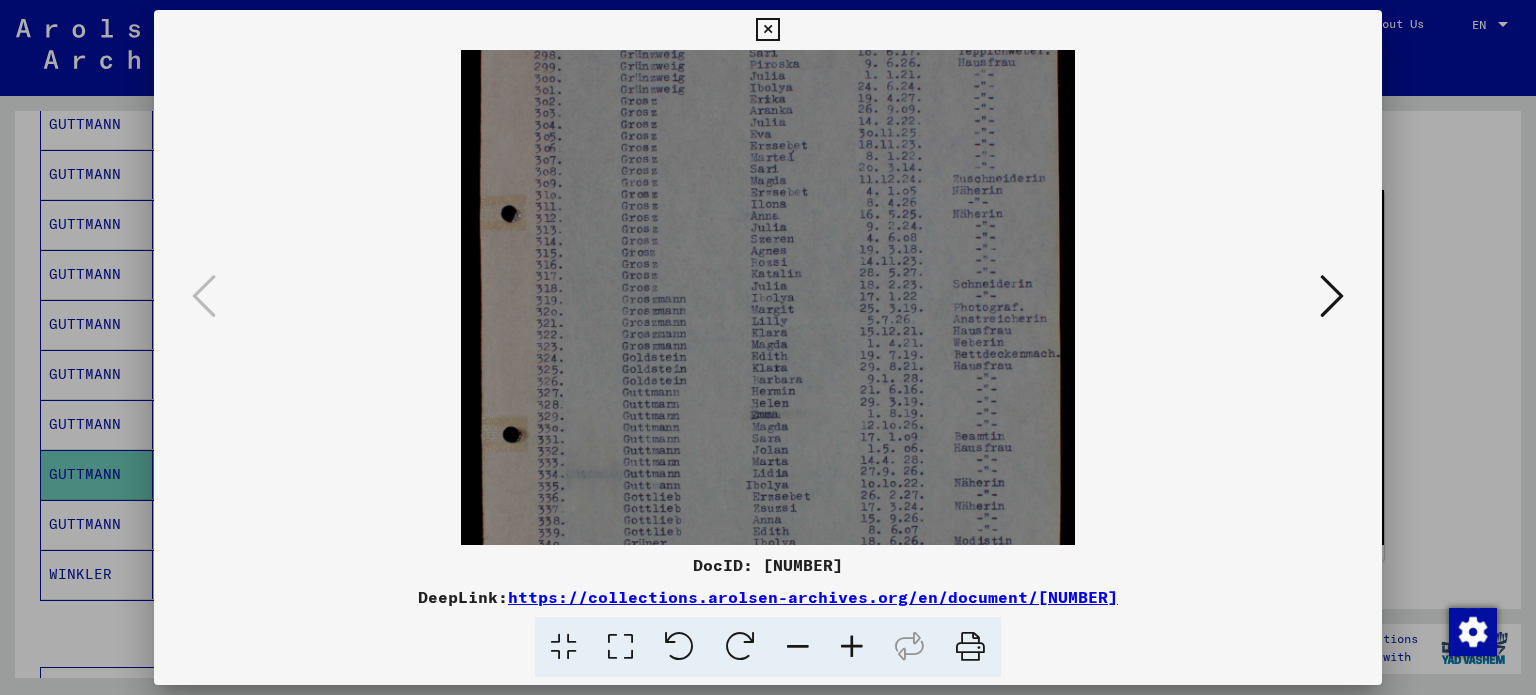 drag, startPoint x: 819, startPoint y: 293, endPoint x: 815, endPoint y: 216, distance: 77.10383 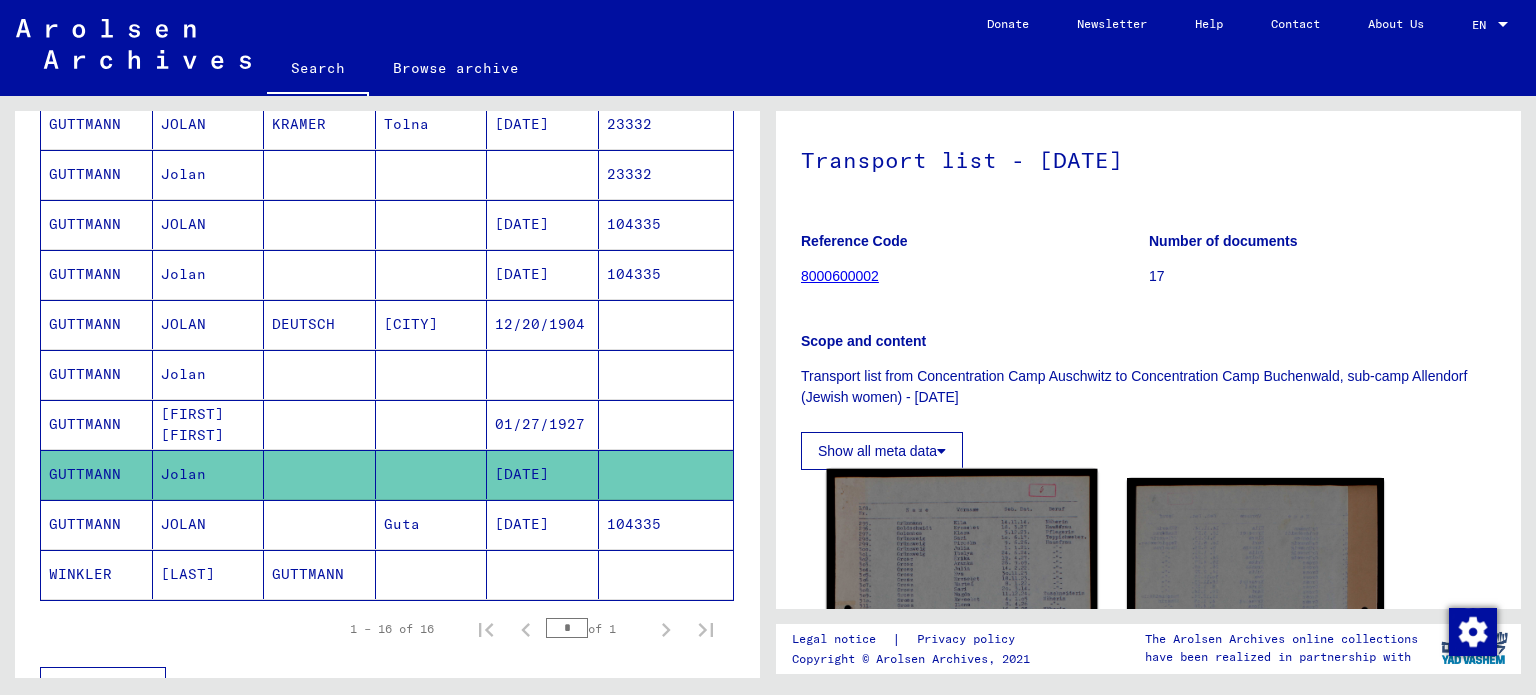 scroll, scrollTop: 100, scrollLeft: 0, axis: vertical 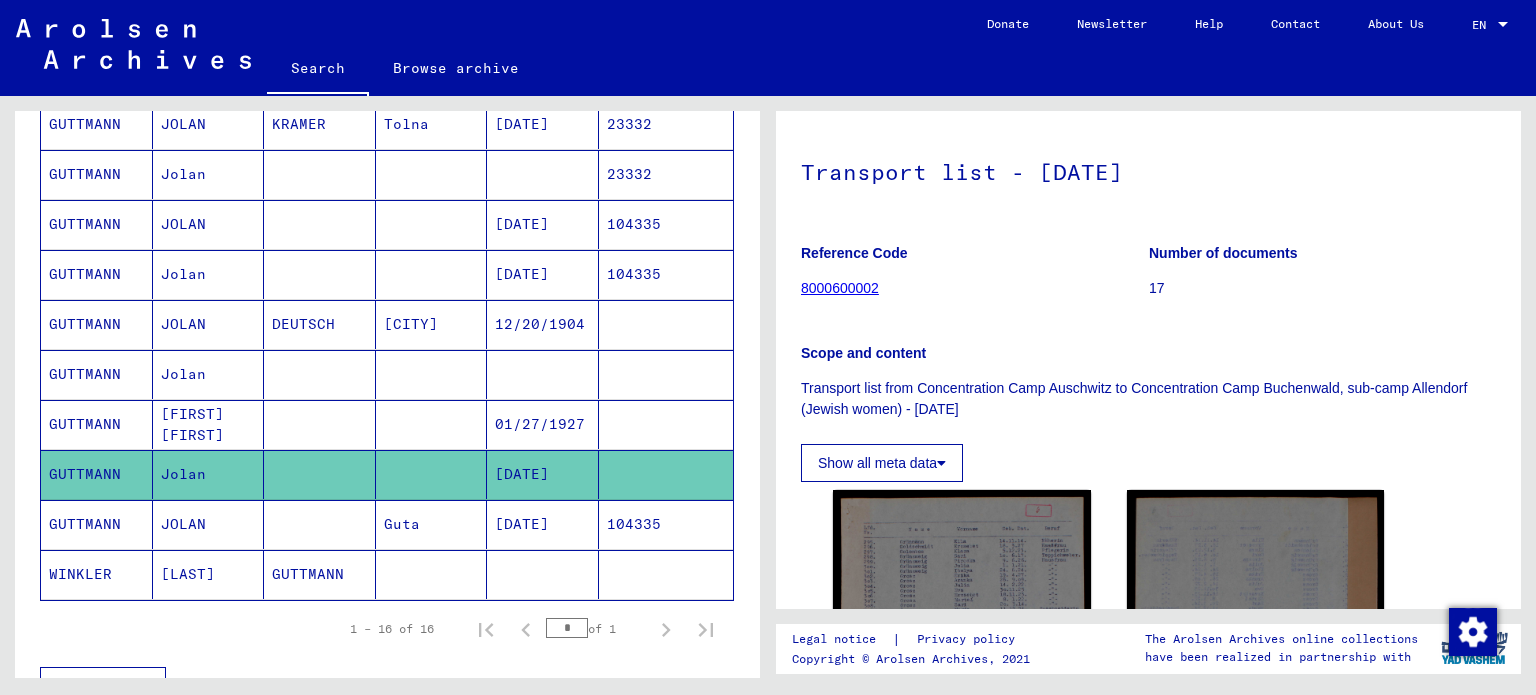 click 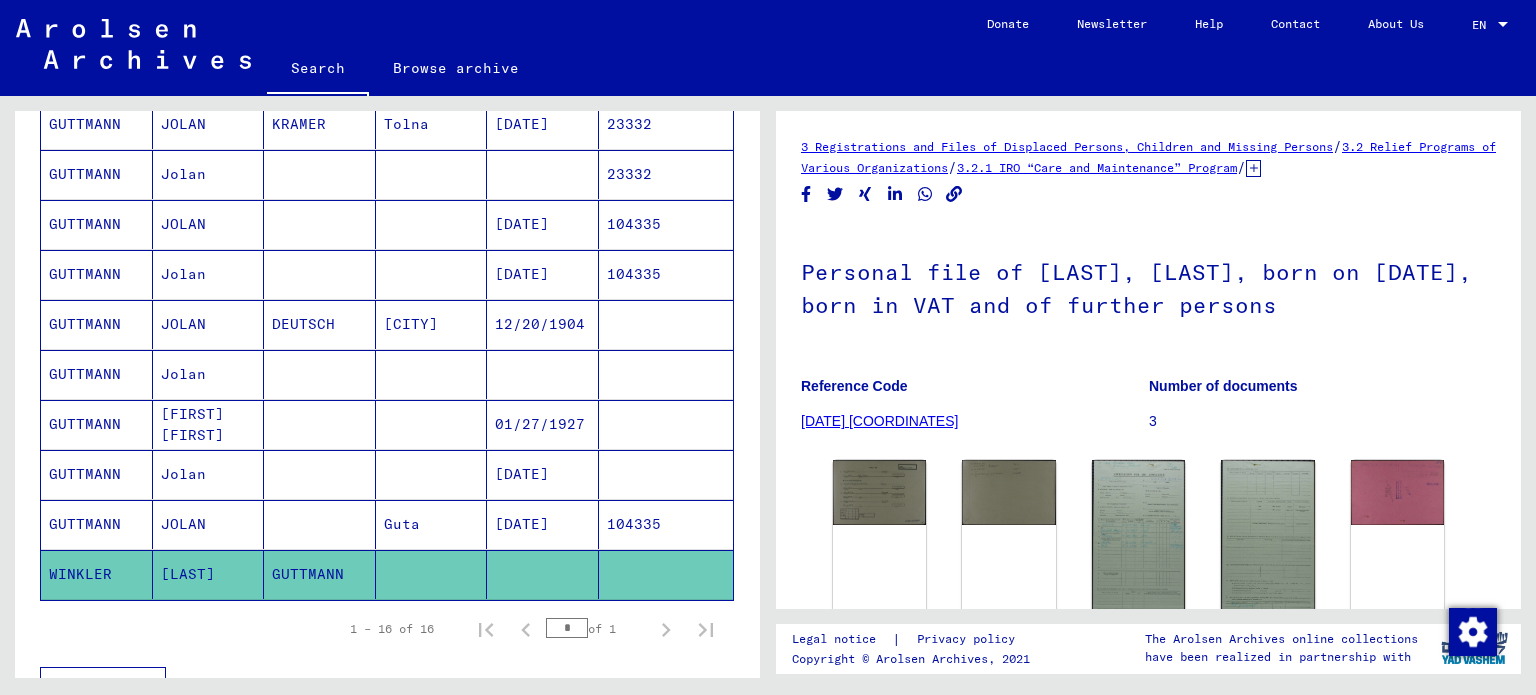 scroll, scrollTop: 0, scrollLeft: 0, axis: both 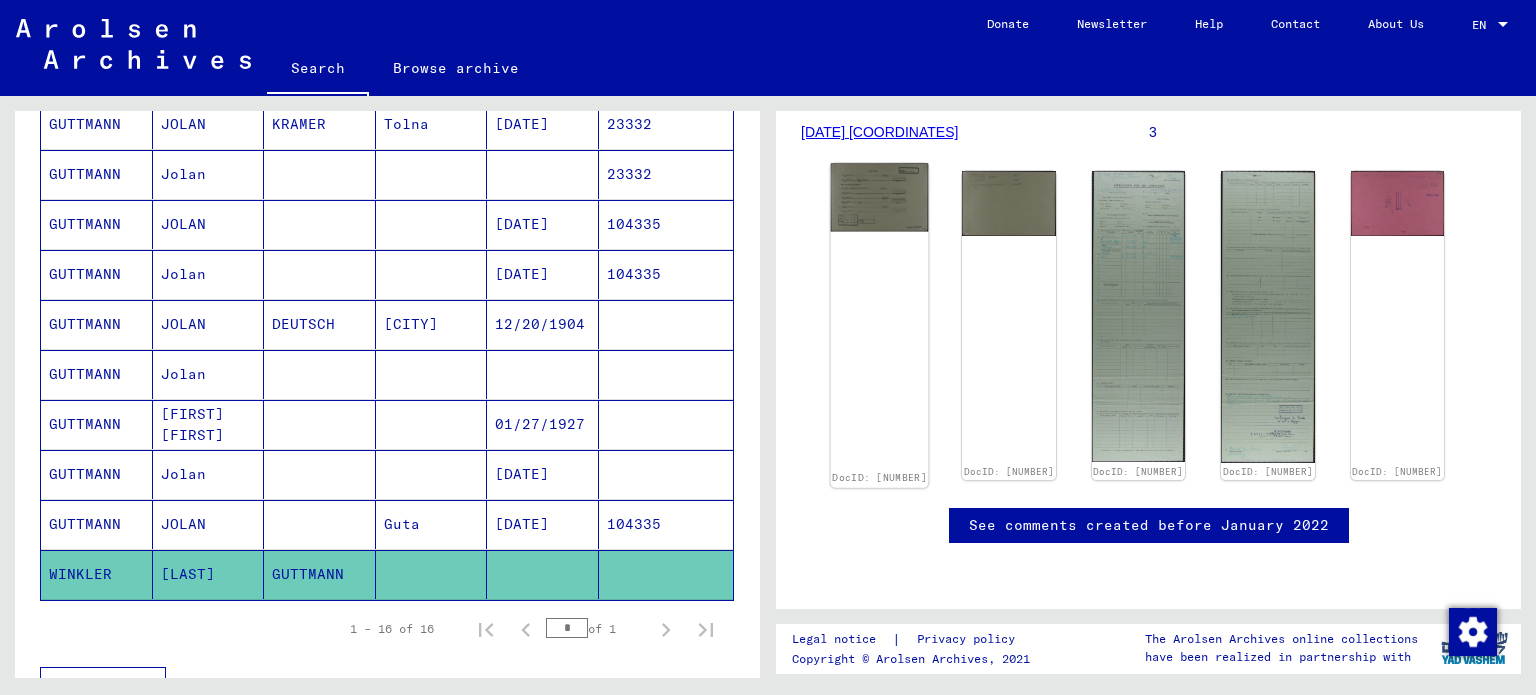 click 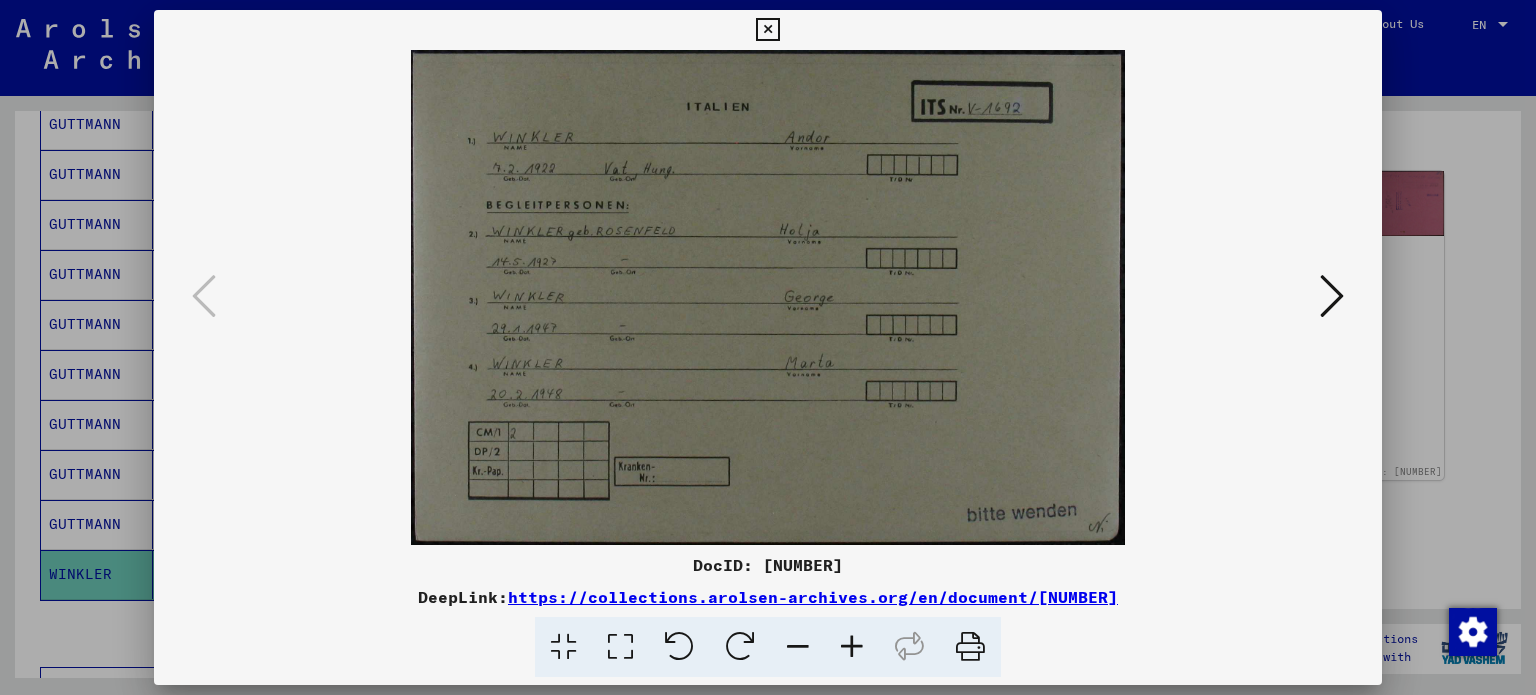 click at bounding box center [768, 297] 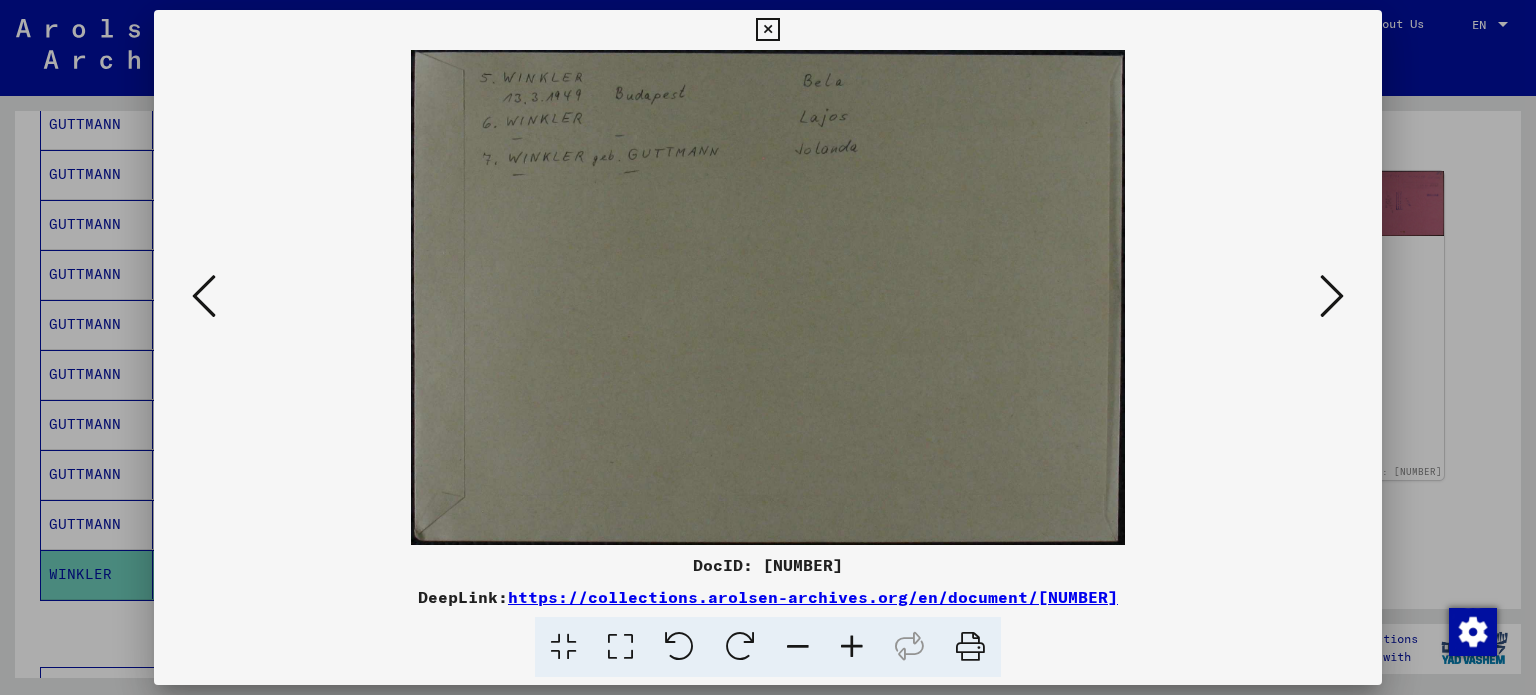 click at bounding box center [1332, 296] 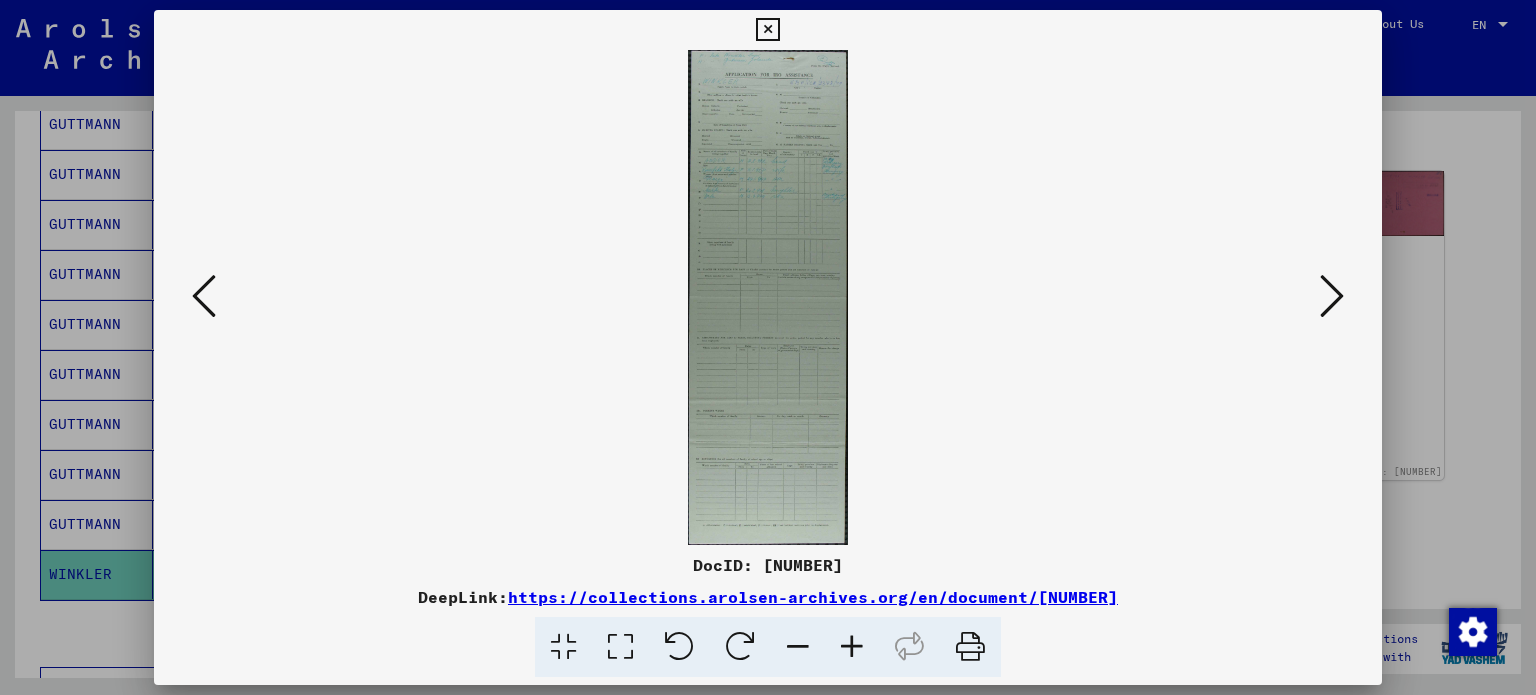 click at bounding box center [1332, 296] 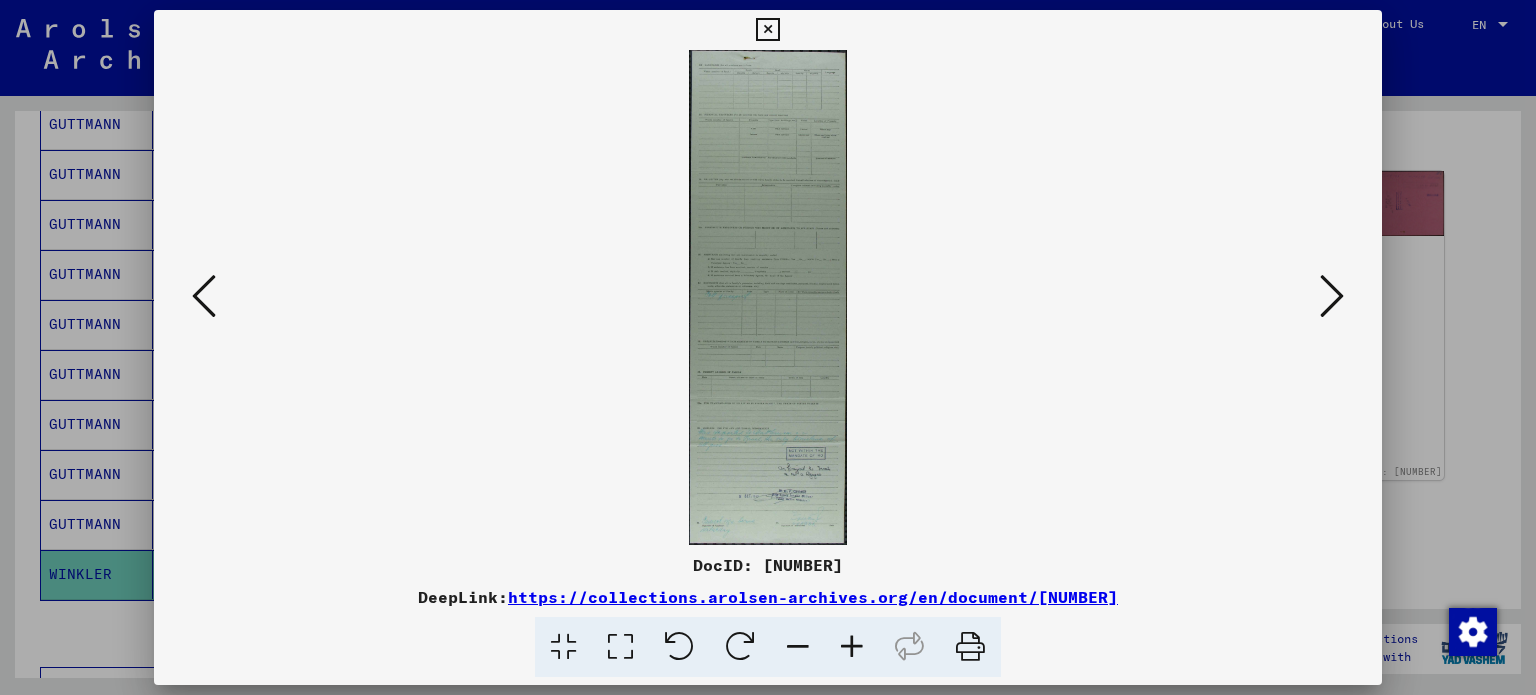 click at bounding box center (852, 647) 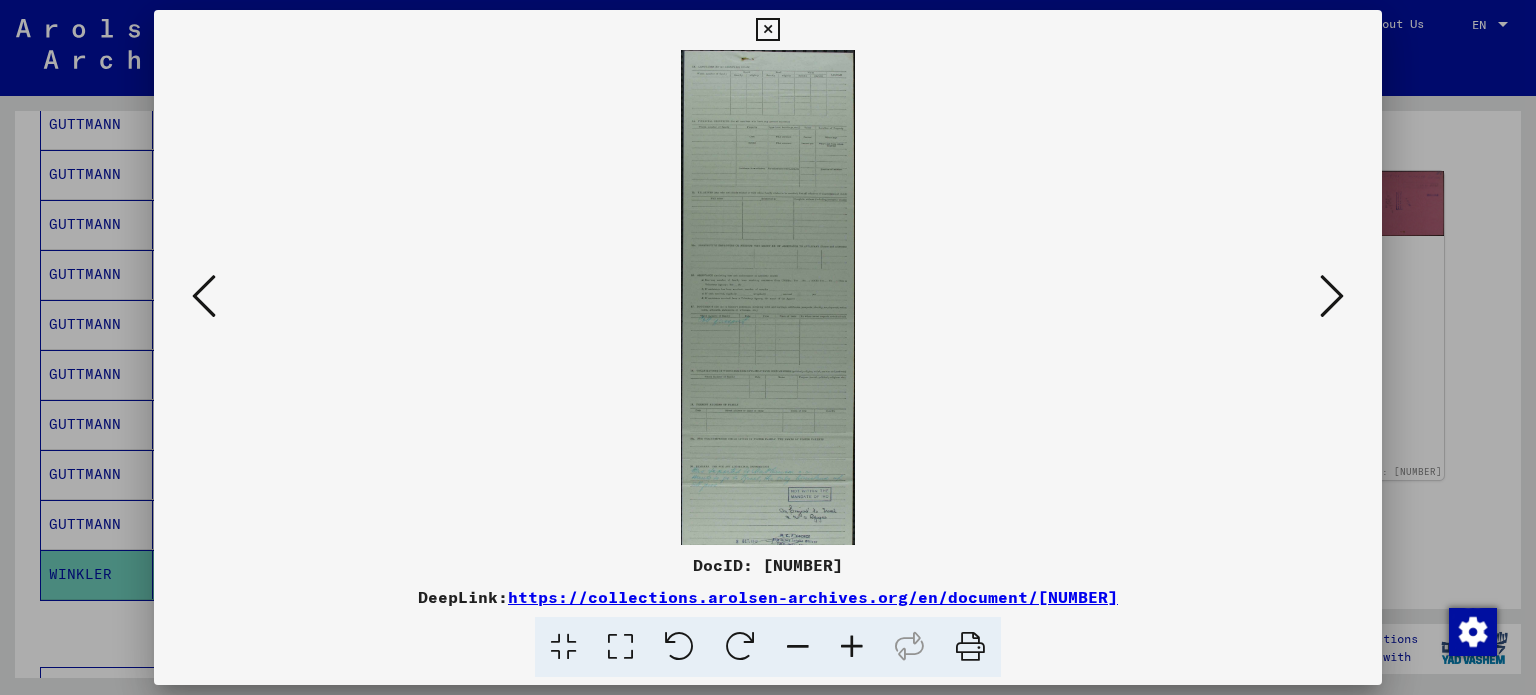 click at bounding box center [852, 647] 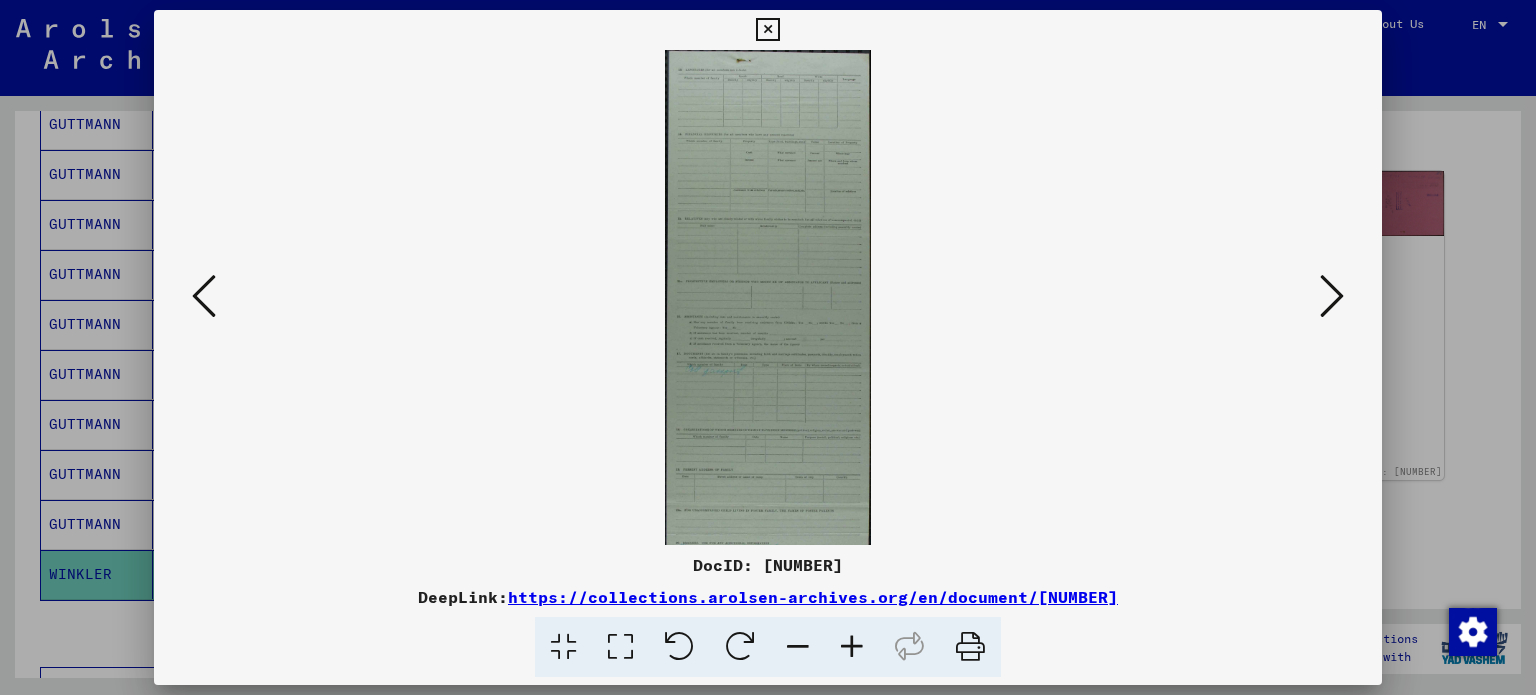click at bounding box center [852, 647] 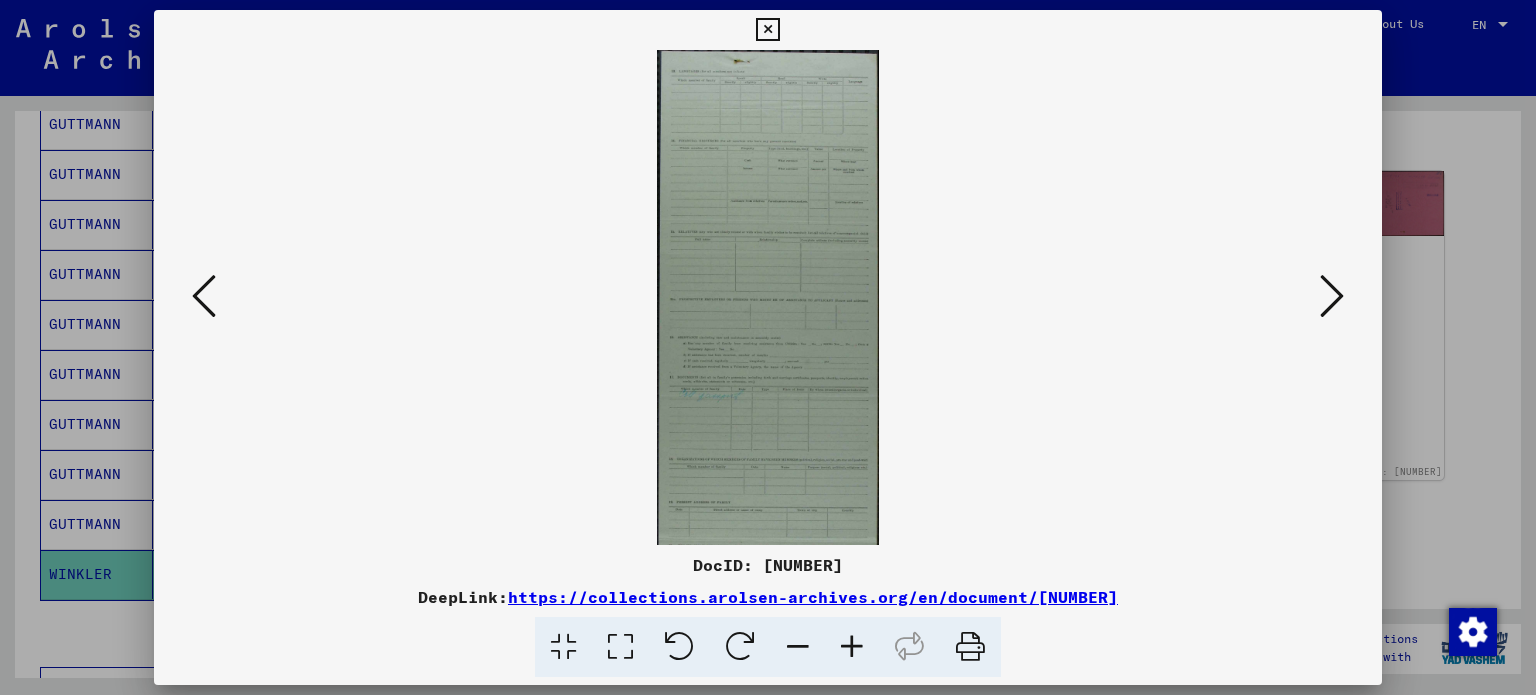 click at bounding box center (852, 647) 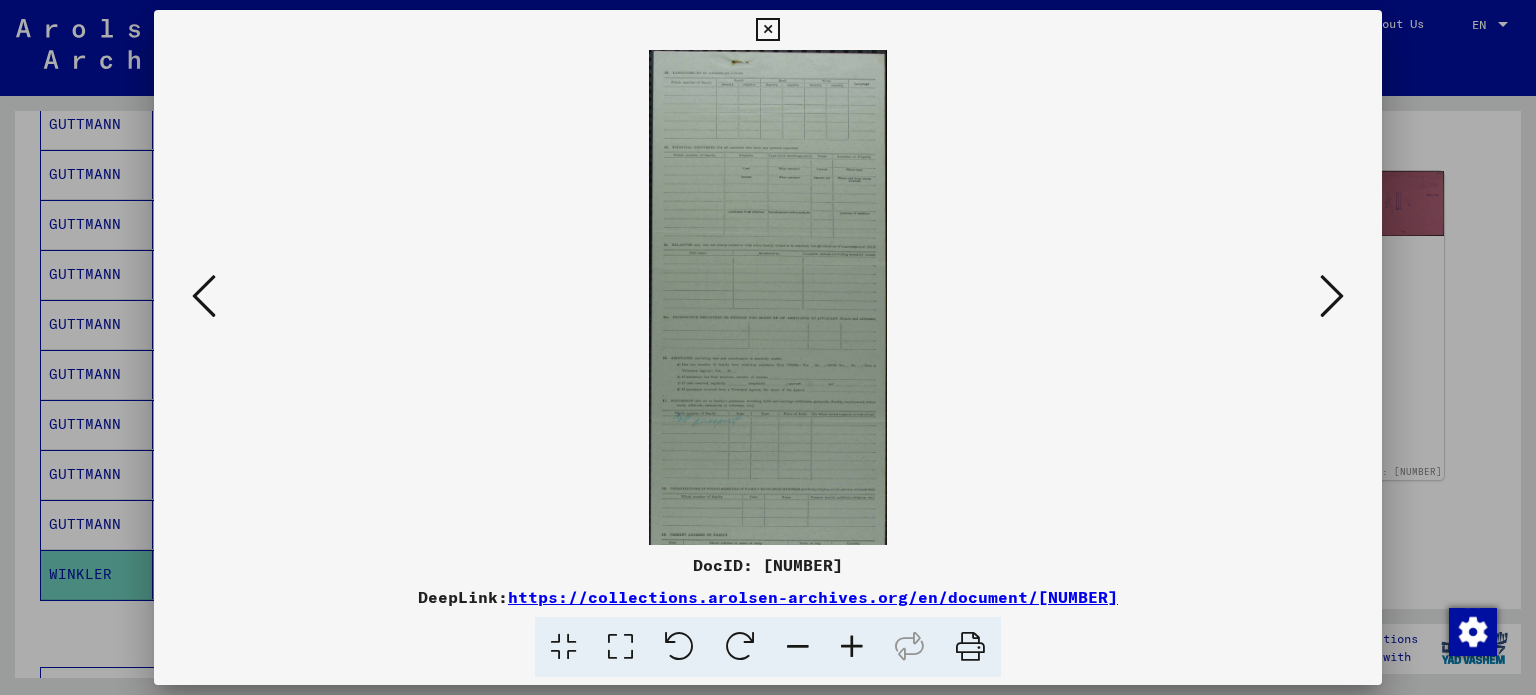 click at bounding box center (852, 647) 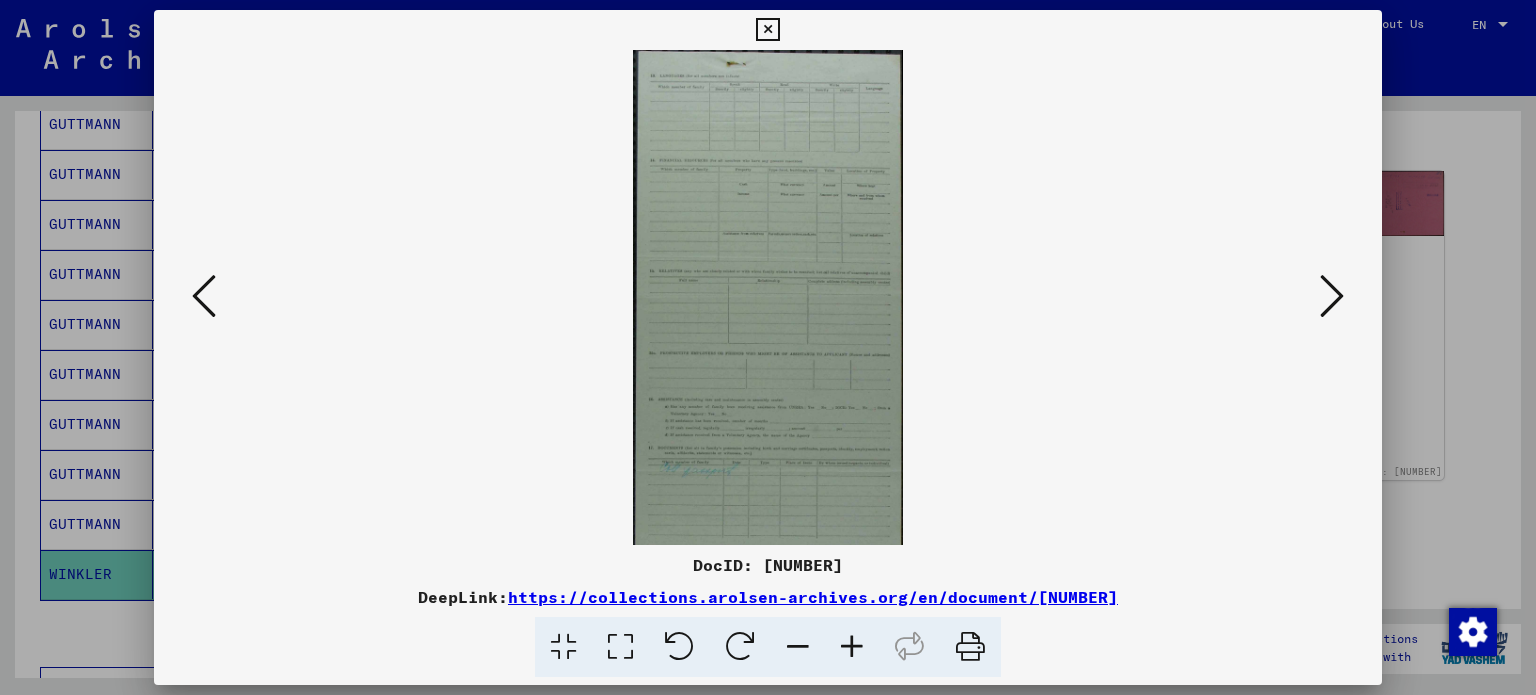 click at bounding box center [852, 647] 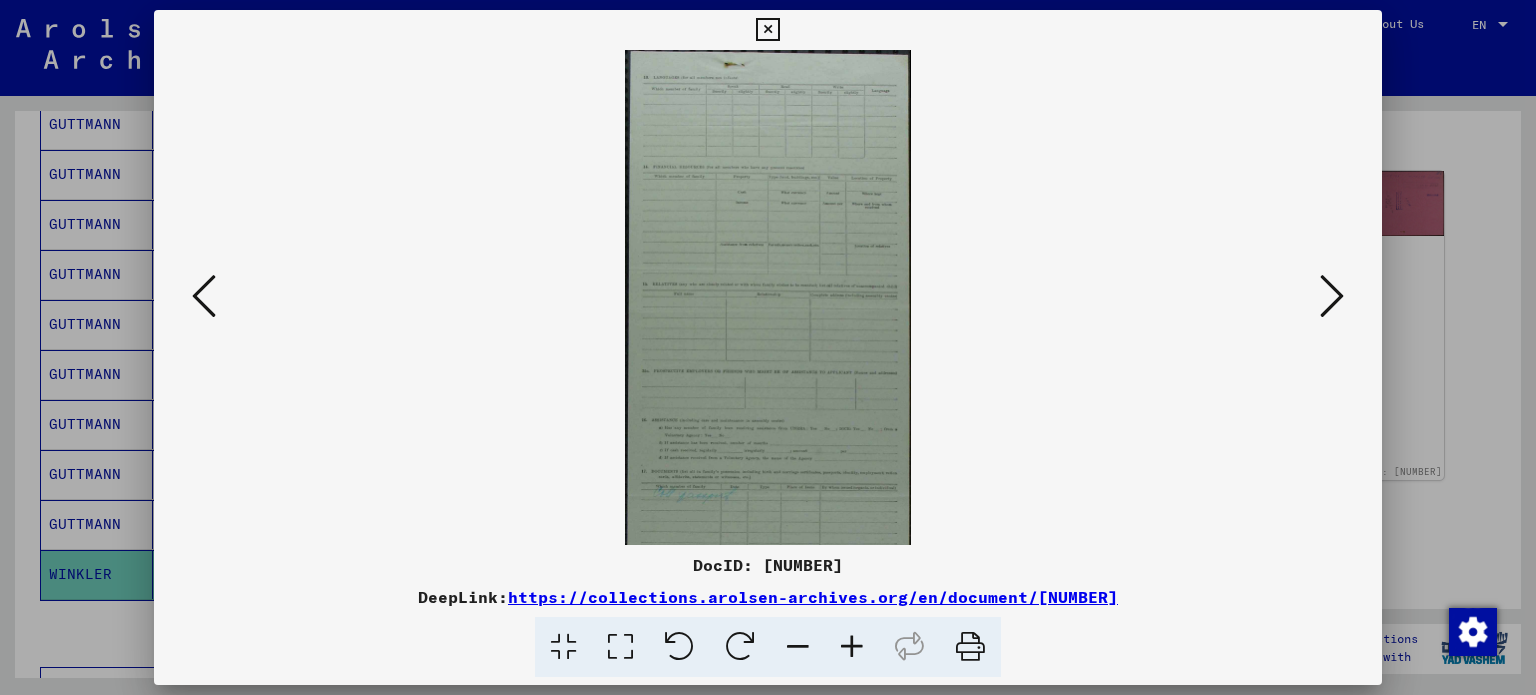 click at bounding box center [852, 647] 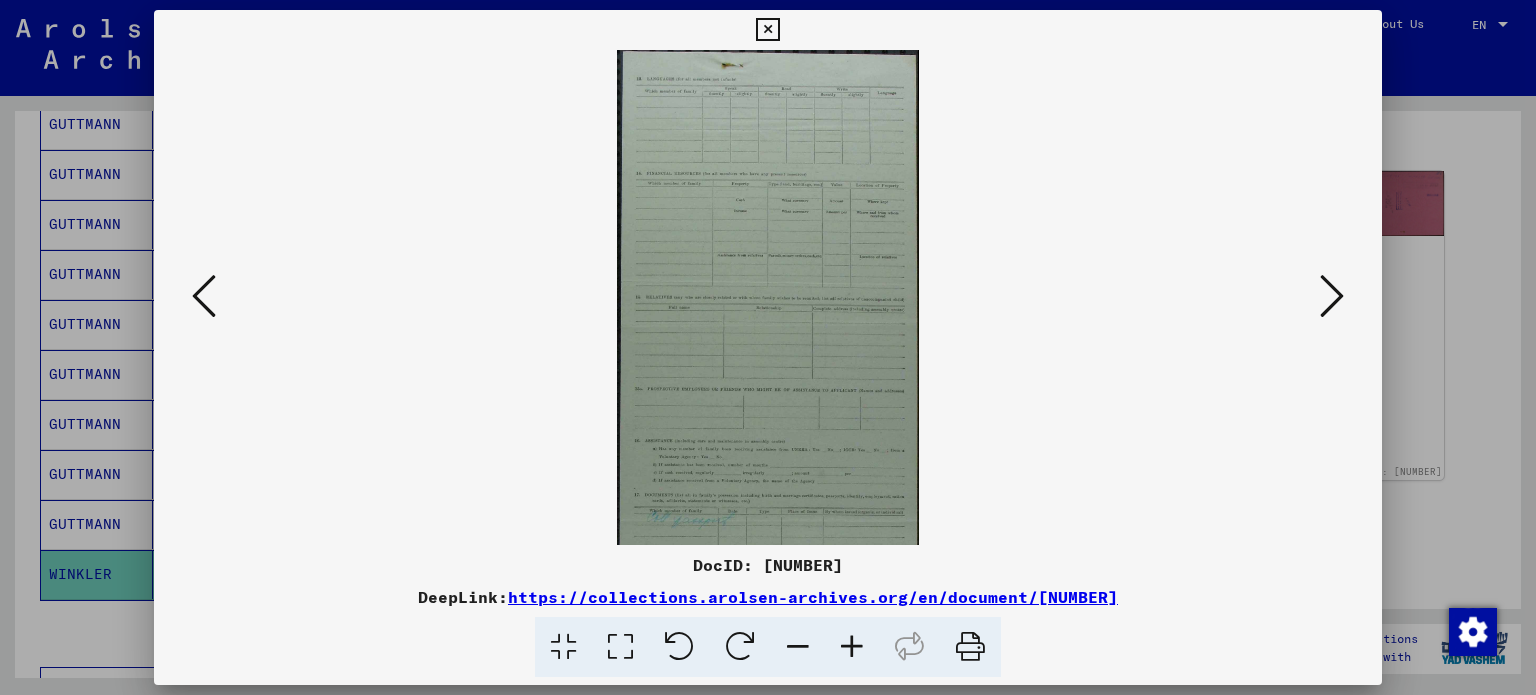 click at bounding box center [1332, 297] 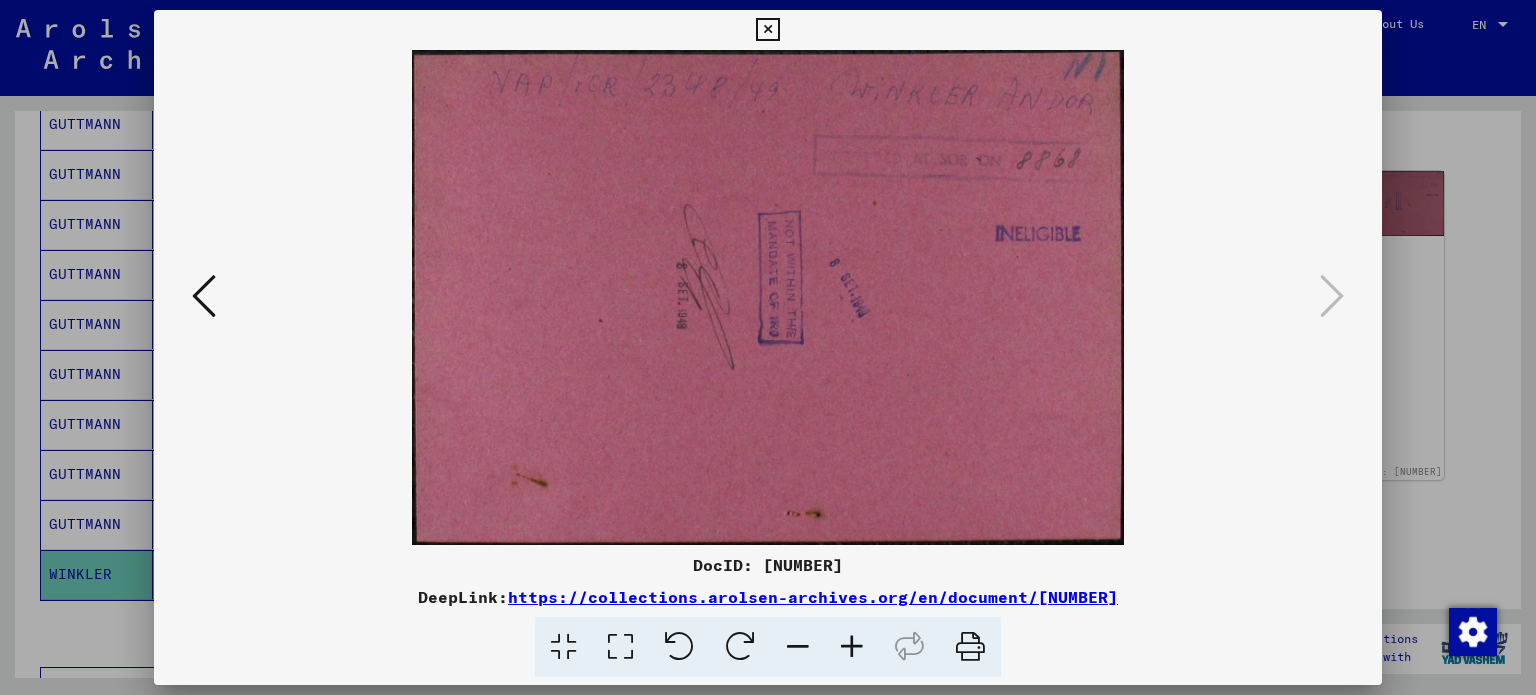 click at bounding box center [852, 647] 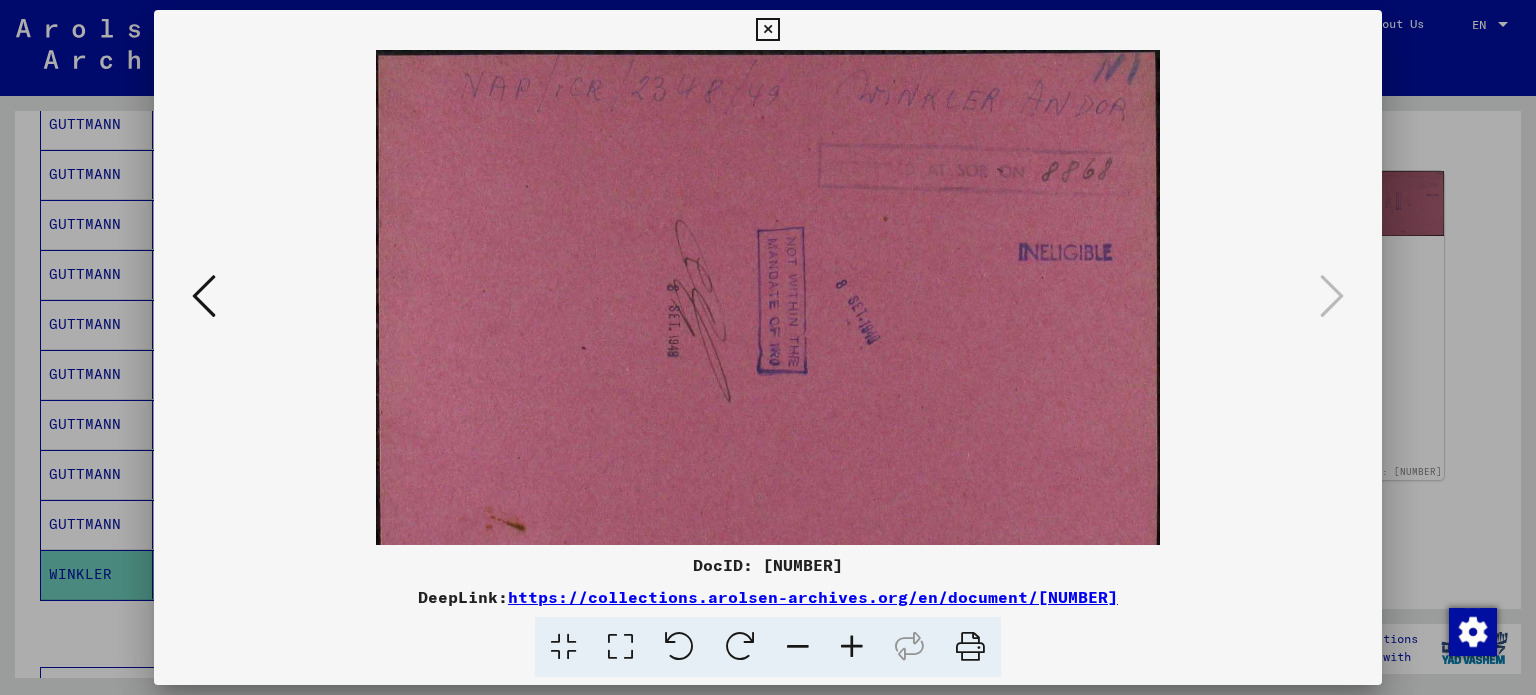 click at bounding box center [852, 647] 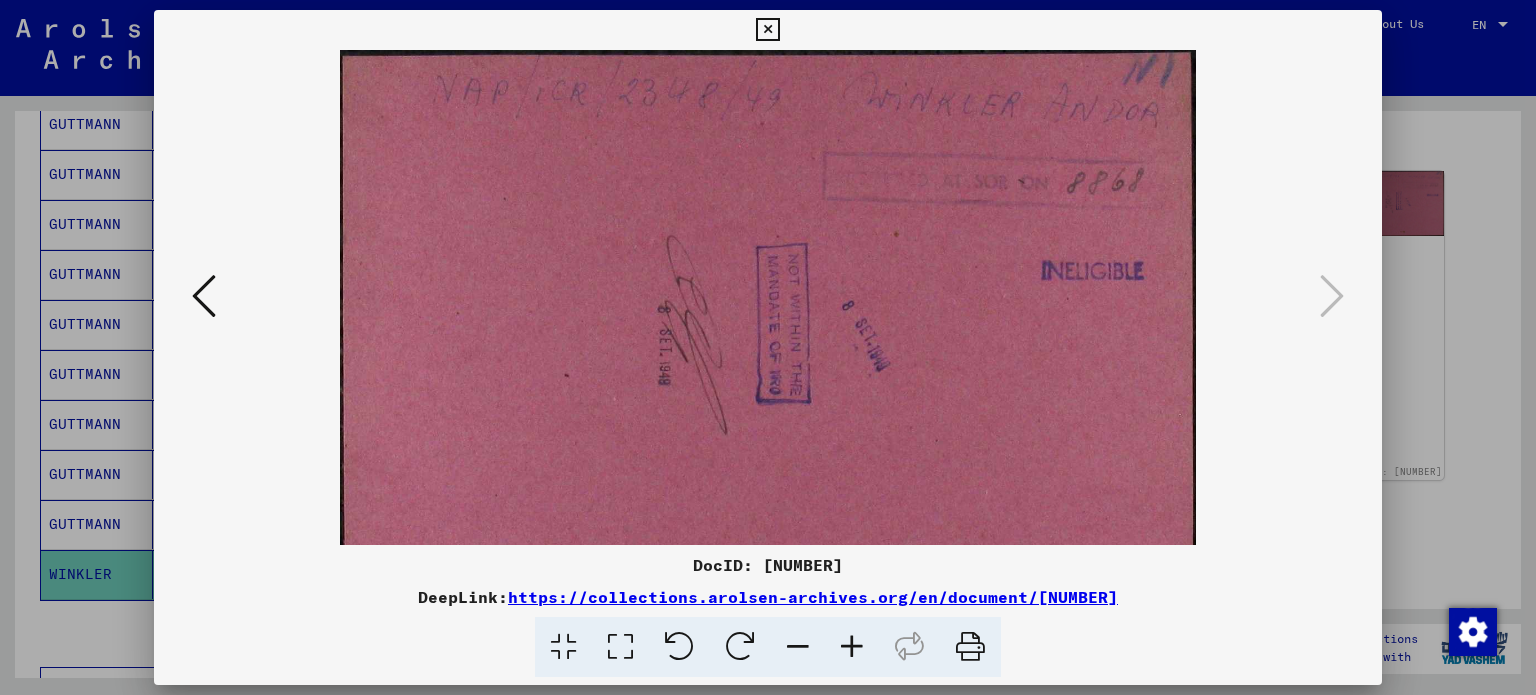 click at bounding box center (852, 647) 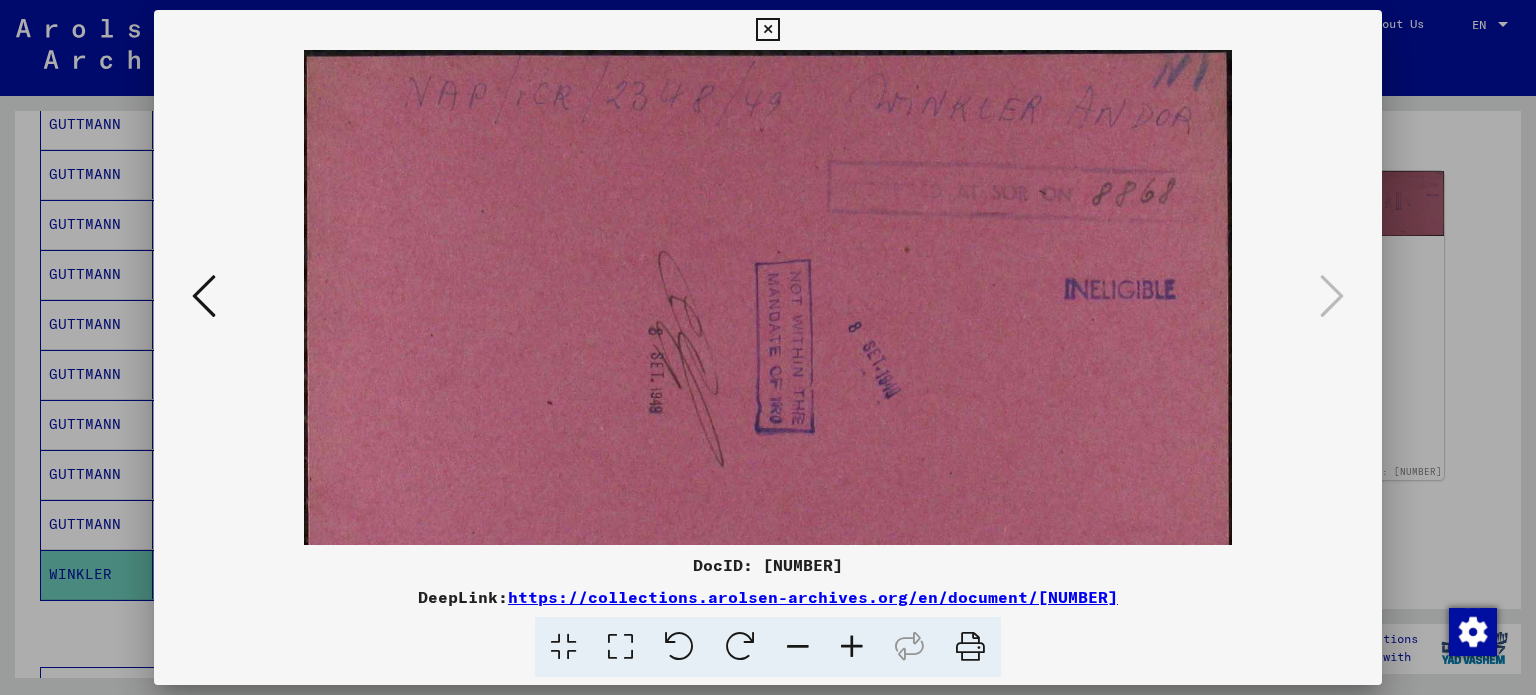 click at bounding box center [852, 647] 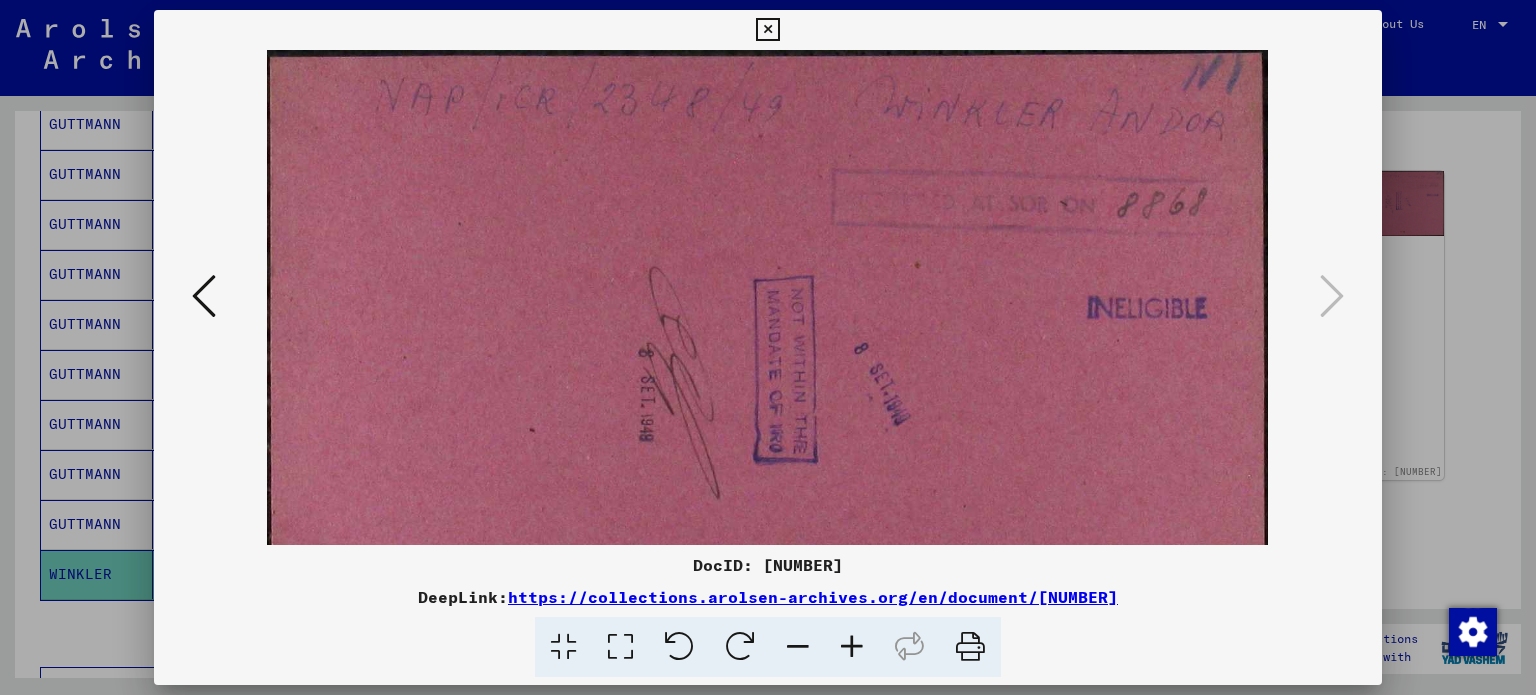 click at bounding box center [852, 647] 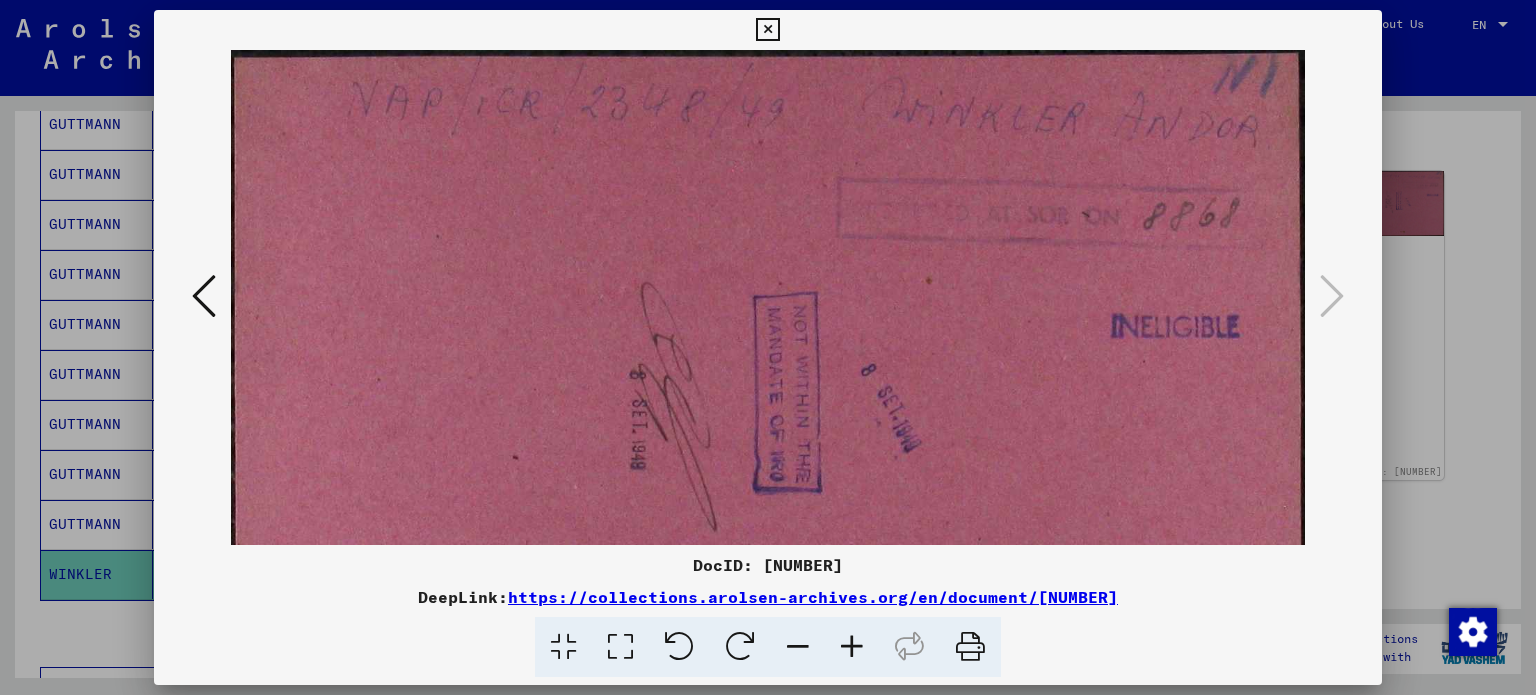 click at bounding box center (767, 30) 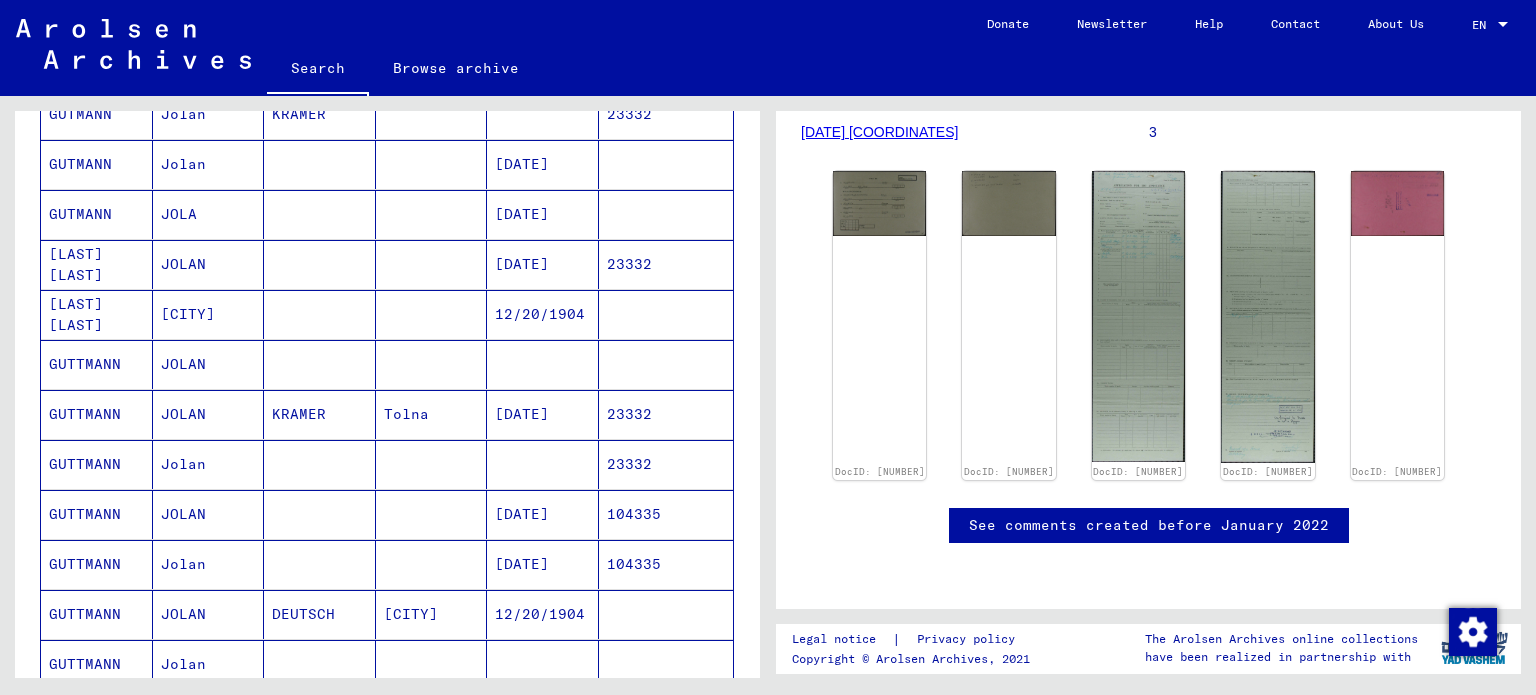 scroll, scrollTop: 305, scrollLeft: 0, axis: vertical 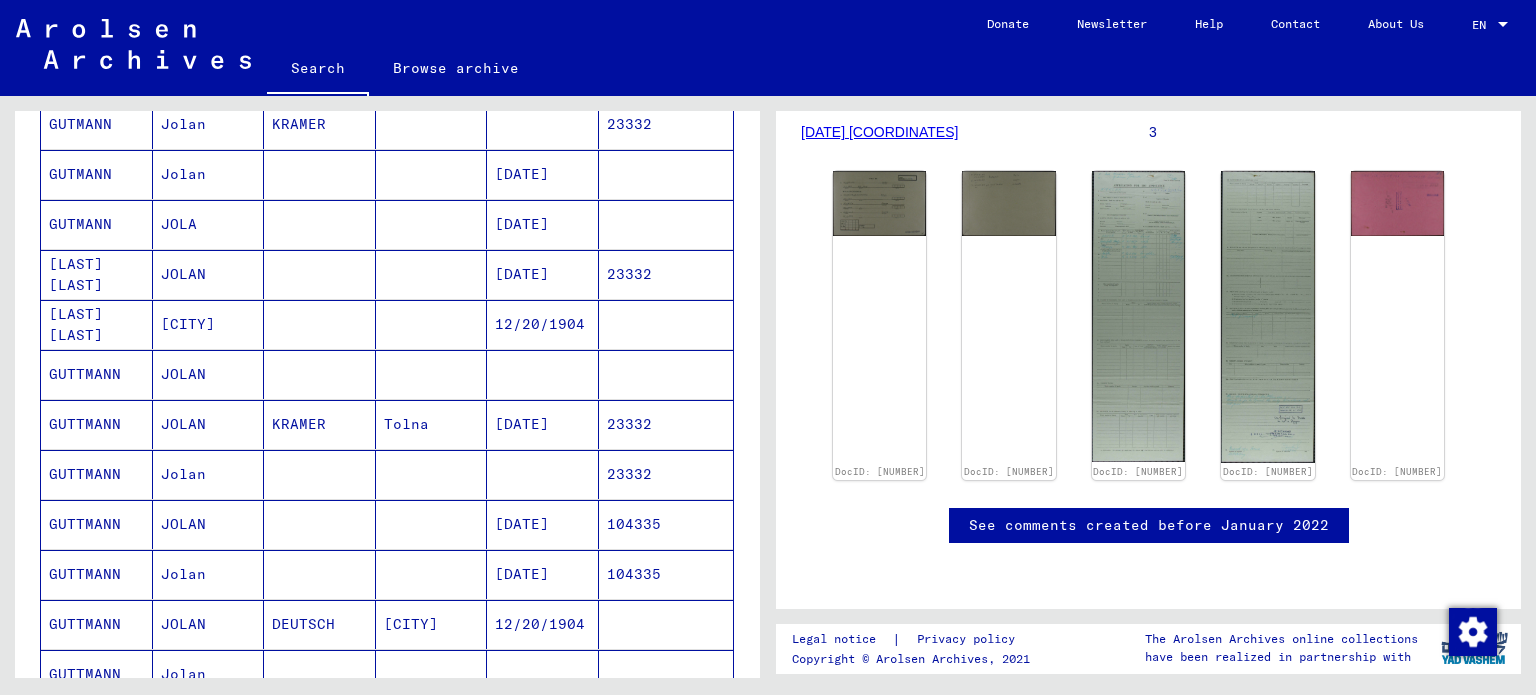 click on "12/20/1904" at bounding box center (543, 374) 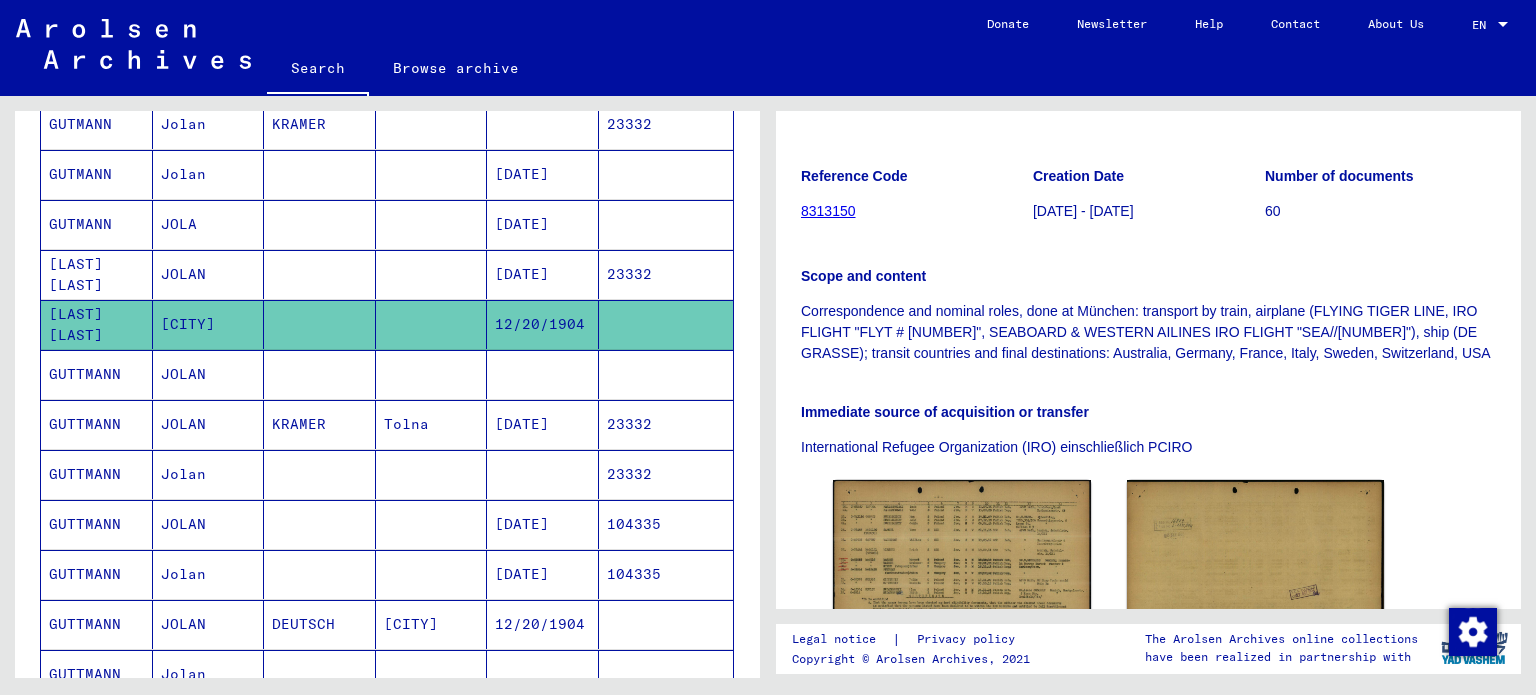 scroll, scrollTop: 500, scrollLeft: 0, axis: vertical 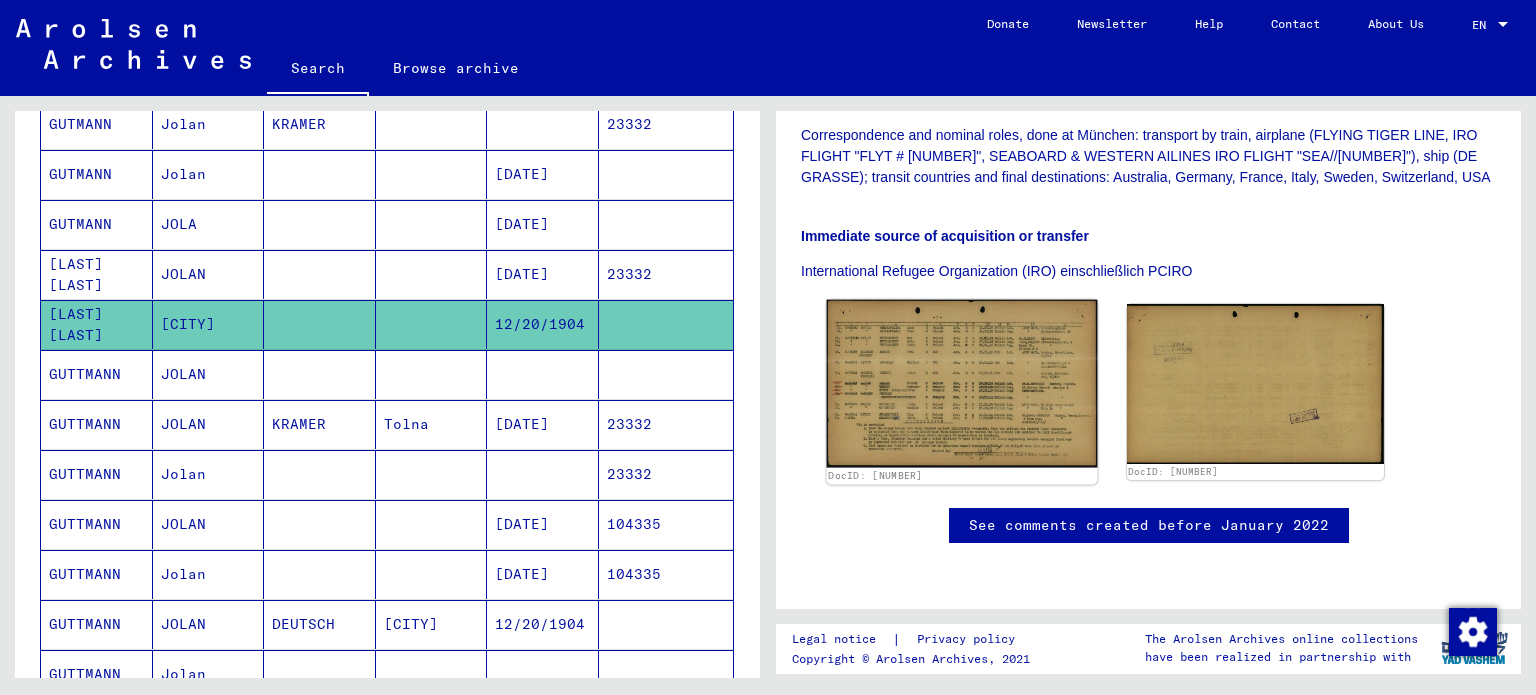 click 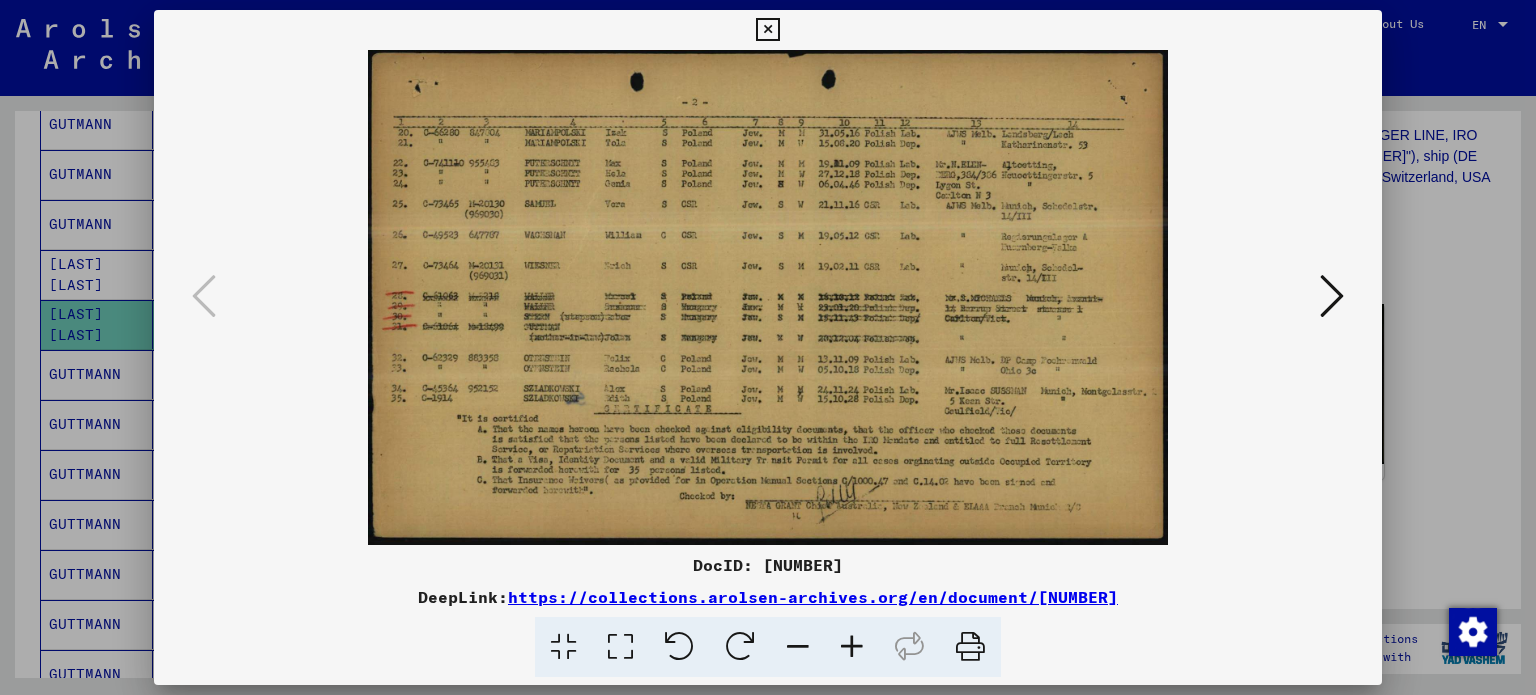 click at bounding box center (767, 30) 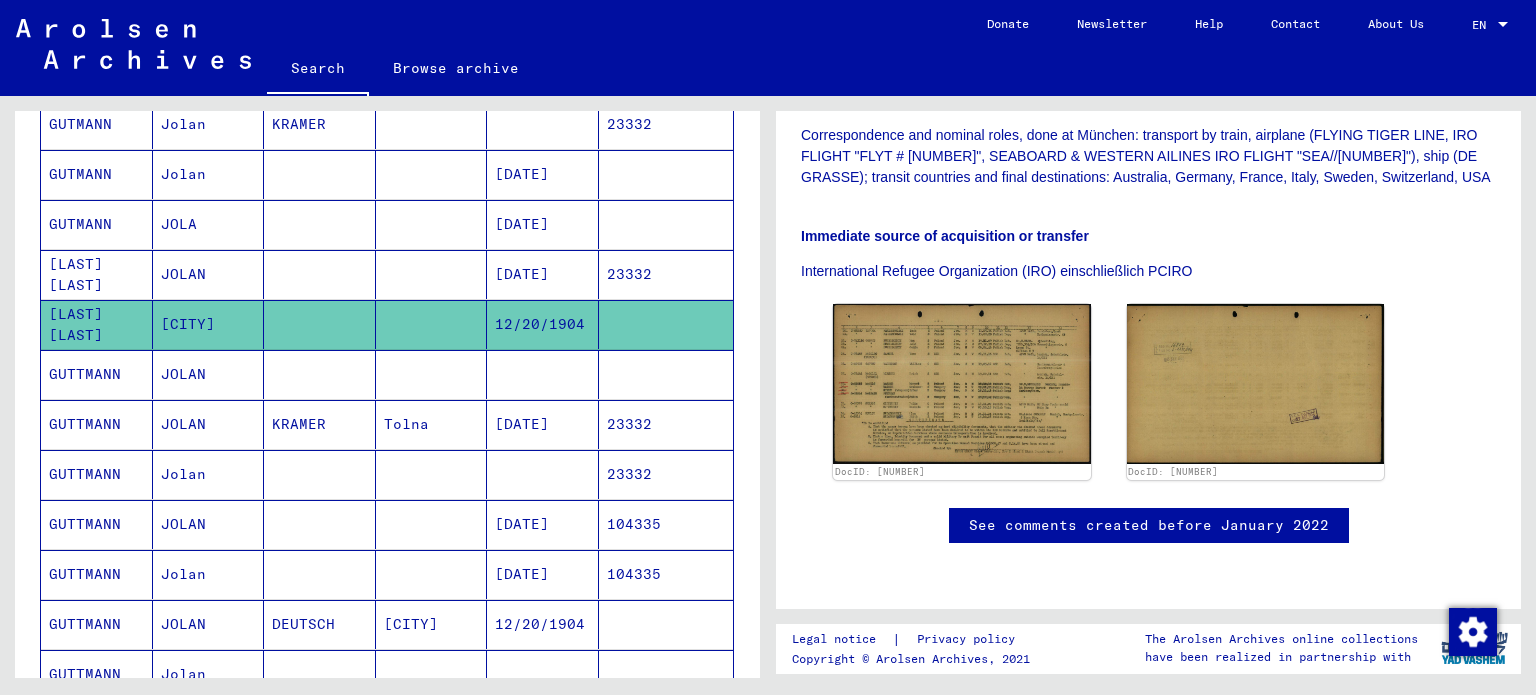 scroll, scrollTop: 105, scrollLeft: 0, axis: vertical 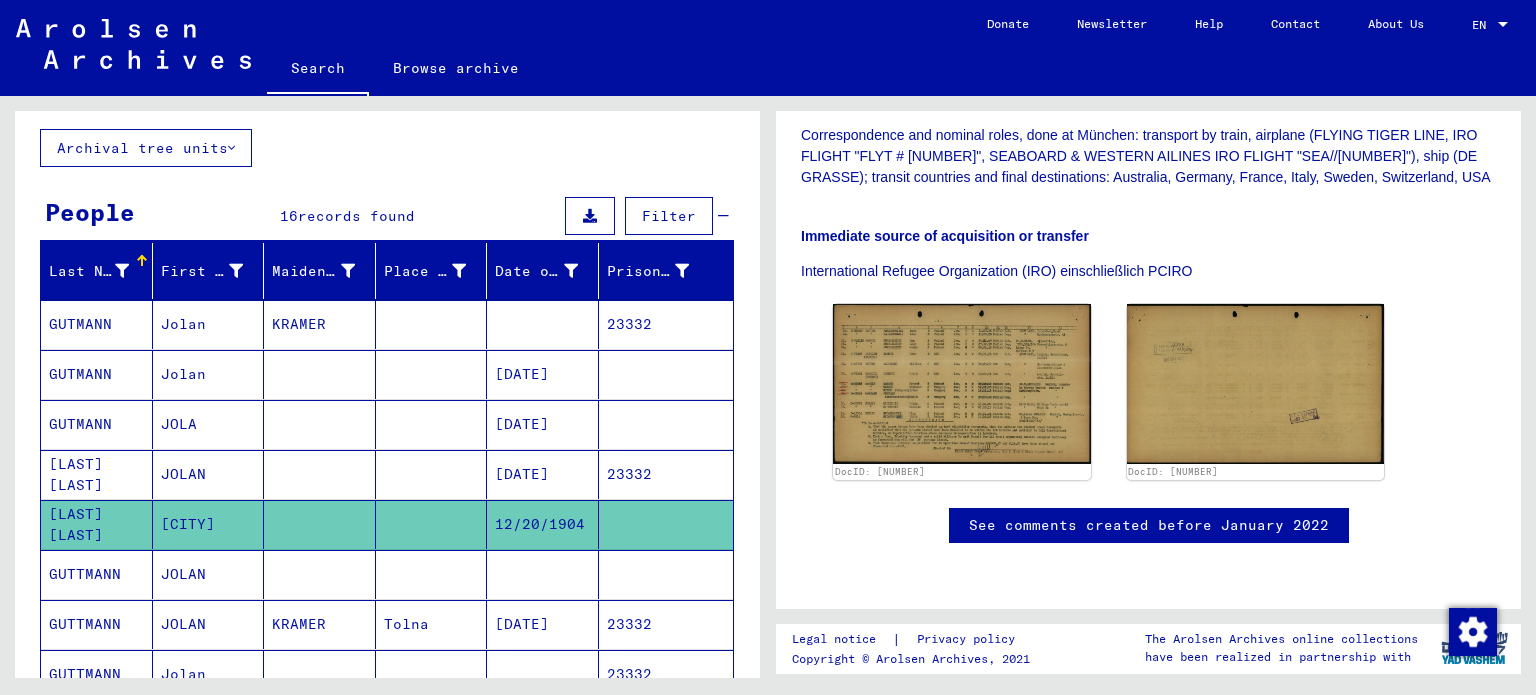 click on "[DATE]" at bounding box center [543, 424] 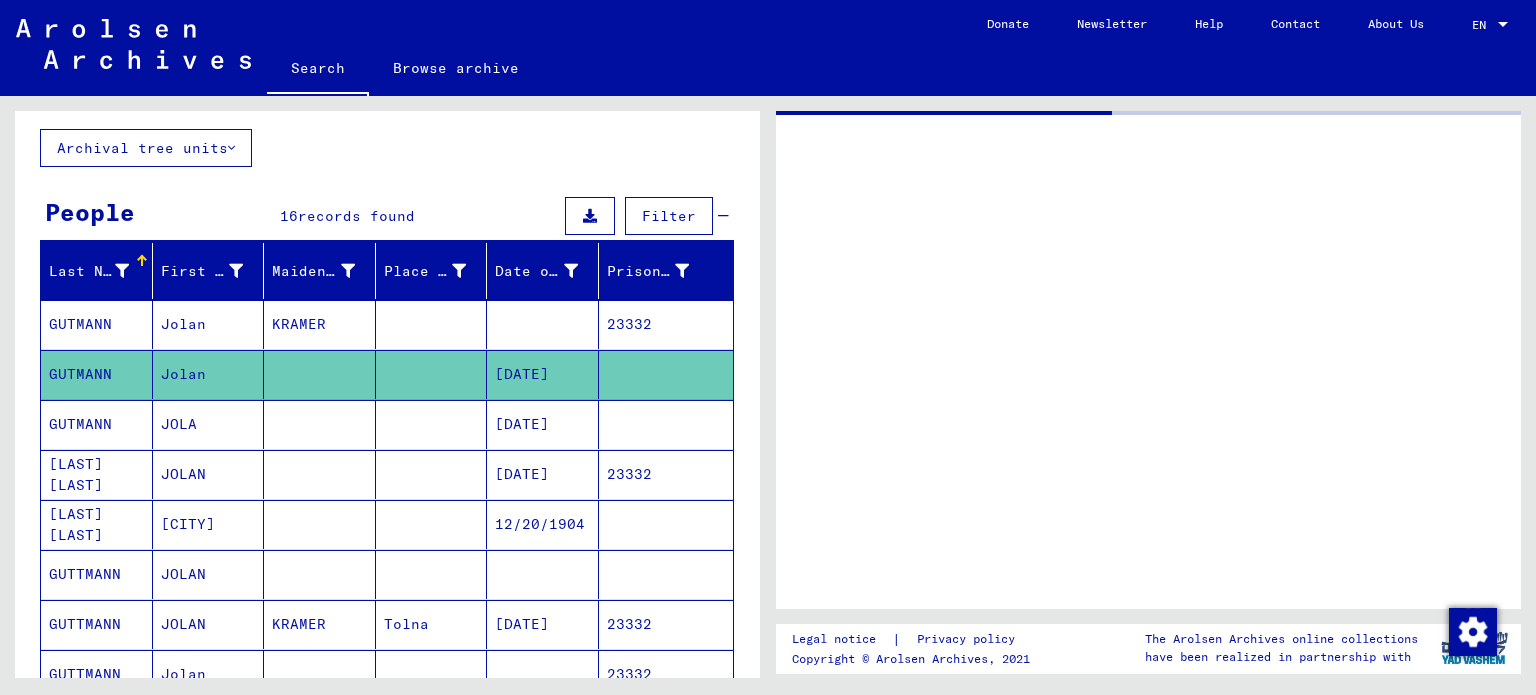 scroll, scrollTop: 0, scrollLeft: 0, axis: both 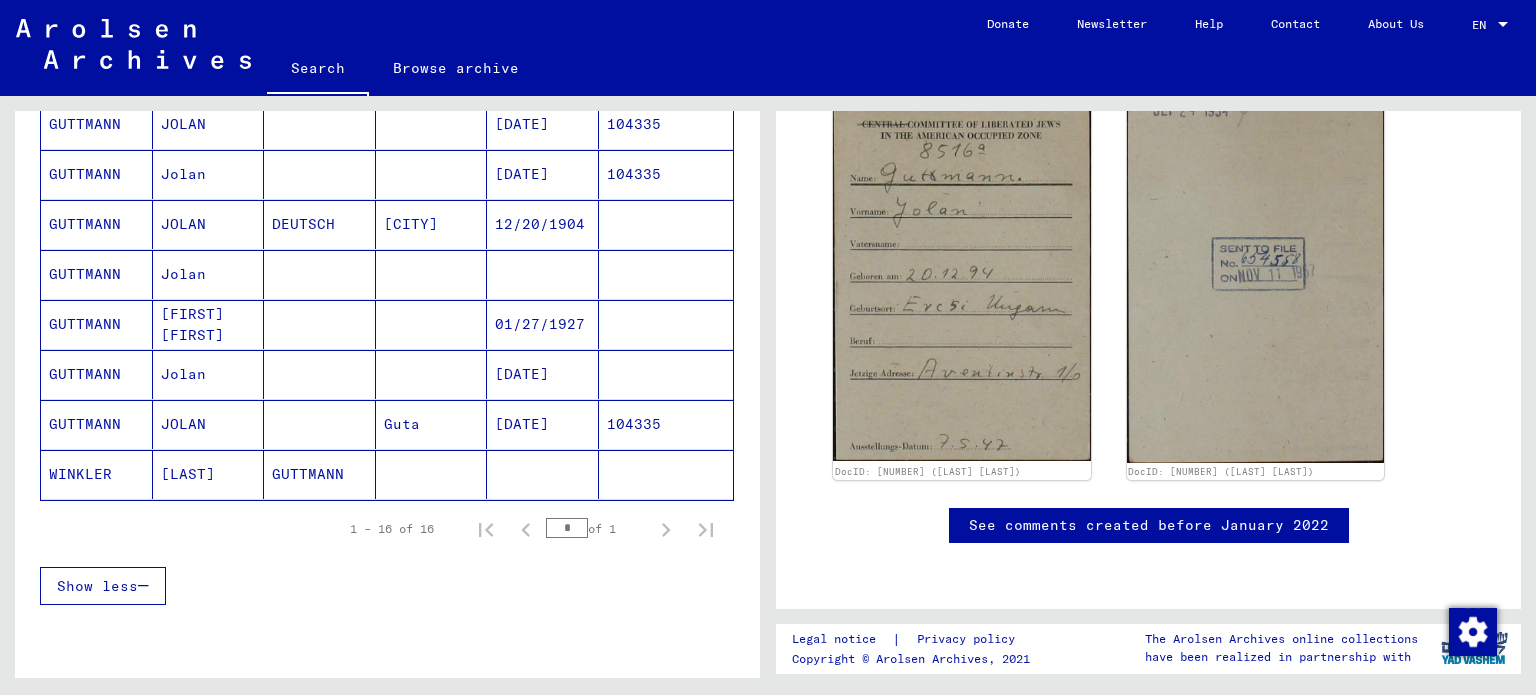 click on "[DATE]" at bounding box center (543, 474) 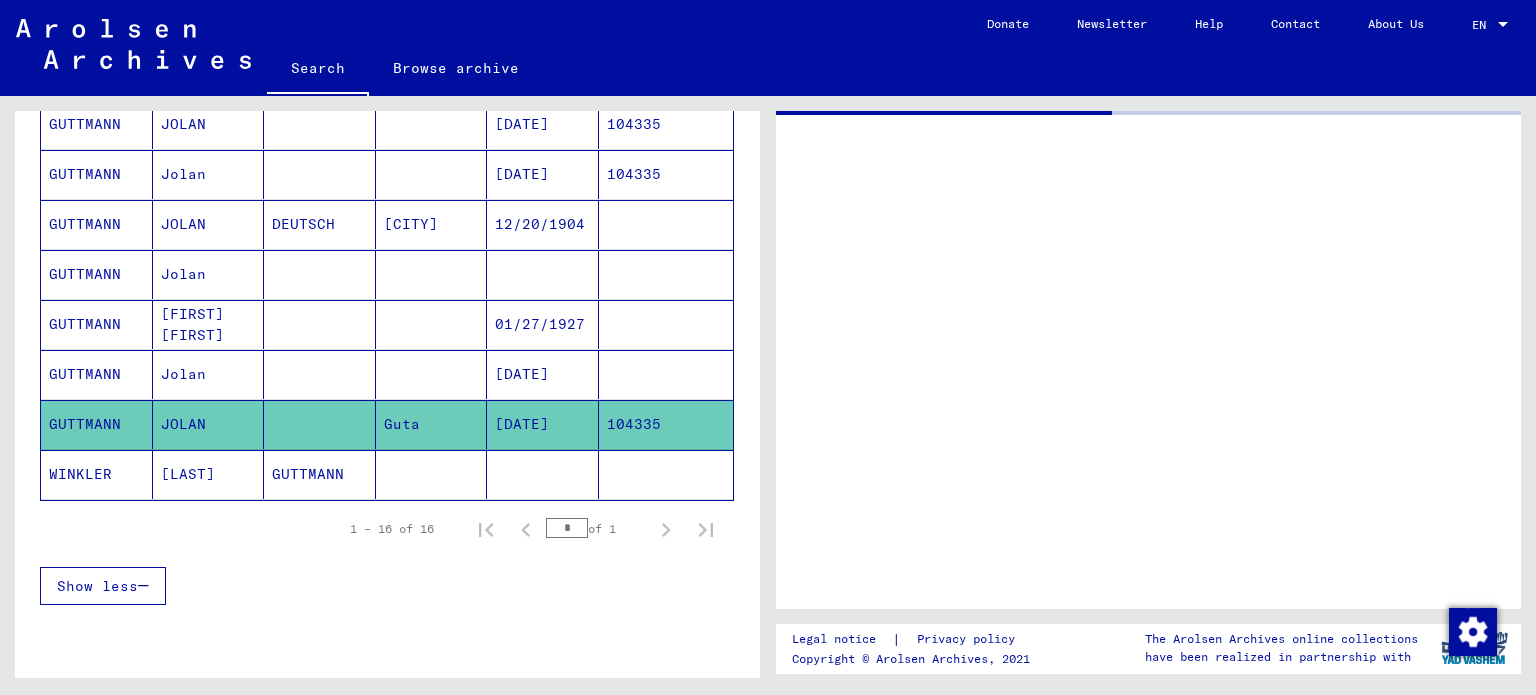 scroll, scrollTop: 0, scrollLeft: 0, axis: both 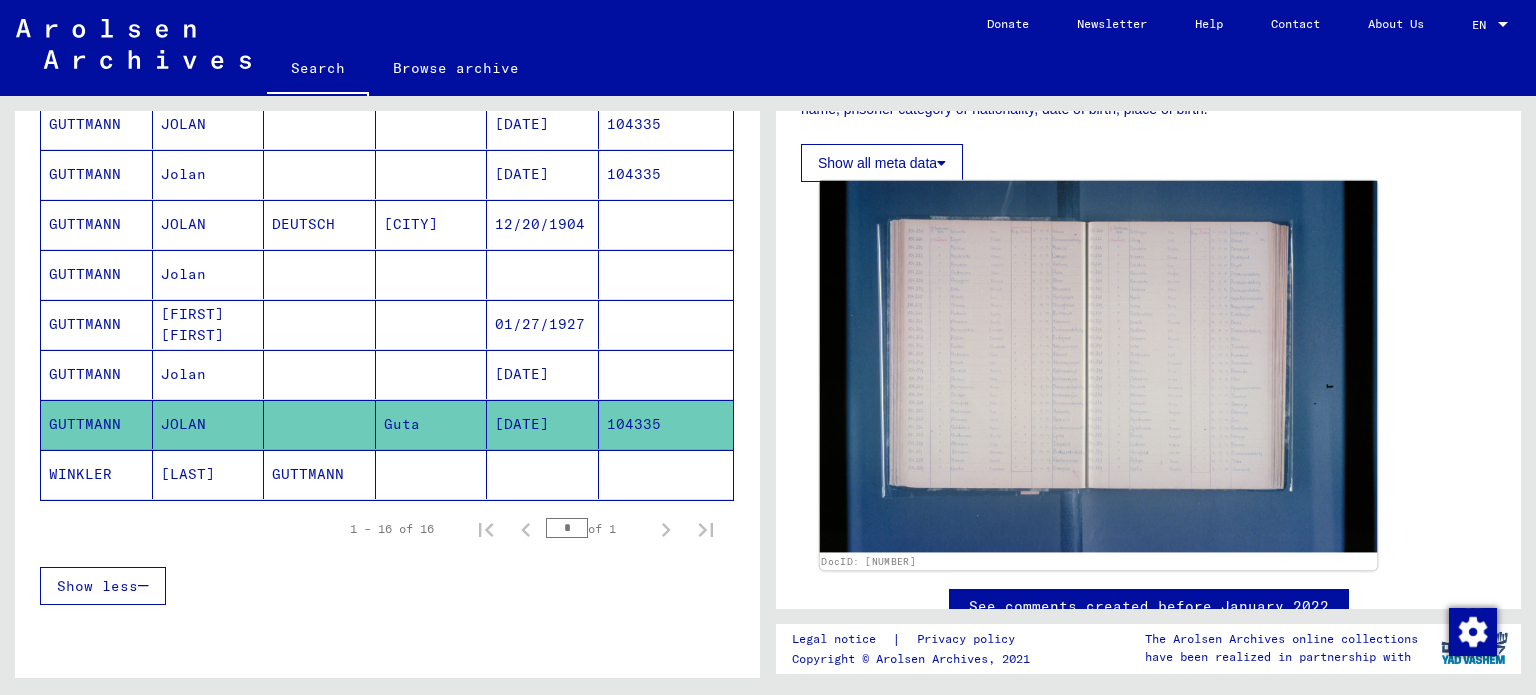 click 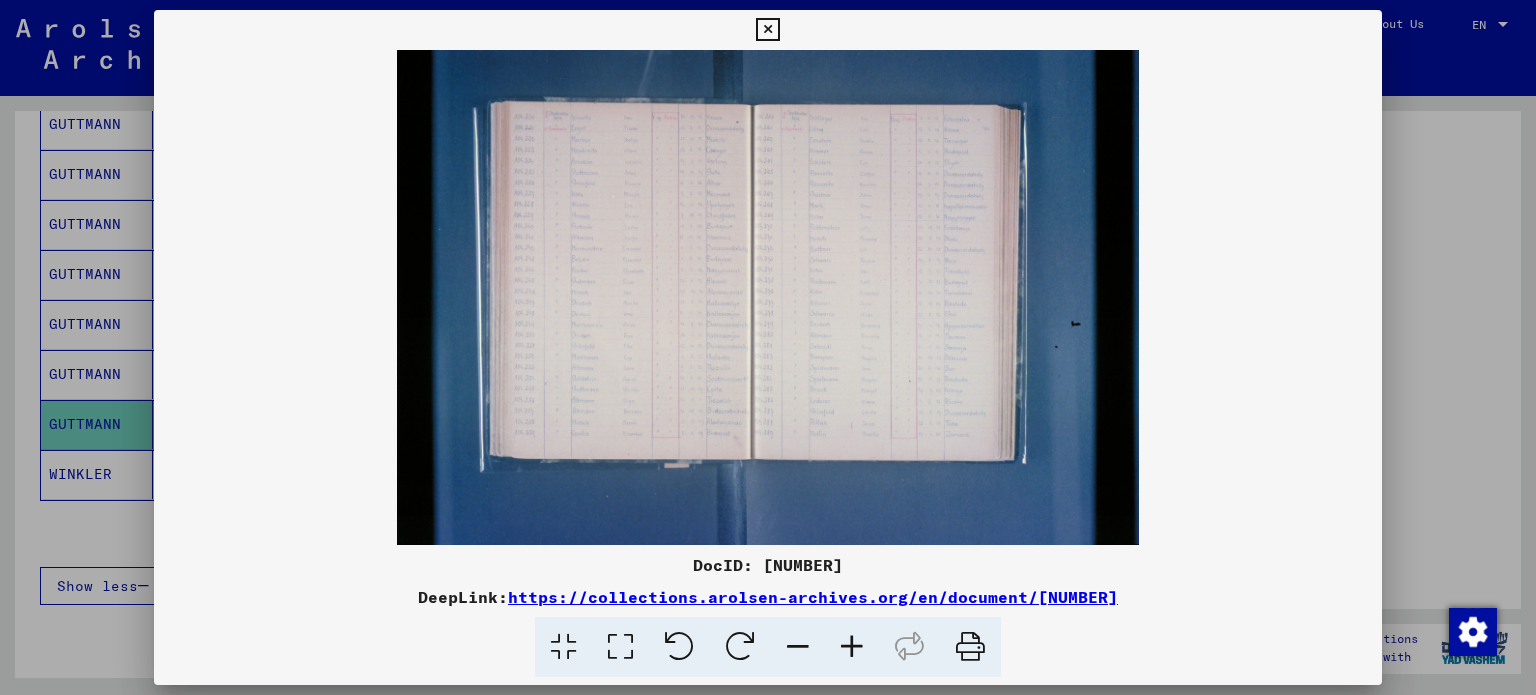 click at bounding box center (852, 647) 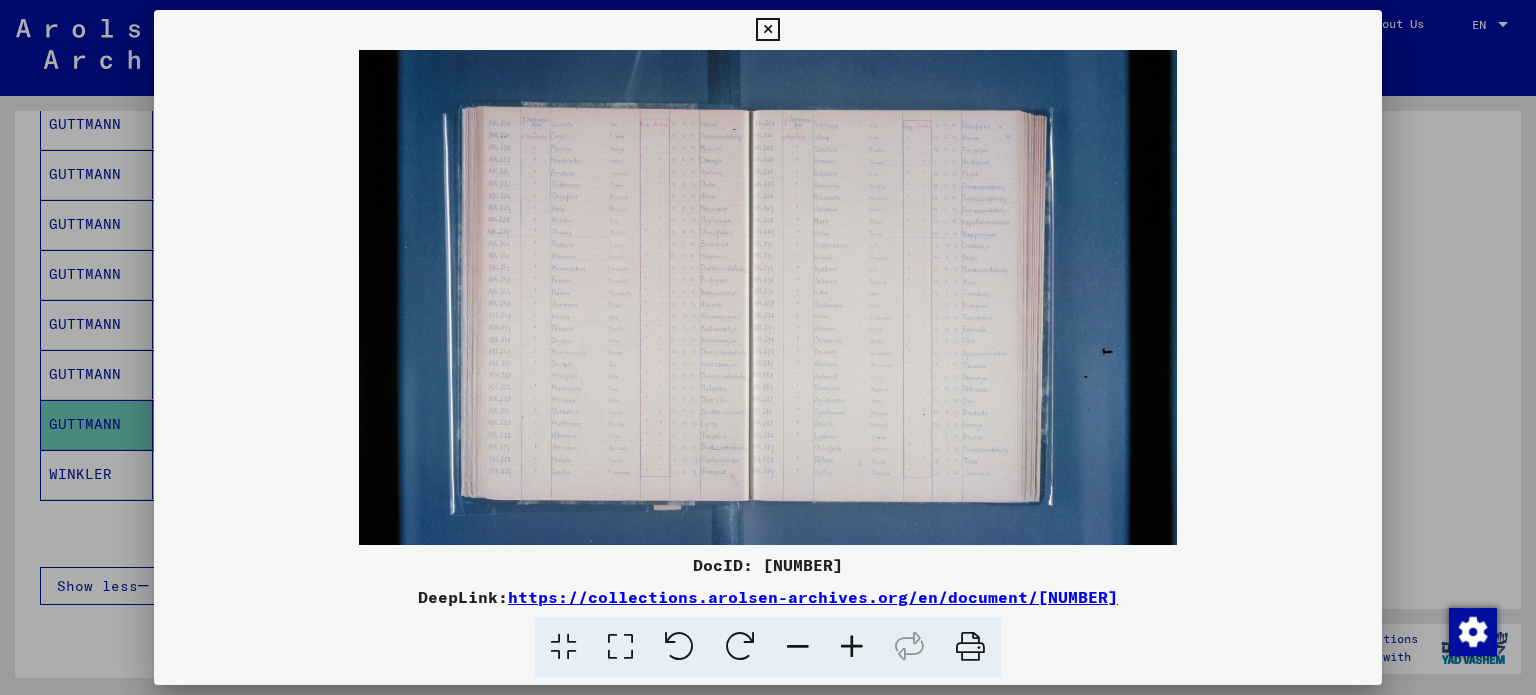 click at bounding box center (852, 647) 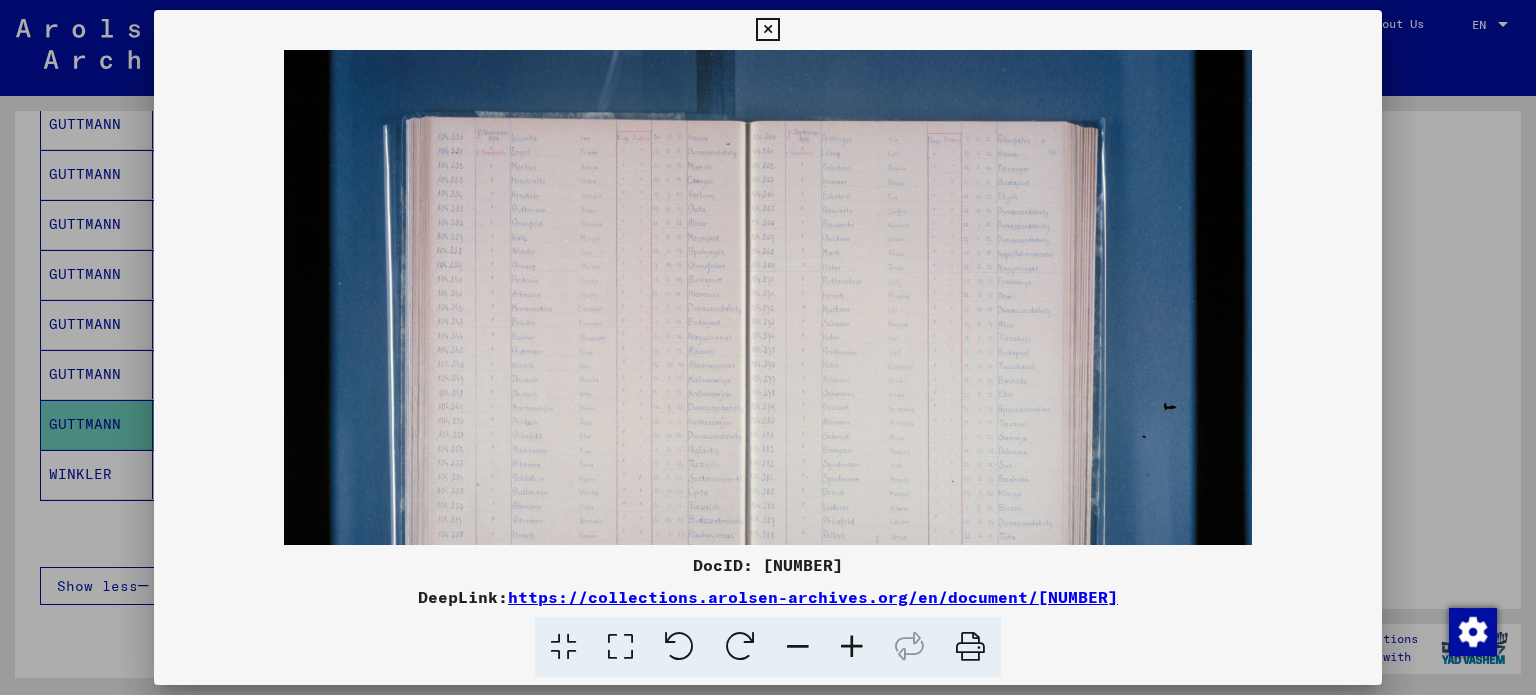 click at bounding box center [852, 647] 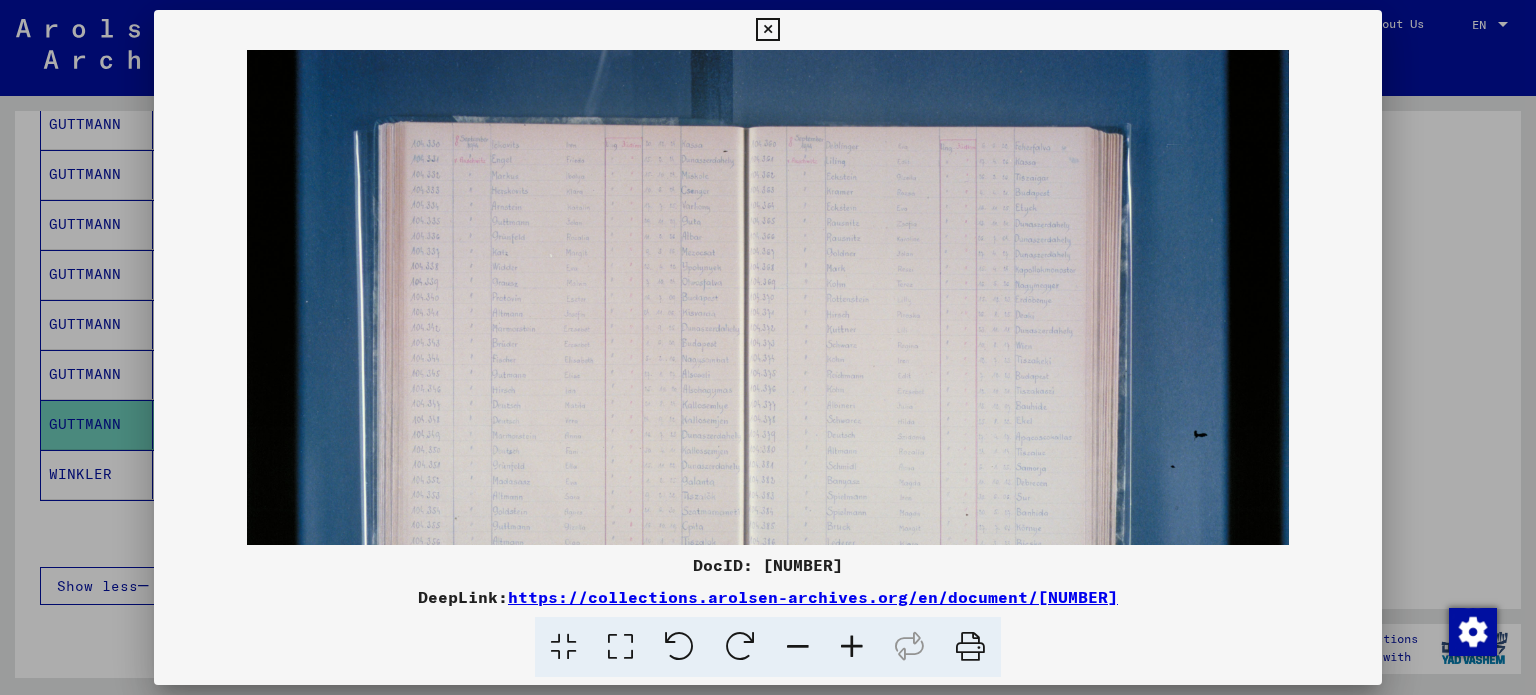 click at bounding box center (852, 647) 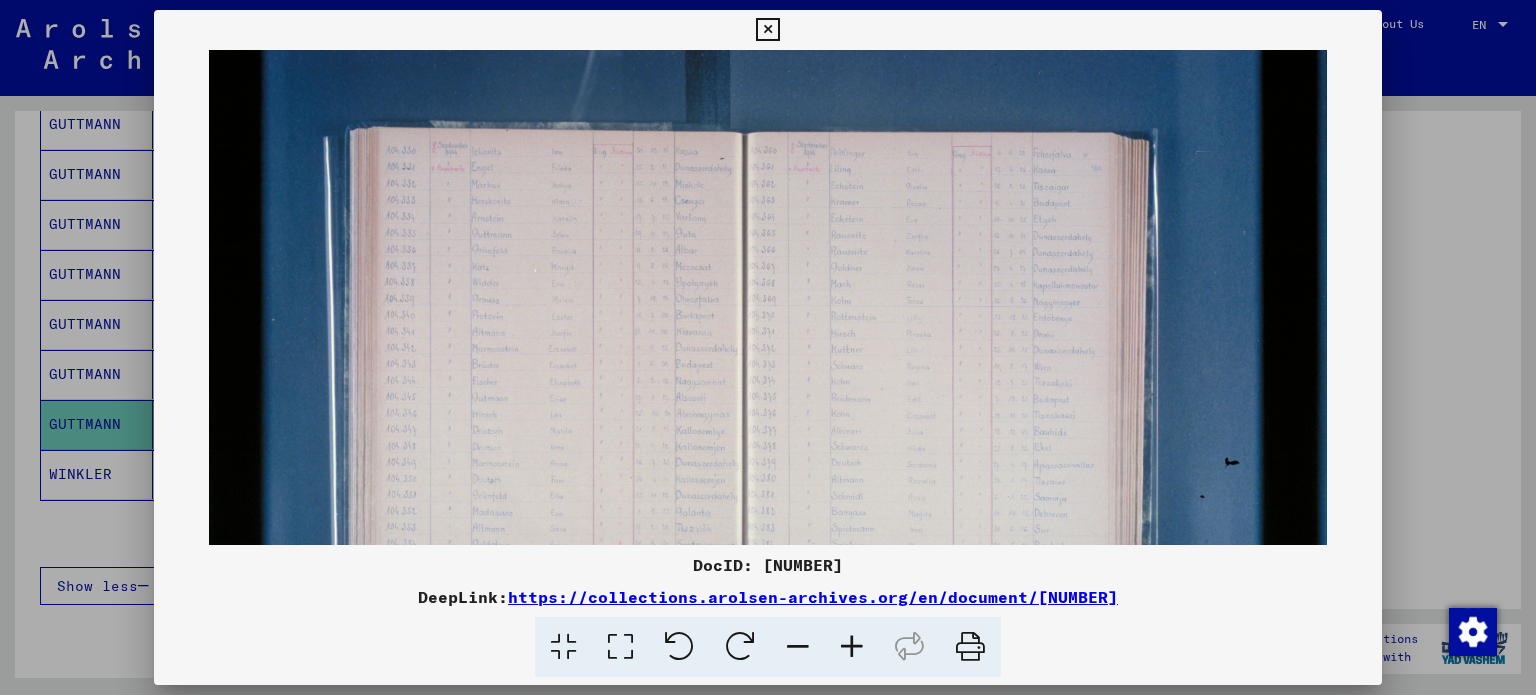 click at bounding box center (852, 647) 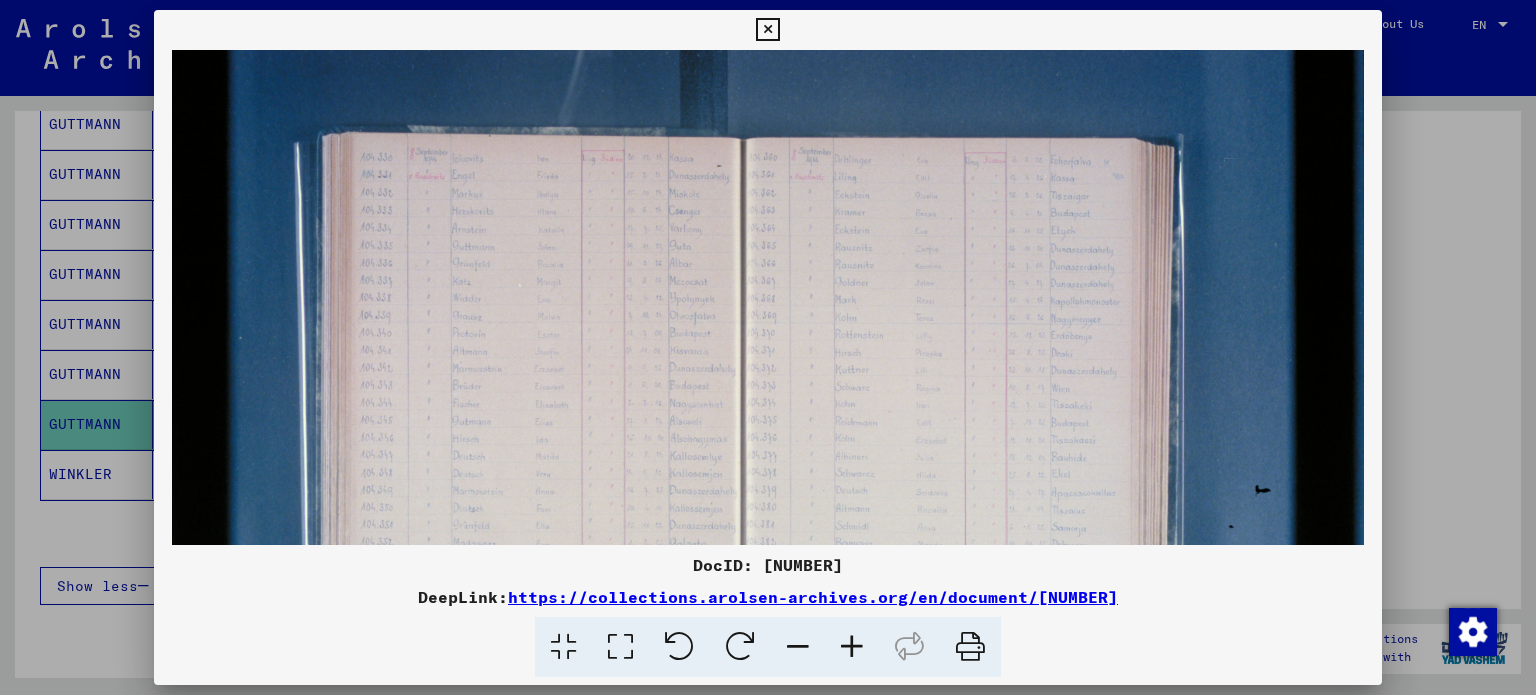 click at bounding box center (852, 647) 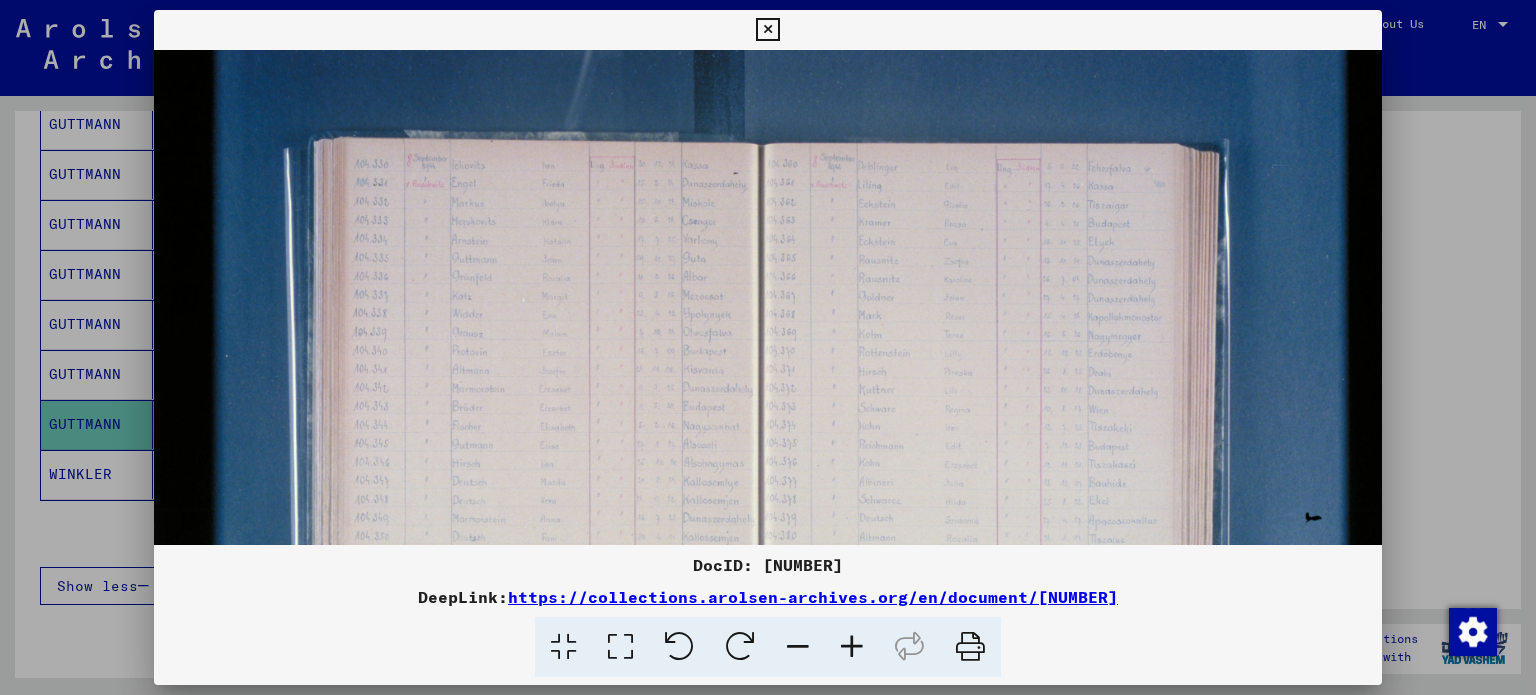 click at bounding box center [852, 647] 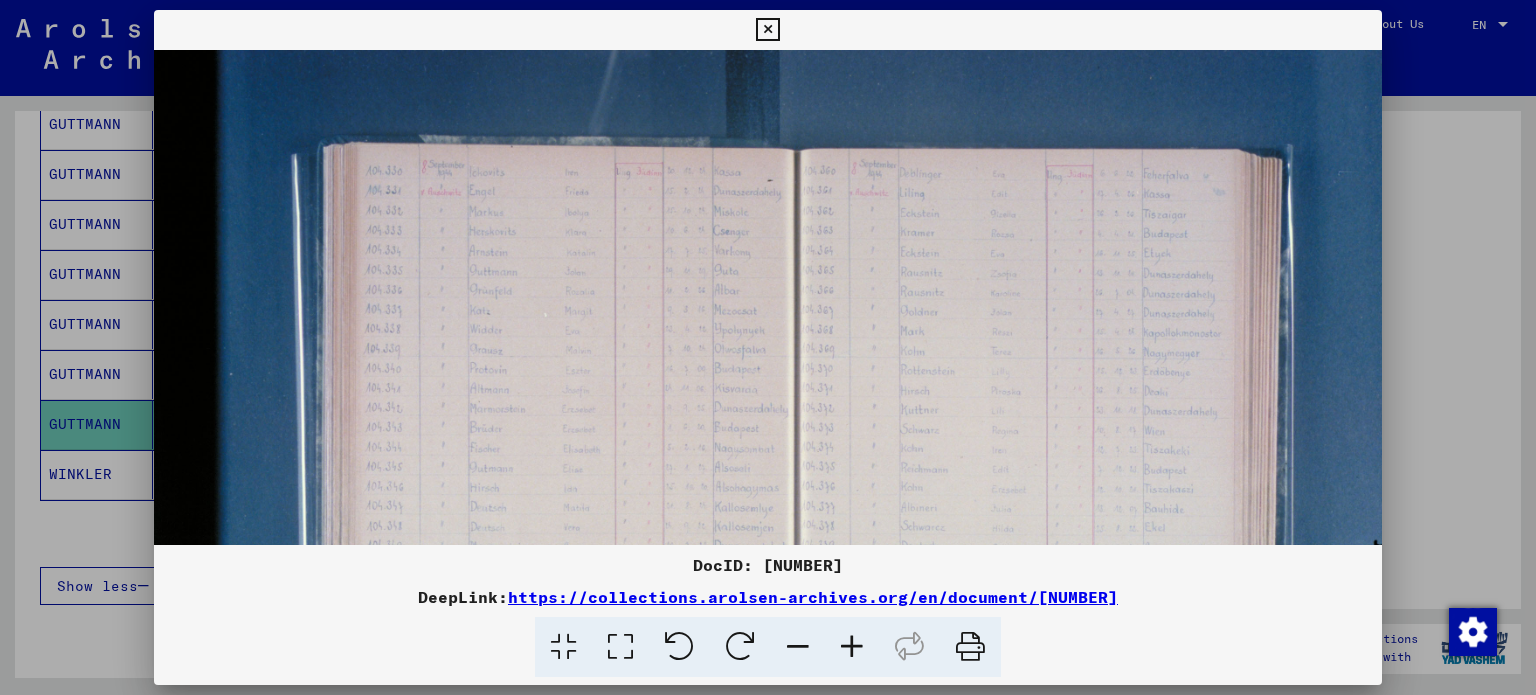 click at bounding box center [852, 647] 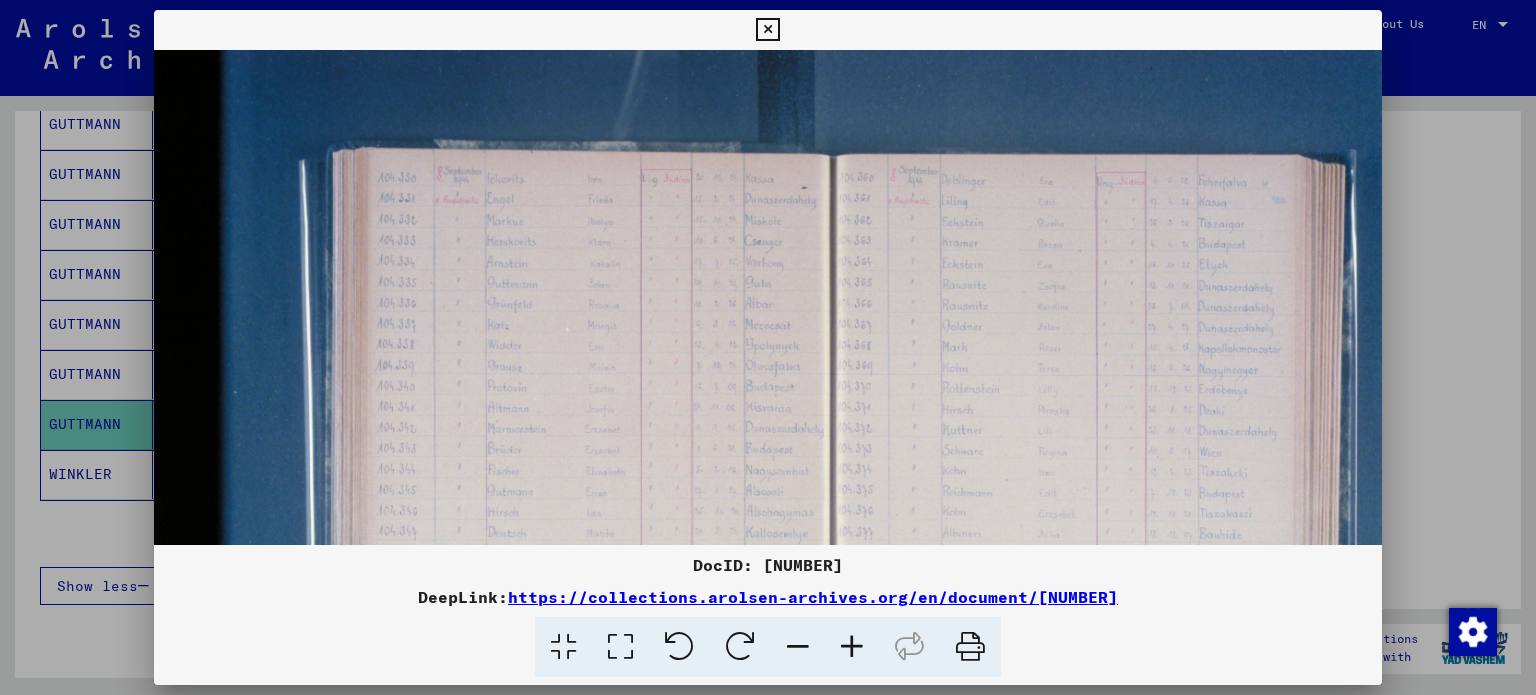 click at bounding box center [852, 647] 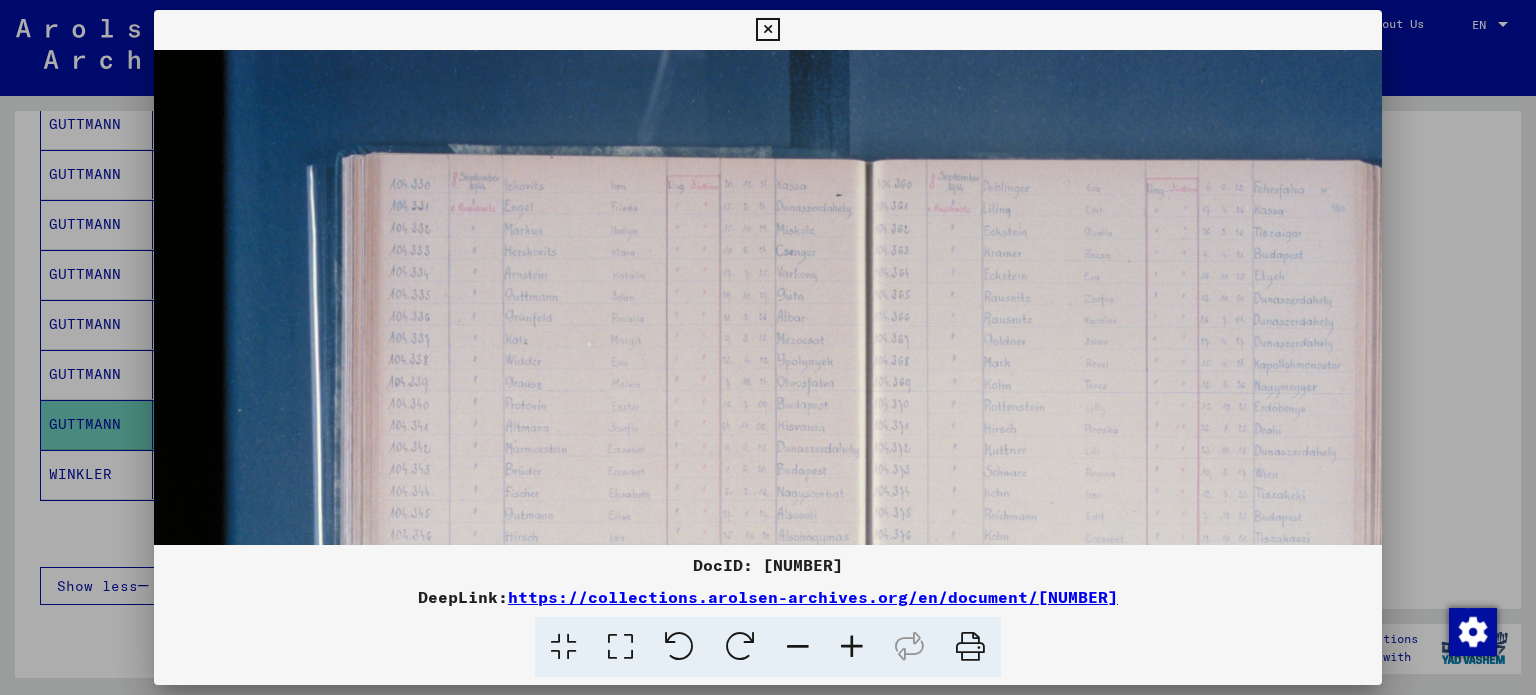 click at bounding box center [852, 647] 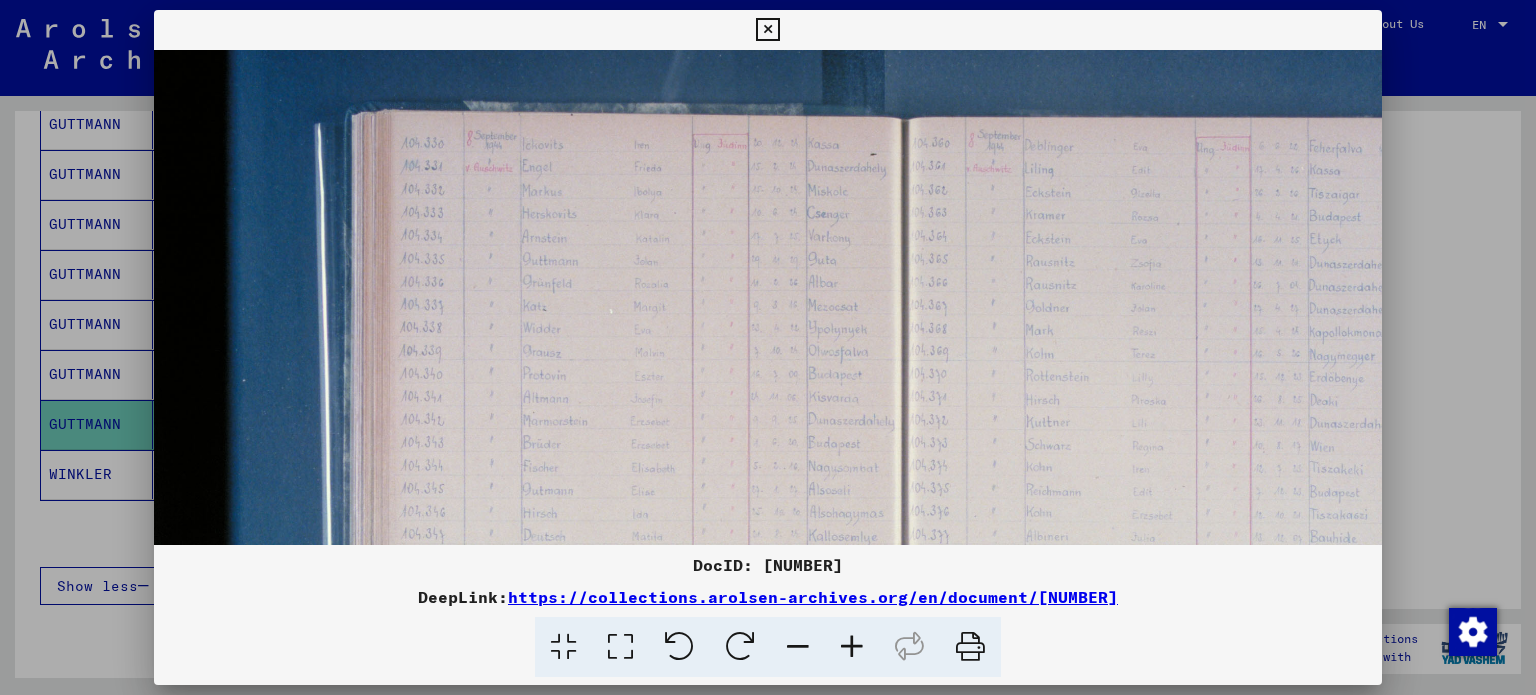 scroll, scrollTop: 57, scrollLeft: 0, axis: vertical 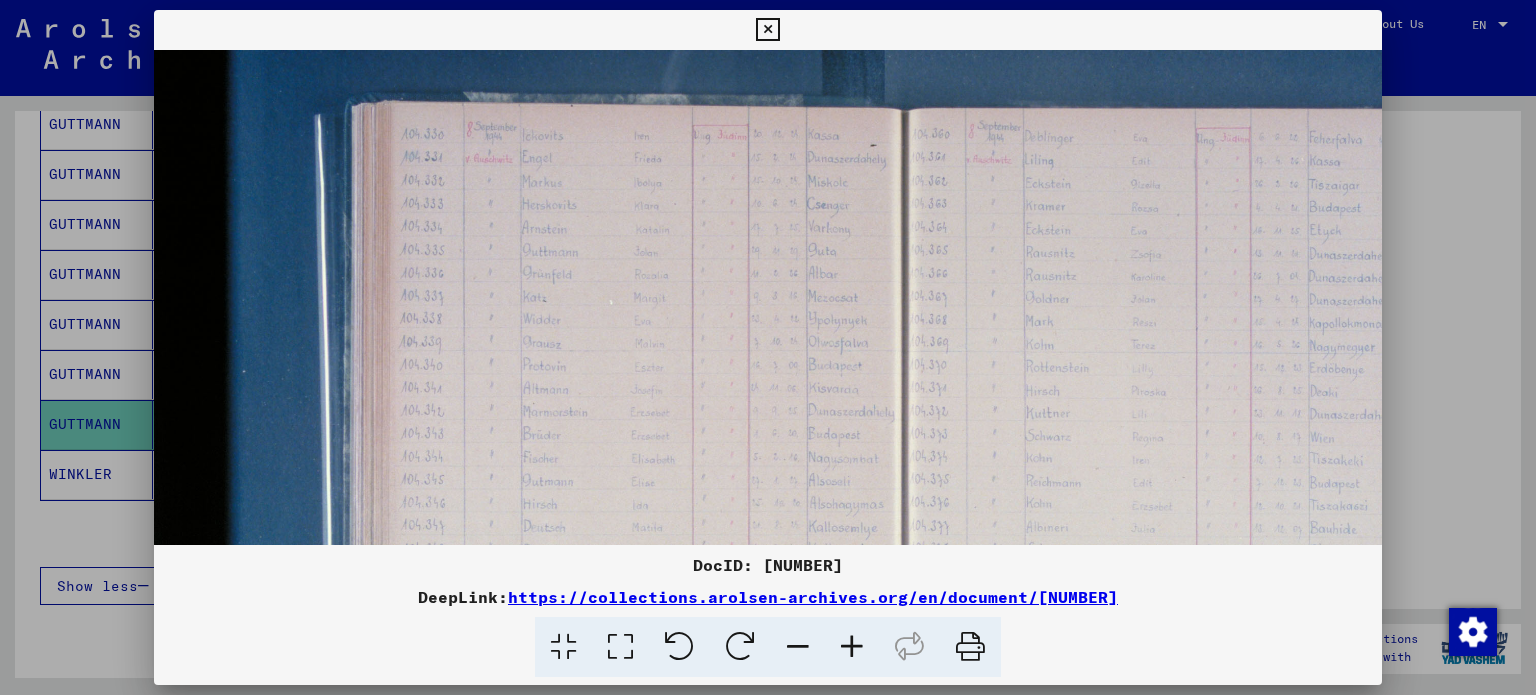drag, startPoint x: 713, startPoint y: 376, endPoint x: 722, endPoint y: 320, distance: 56.718605 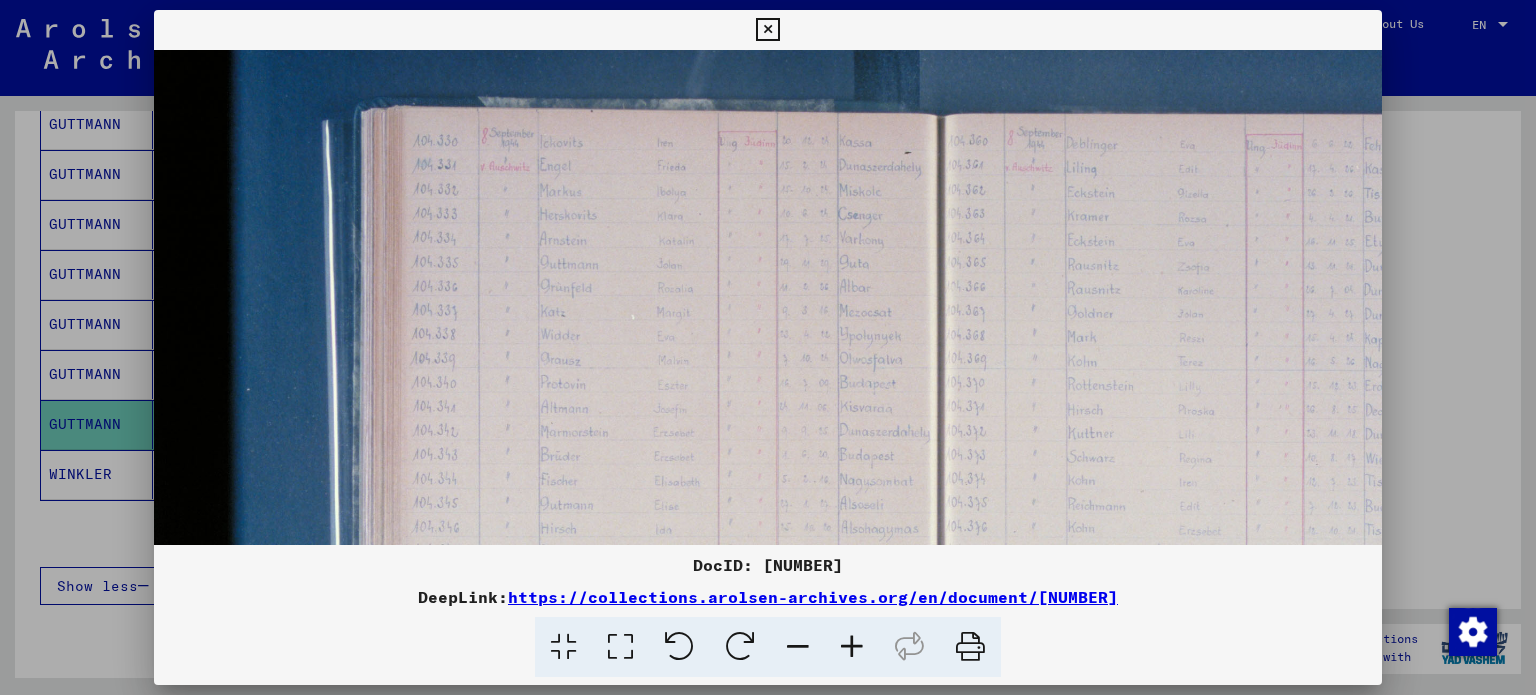 click at bounding box center (852, 647) 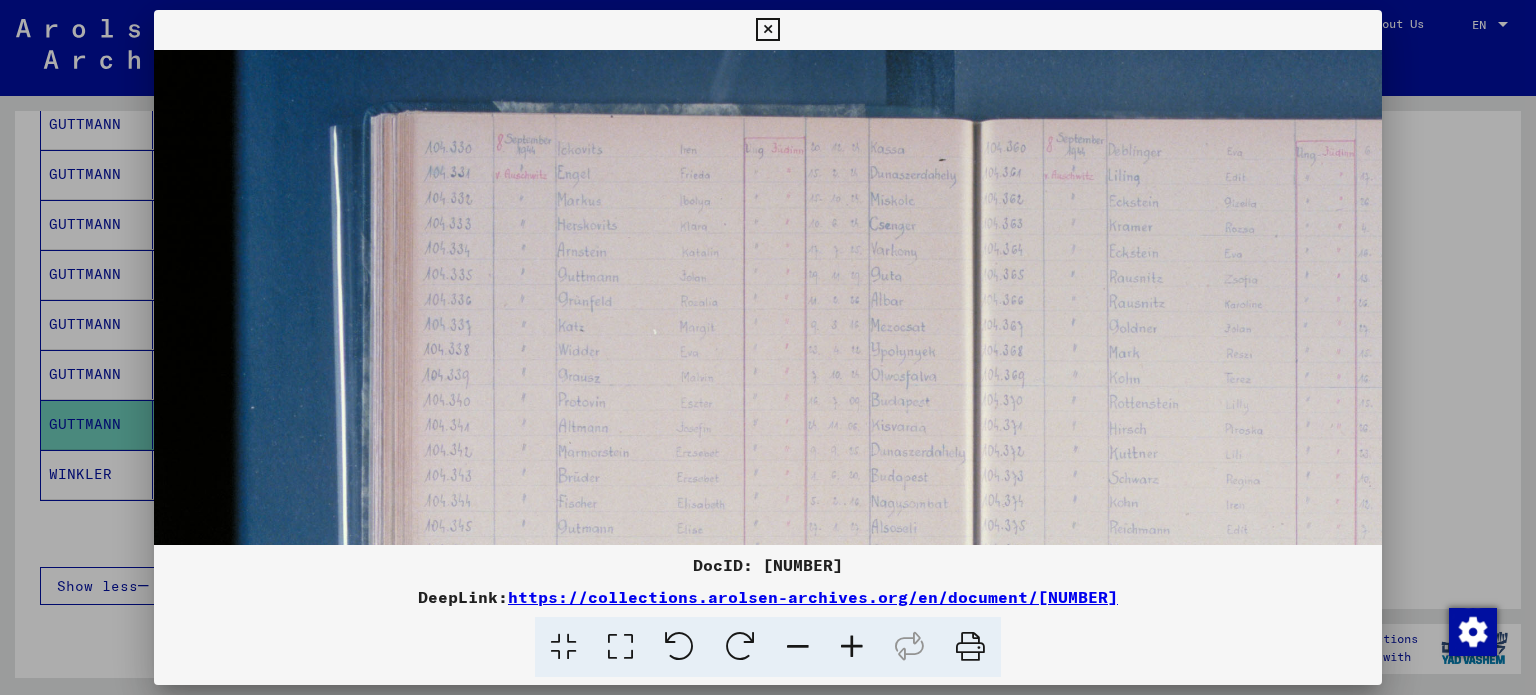 click at bounding box center (852, 647) 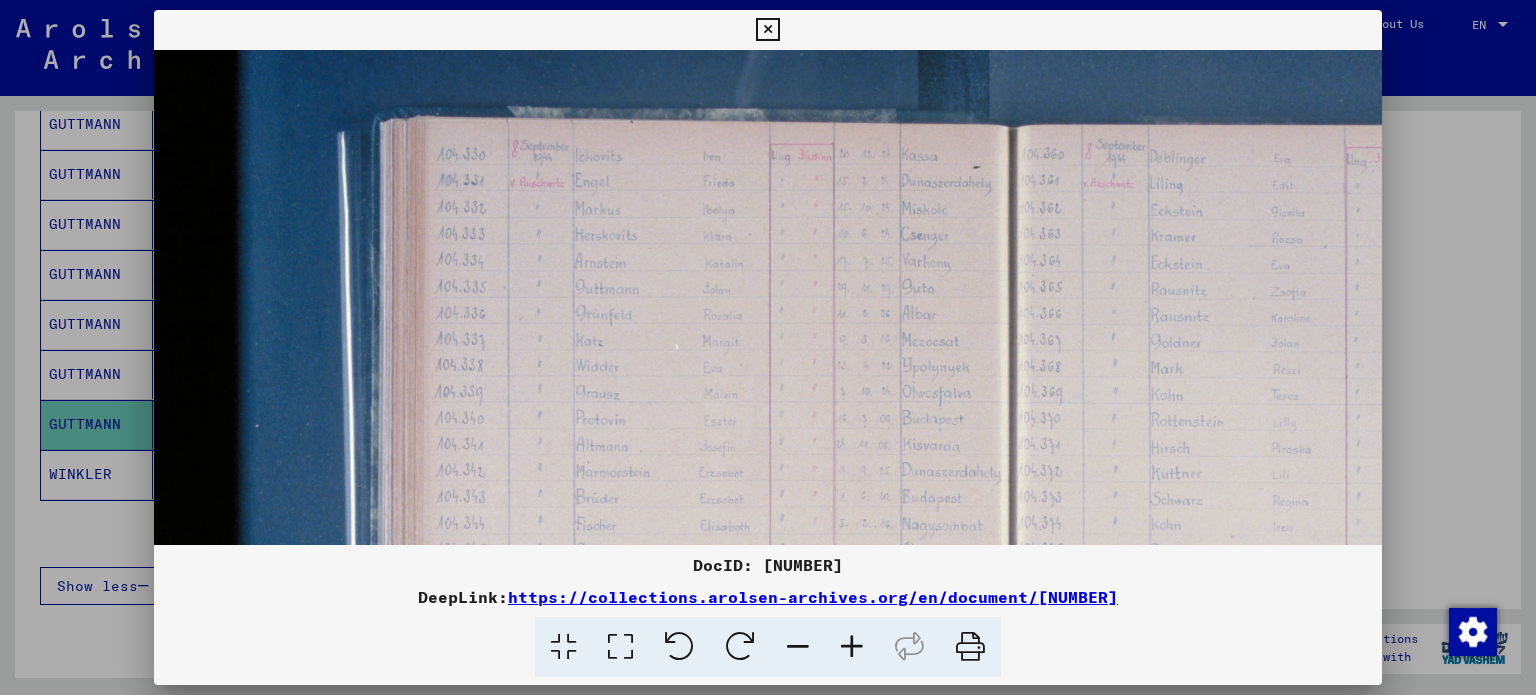 click at bounding box center (852, 647) 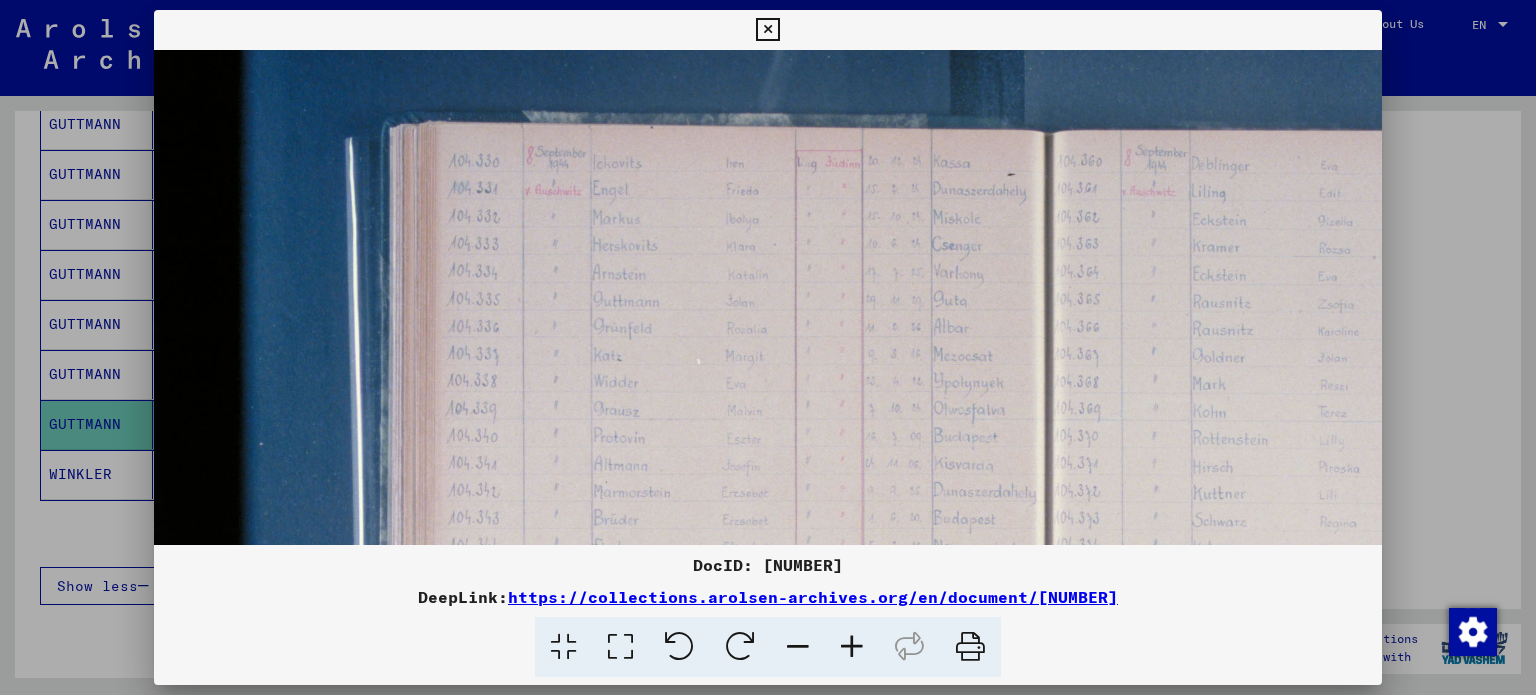 click at bounding box center [852, 647] 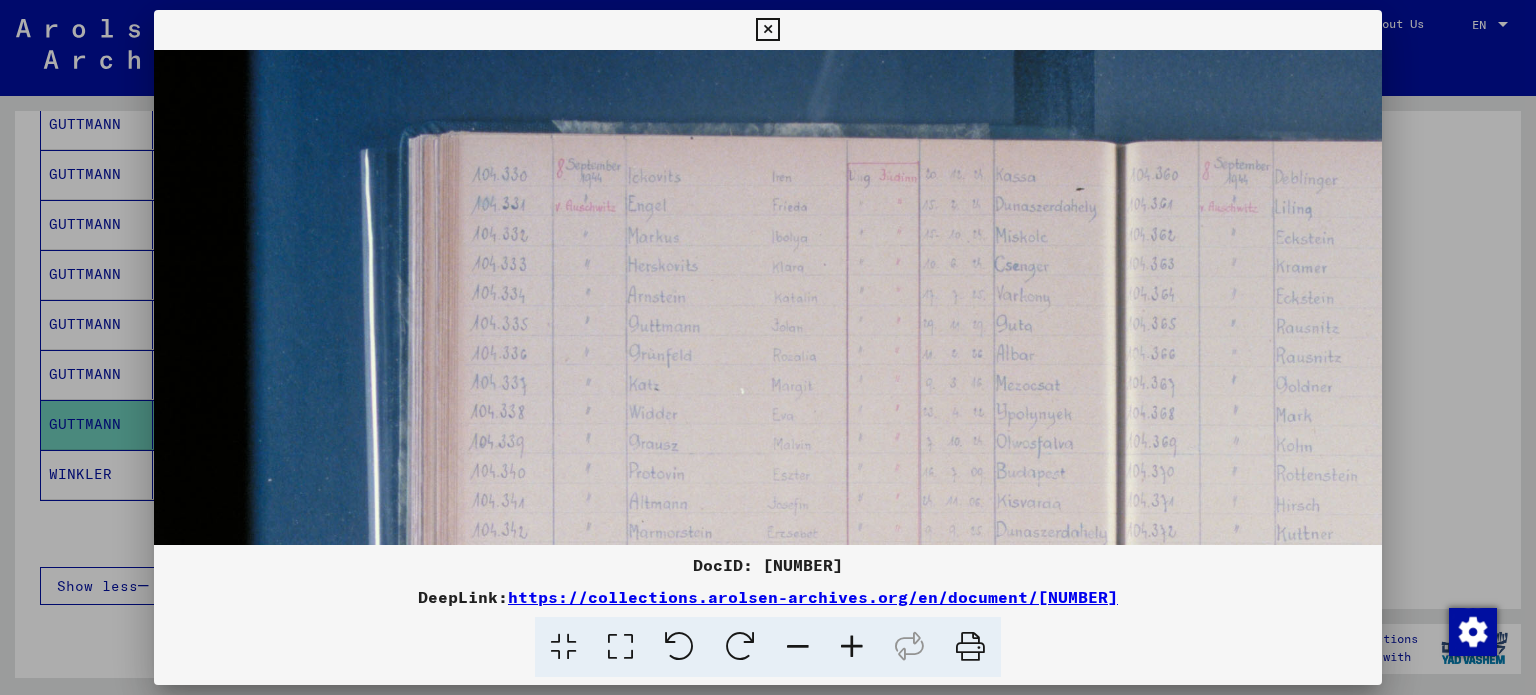 click at bounding box center (852, 647) 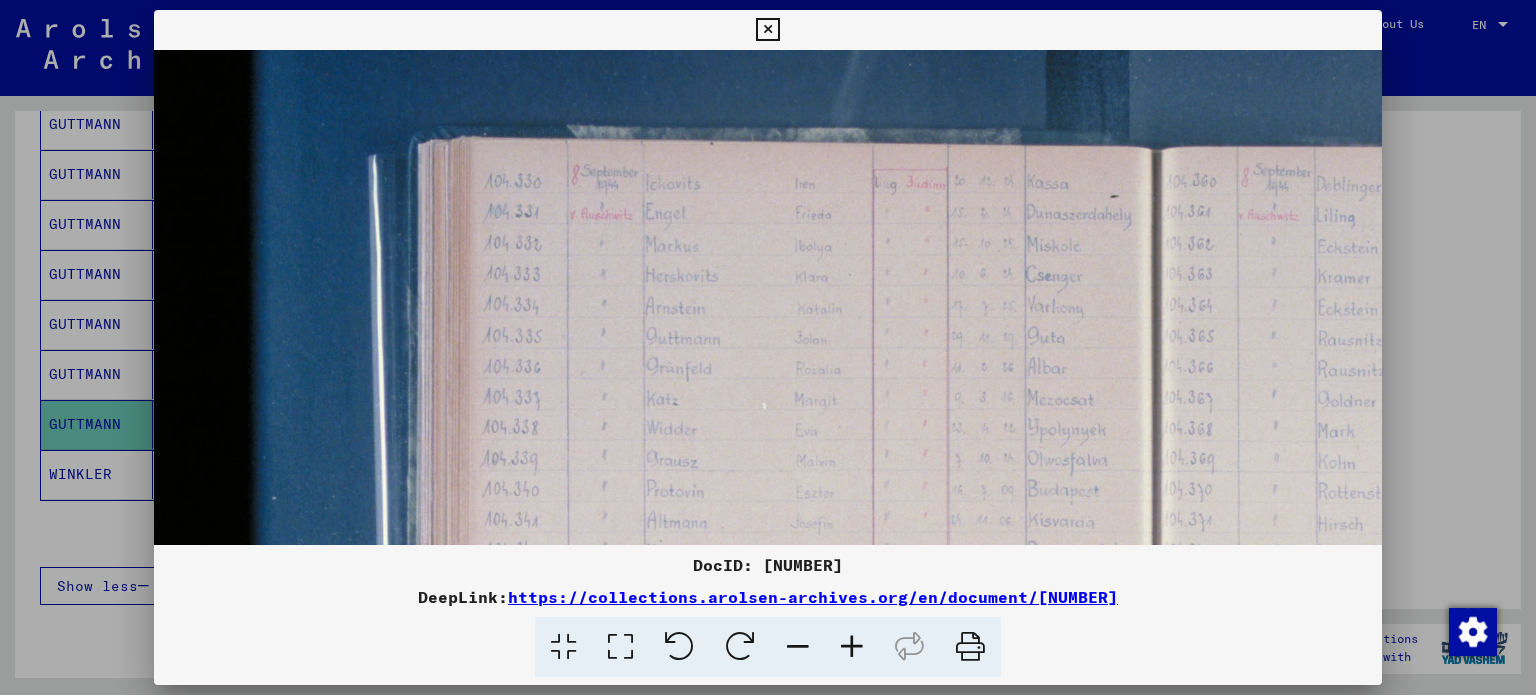 click at bounding box center (852, 647) 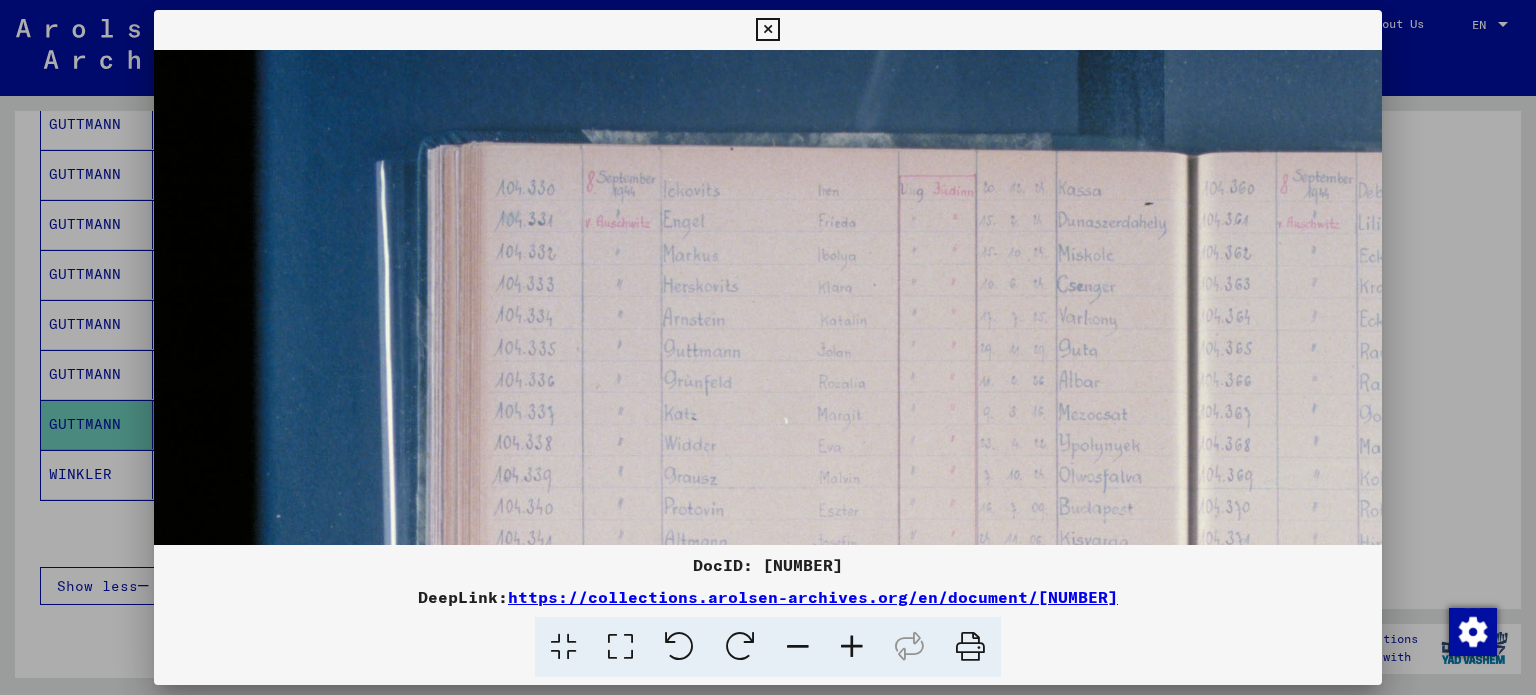 click at bounding box center [852, 647] 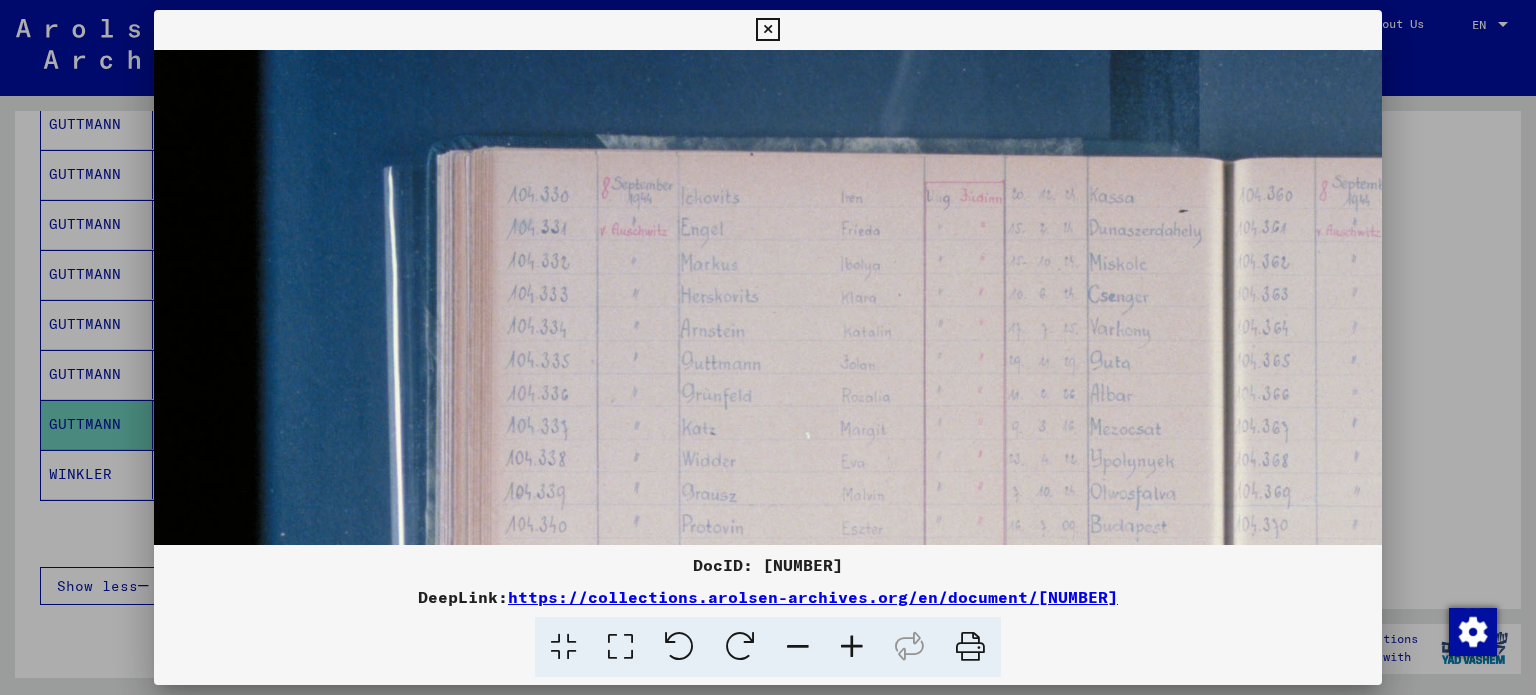 click at bounding box center (852, 647) 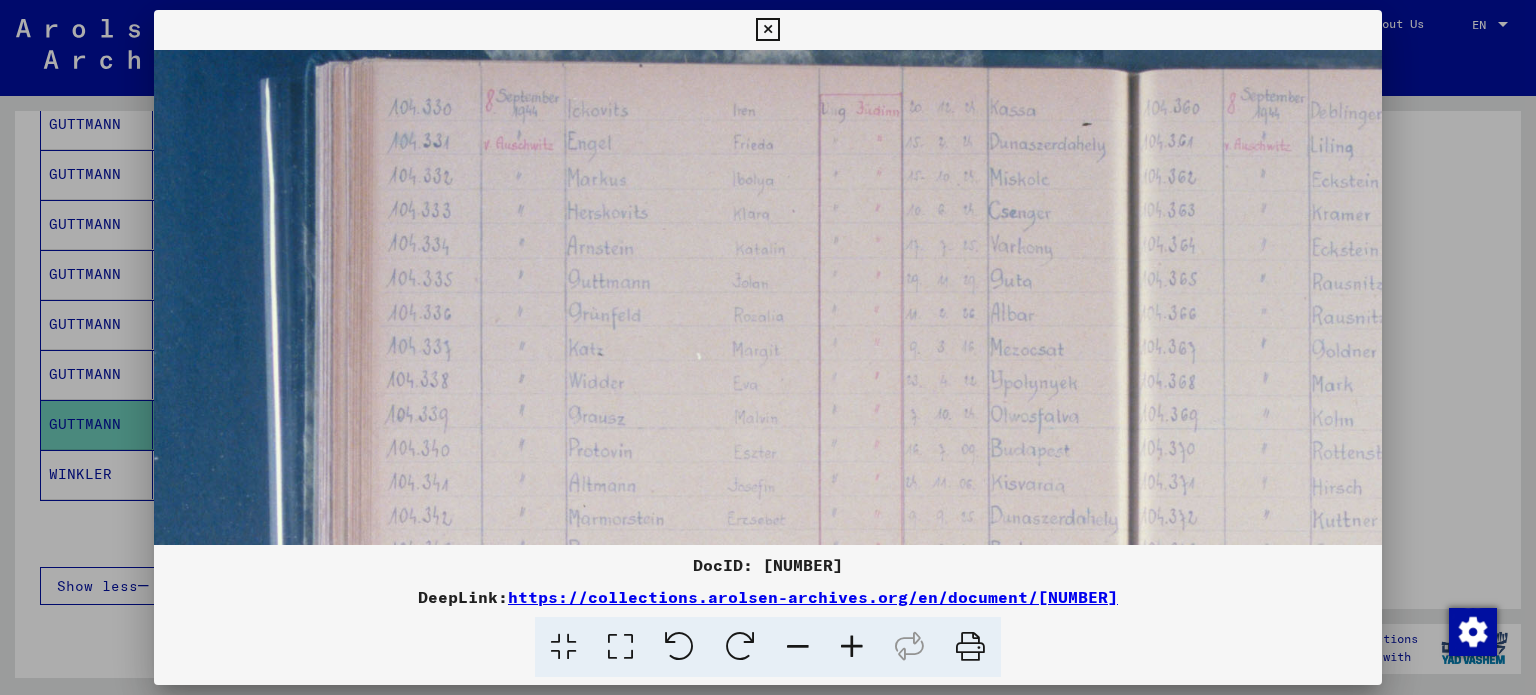 scroll, scrollTop: 151, scrollLeft: 136, axis: both 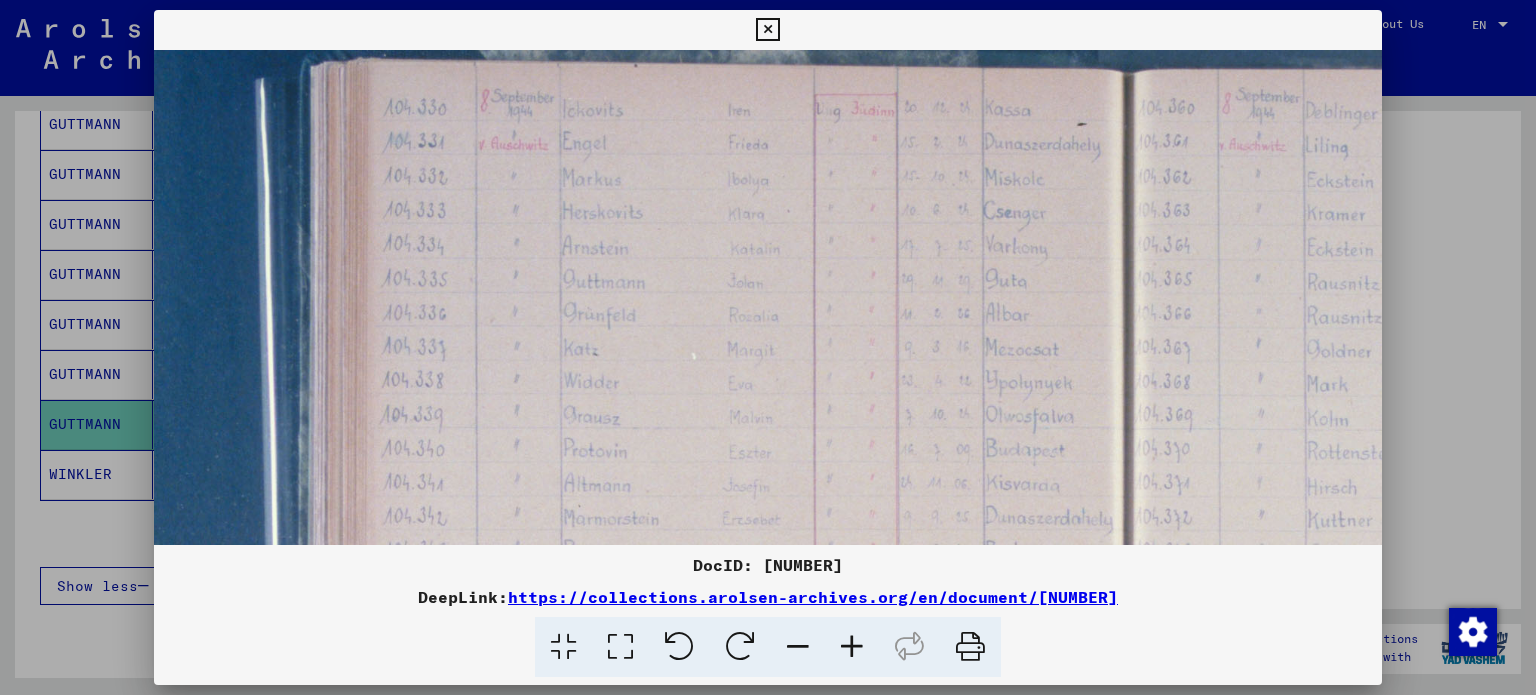 drag, startPoint x: 779, startPoint y: 386, endPoint x: 681, endPoint y: 328, distance: 113.87713 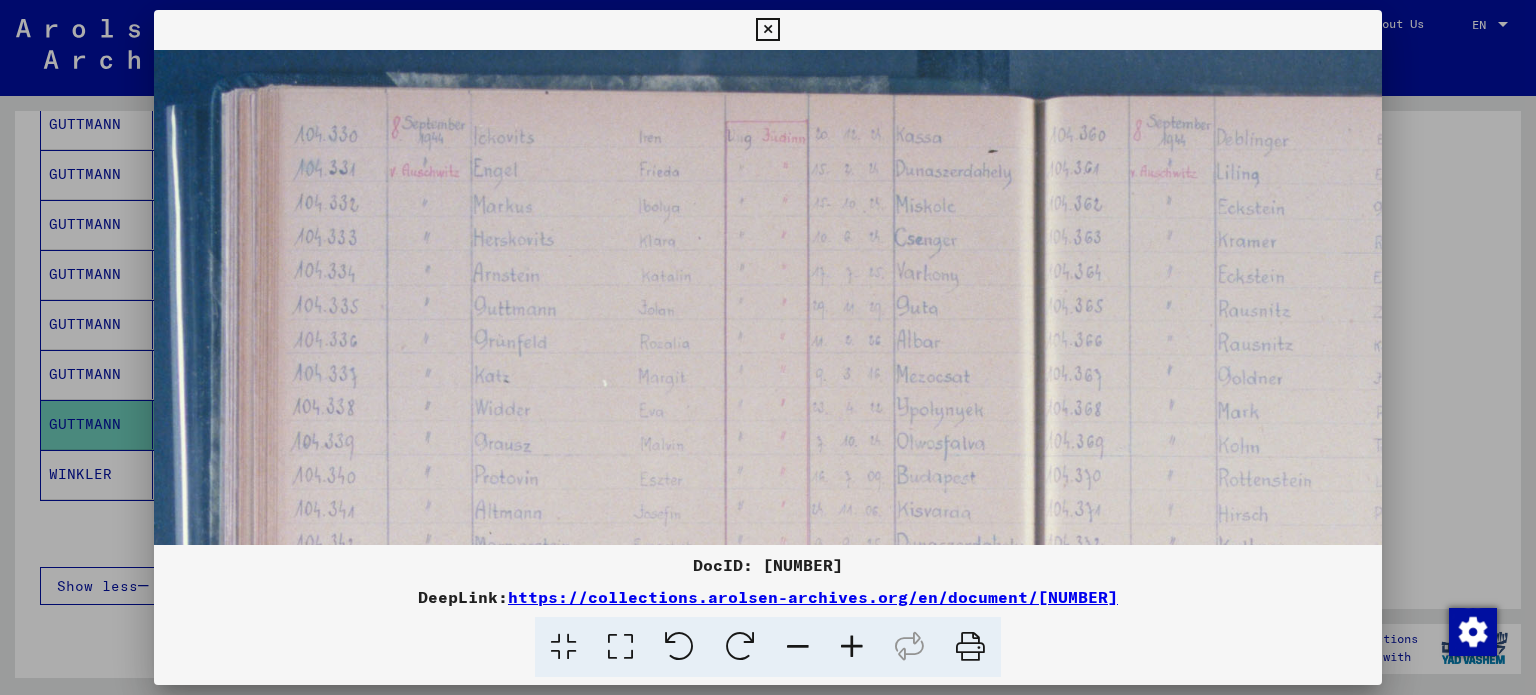 scroll, scrollTop: 124, scrollLeft: 226, axis: both 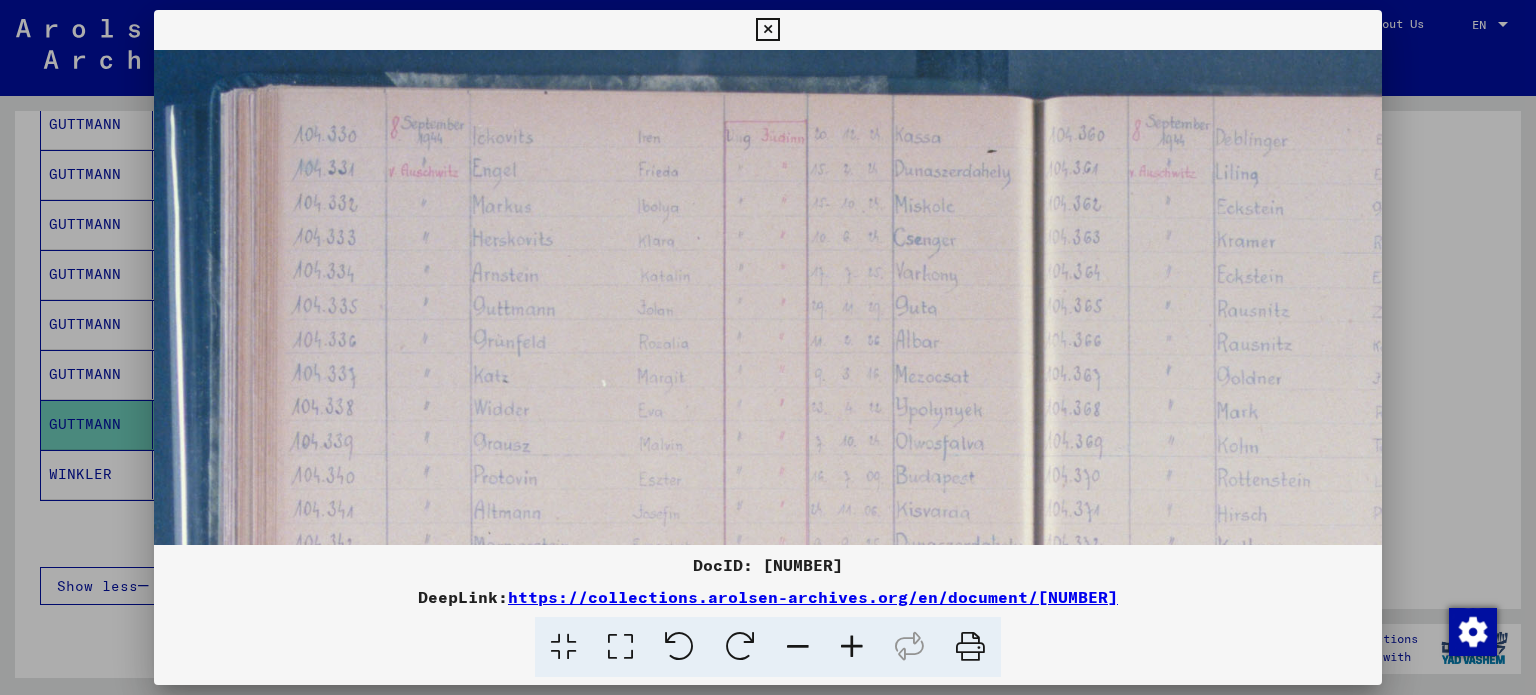 drag, startPoint x: 748, startPoint y: 303, endPoint x: 660, endPoint y: 335, distance: 93.637596 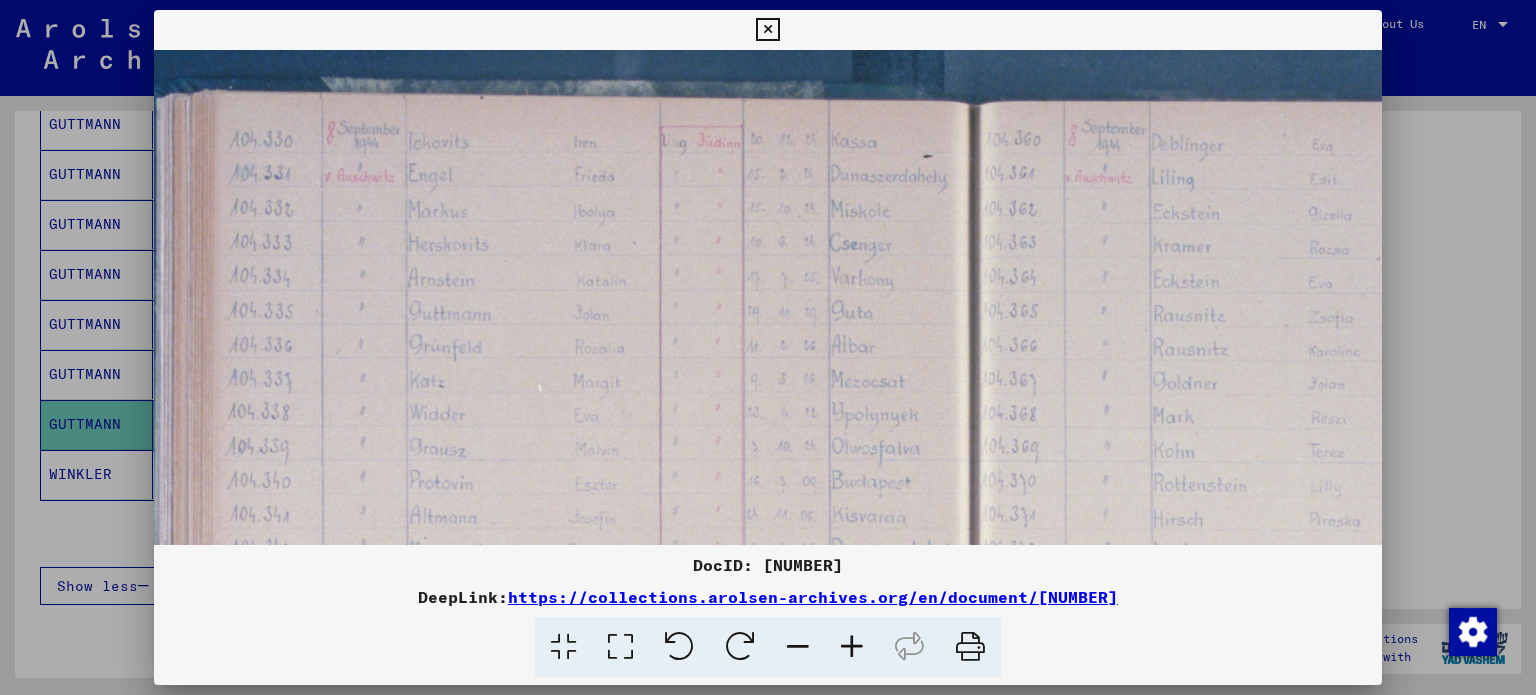 scroll, scrollTop: 119, scrollLeft: 293, axis: both 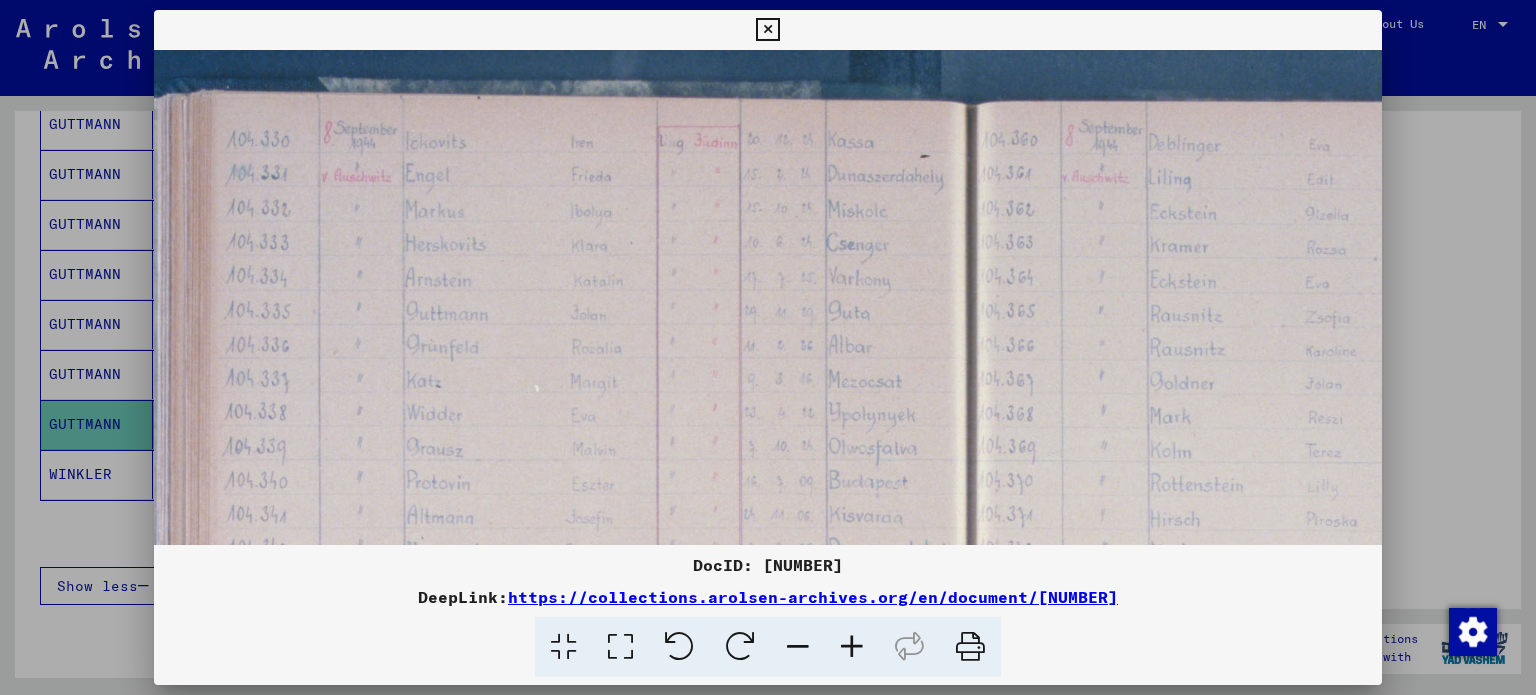 drag, startPoint x: 688, startPoint y: 333, endPoint x: 624, endPoint y: 339, distance: 64.28063 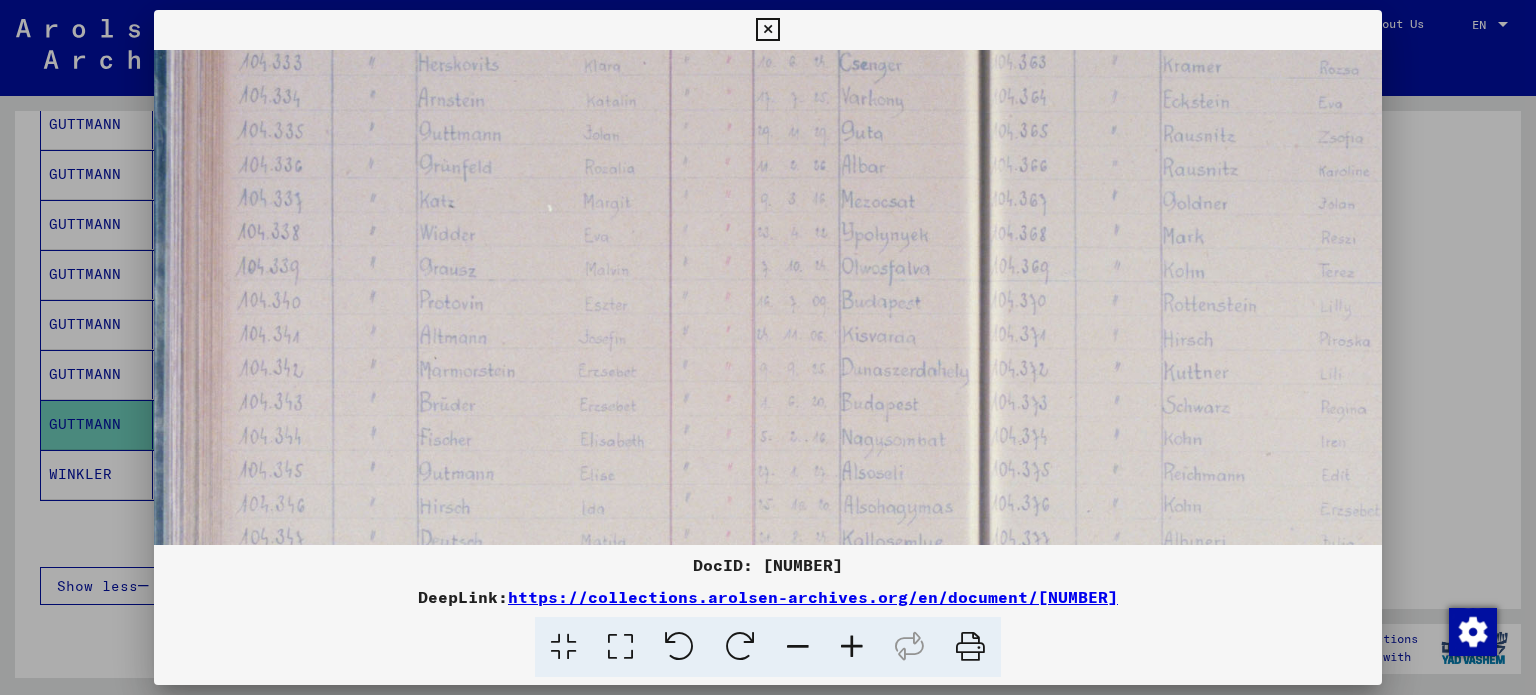 scroll, scrollTop: 302, scrollLeft: 280, axis: both 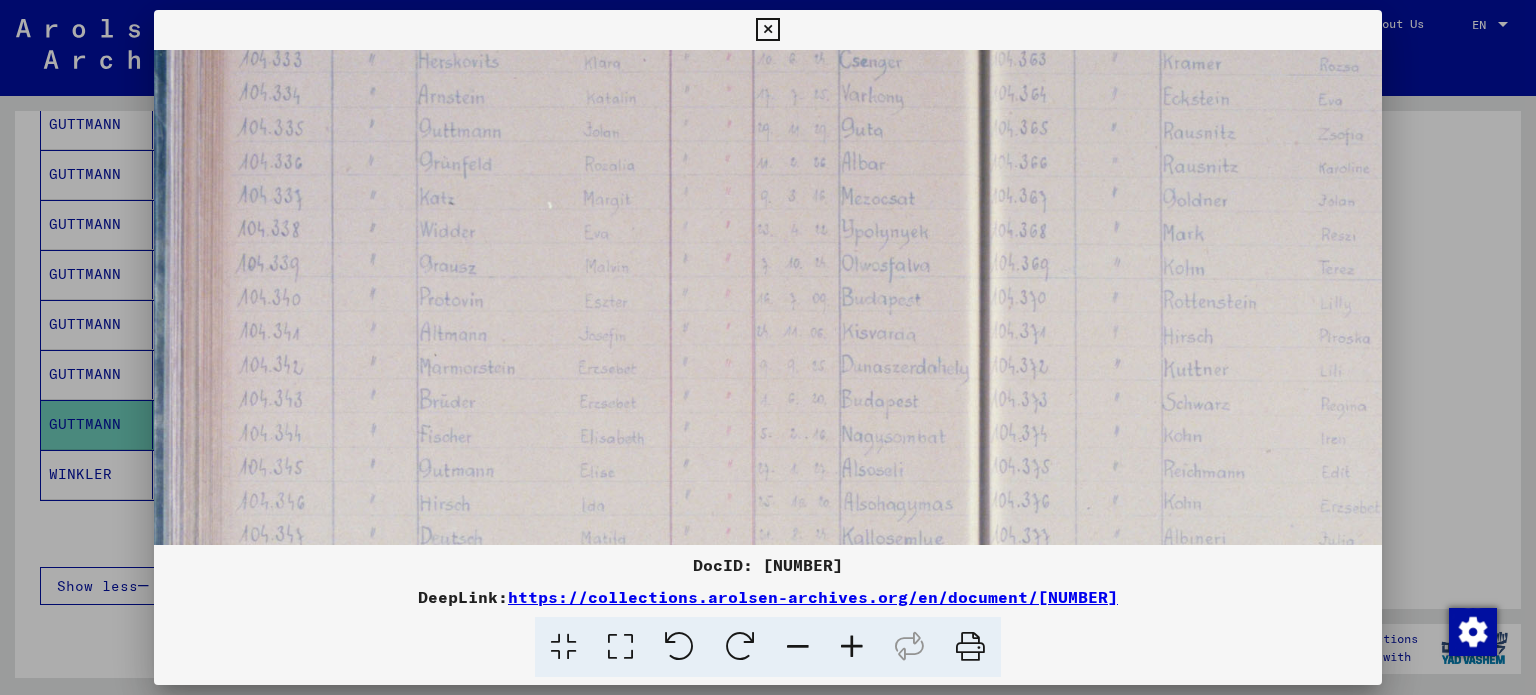 drag, startPoint x: 908, startPoint y: 459, endPoint x: 920, endPoint y: 284, distance: 175.41095 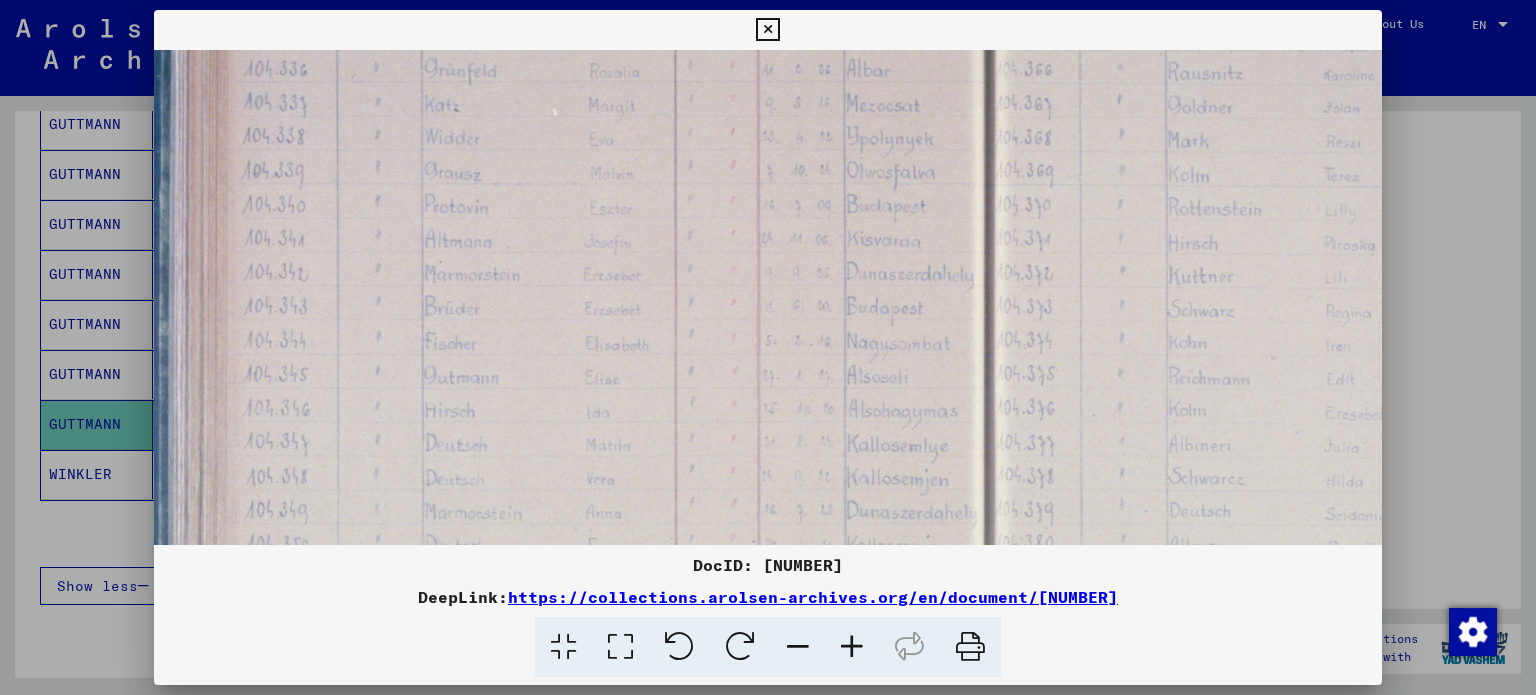 drag, startPoint x: 920, startPoint y: 412, endPoint x: 925, endPoint y: 331, distance: 81.154175 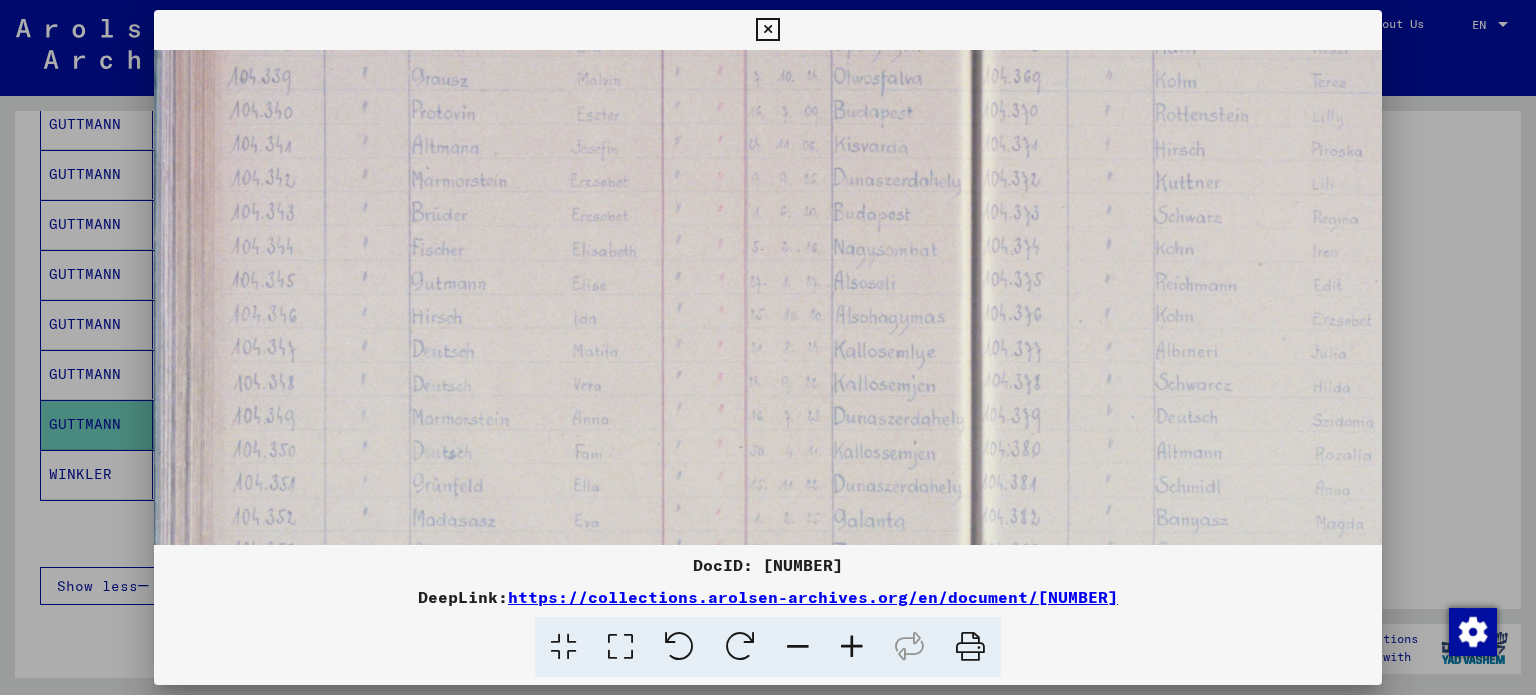 drag, startPoint x: 940, startPoint y: 397, endPoint x: 928, endPoint y: 304, distance: 93.770996 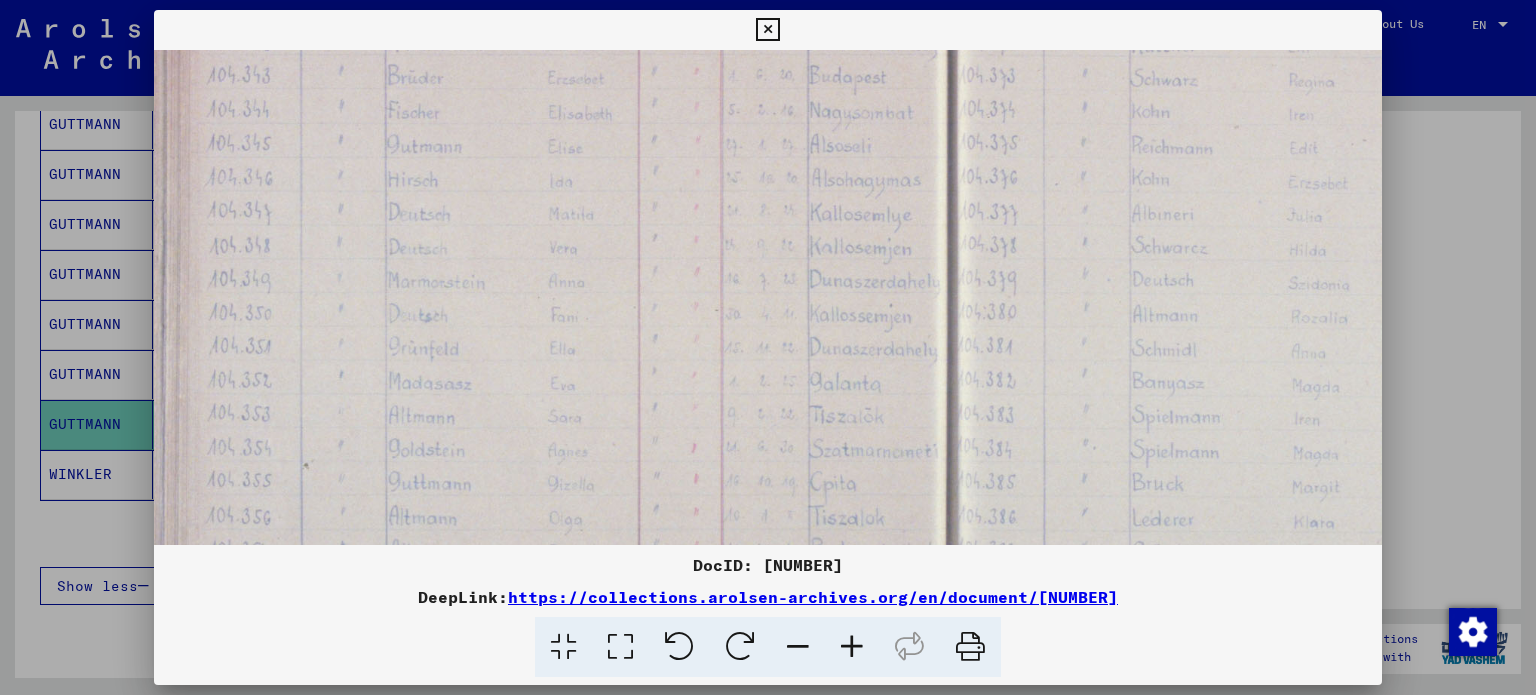 scroll, scrollTop: 646, scrollLeft: 316, axis: both 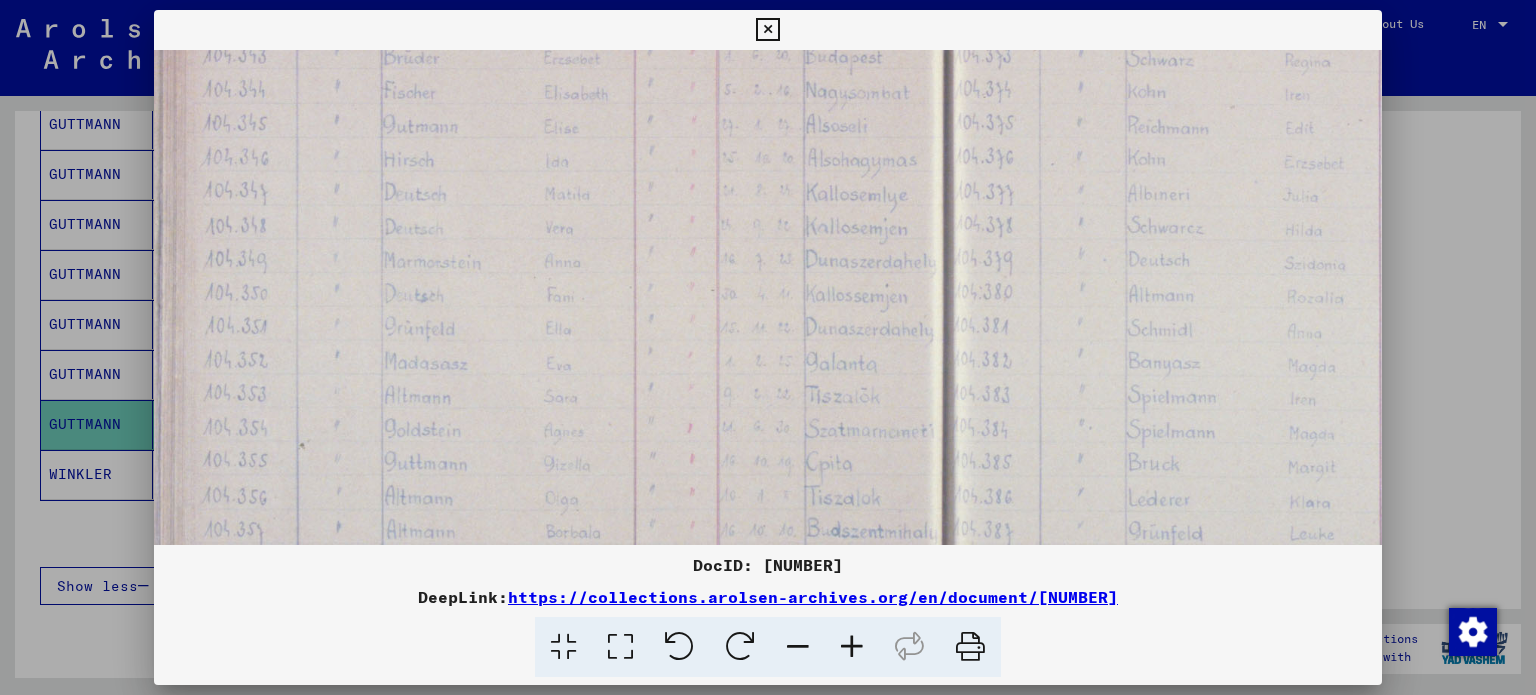 drag, startPoint x: 889, startPoint y: 383, endPoint x: 861, endPoint y: 228, distance: 157.50873 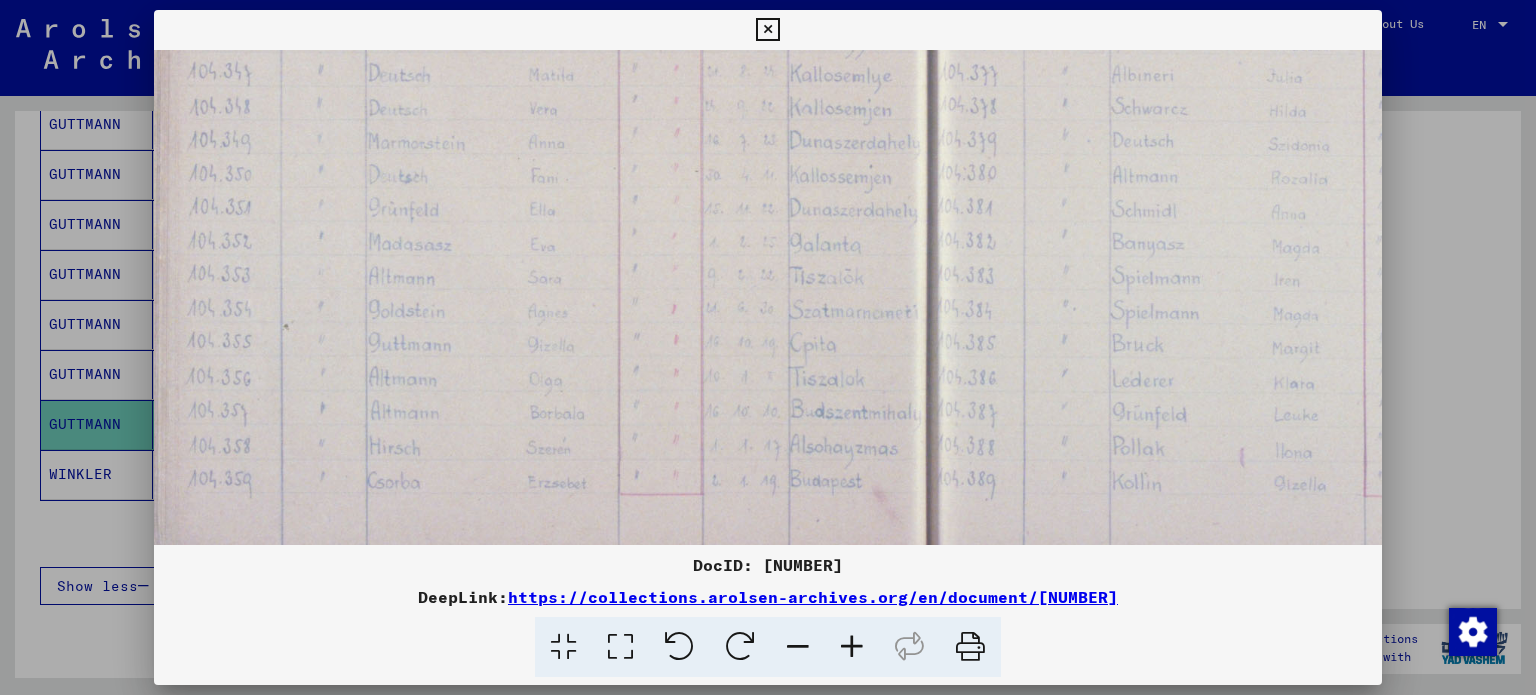 scroll, scrollTop: 766, scrollLeft: 332, axis: both 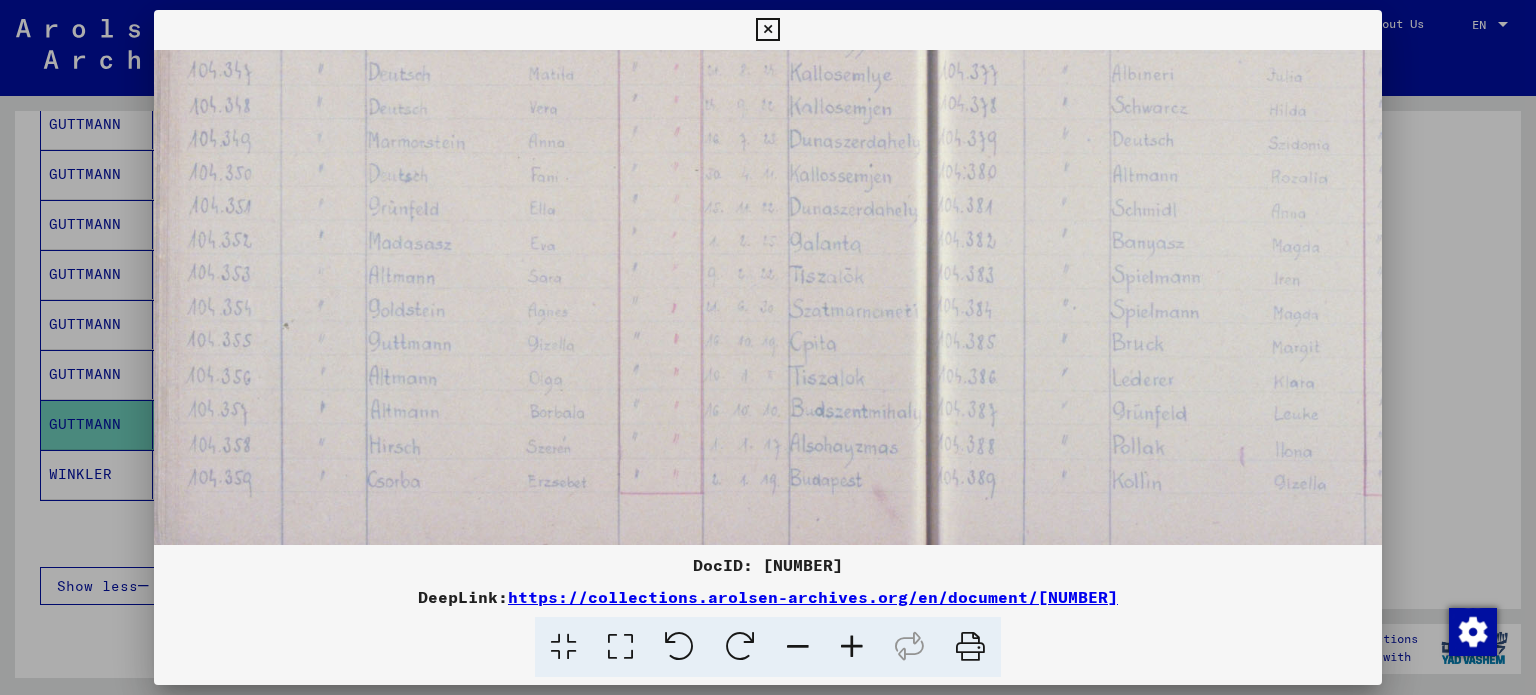 drag, startPoint x: 847, startPoint y: 282, endPoint x: 839, endPoint y: 209, distance: 73.43705 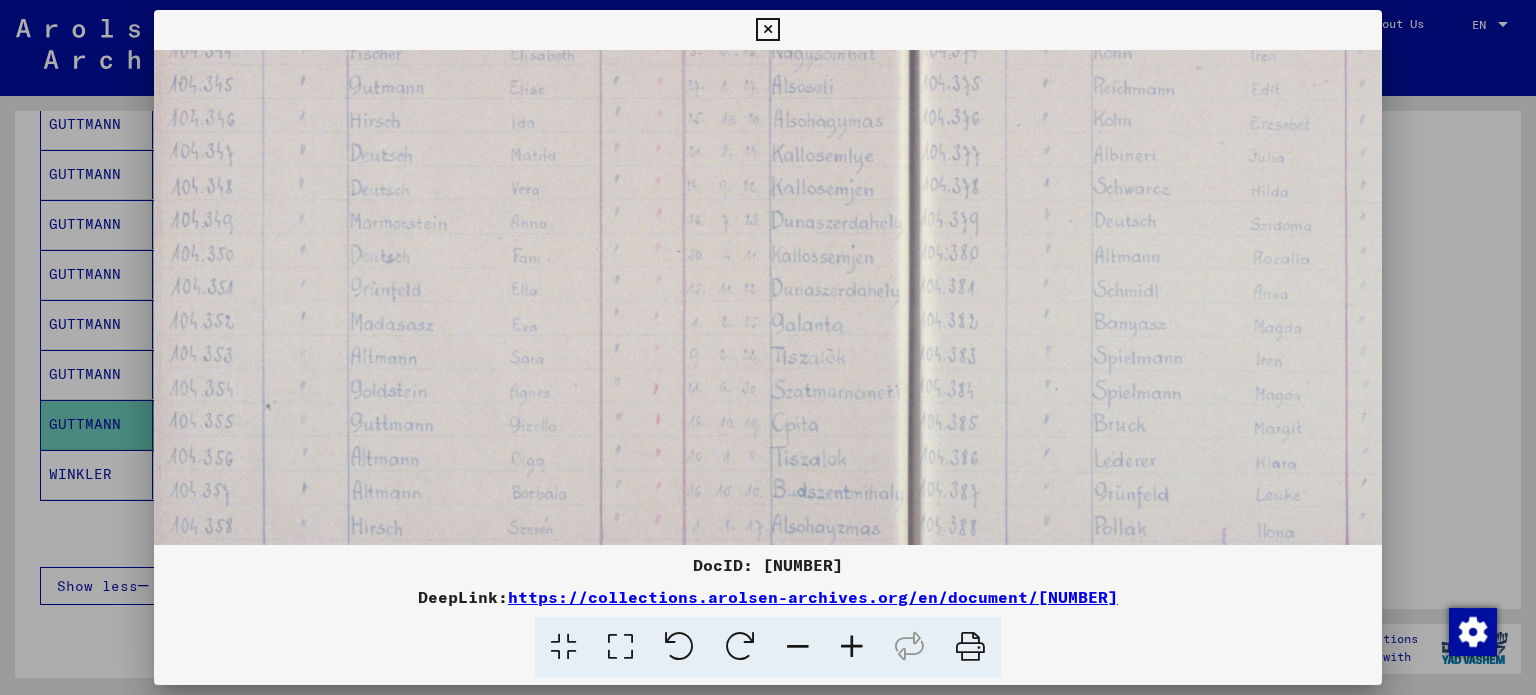 drag, startPoint x: 815, startPoint y: 139, endPoint x: 795, endPoint y: 227, distance: 90.24411 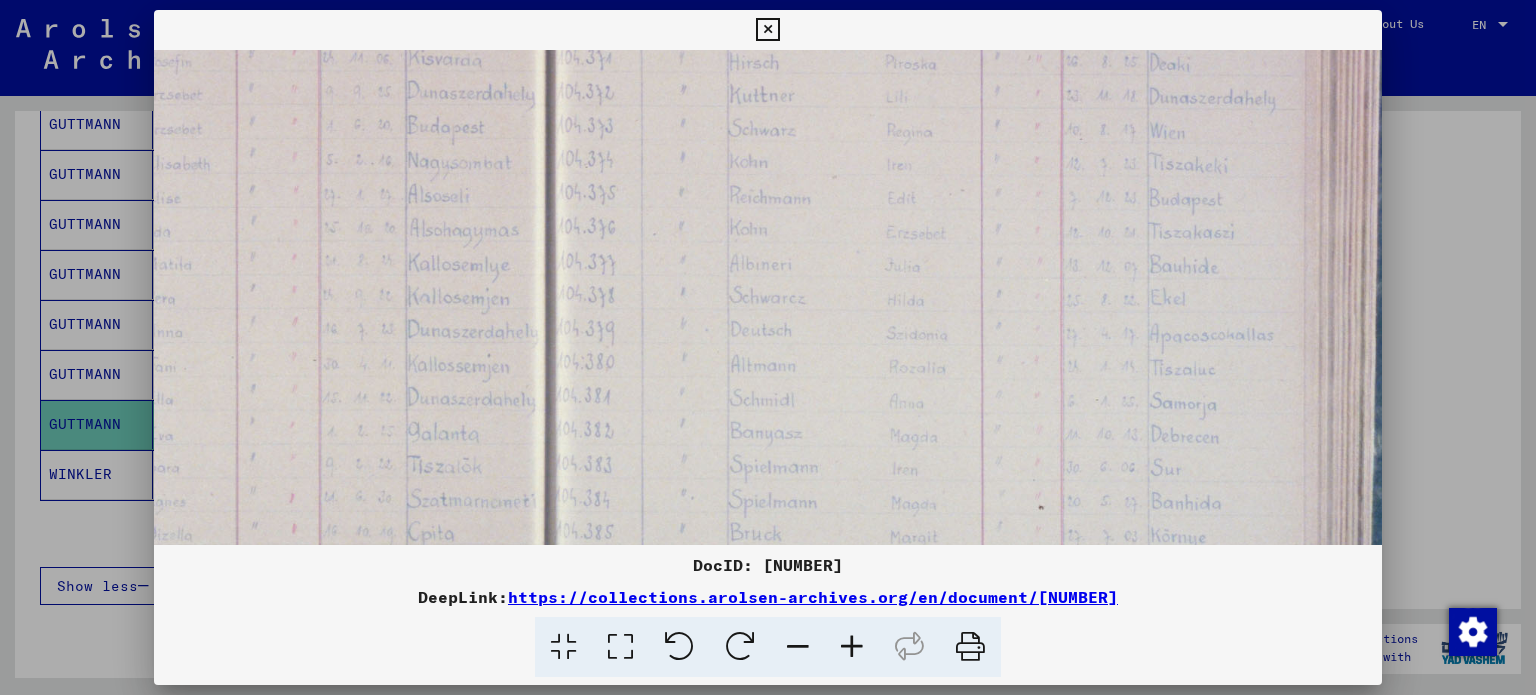 scroll, scrollTop: 576, scrollLeft: 720, axis: both 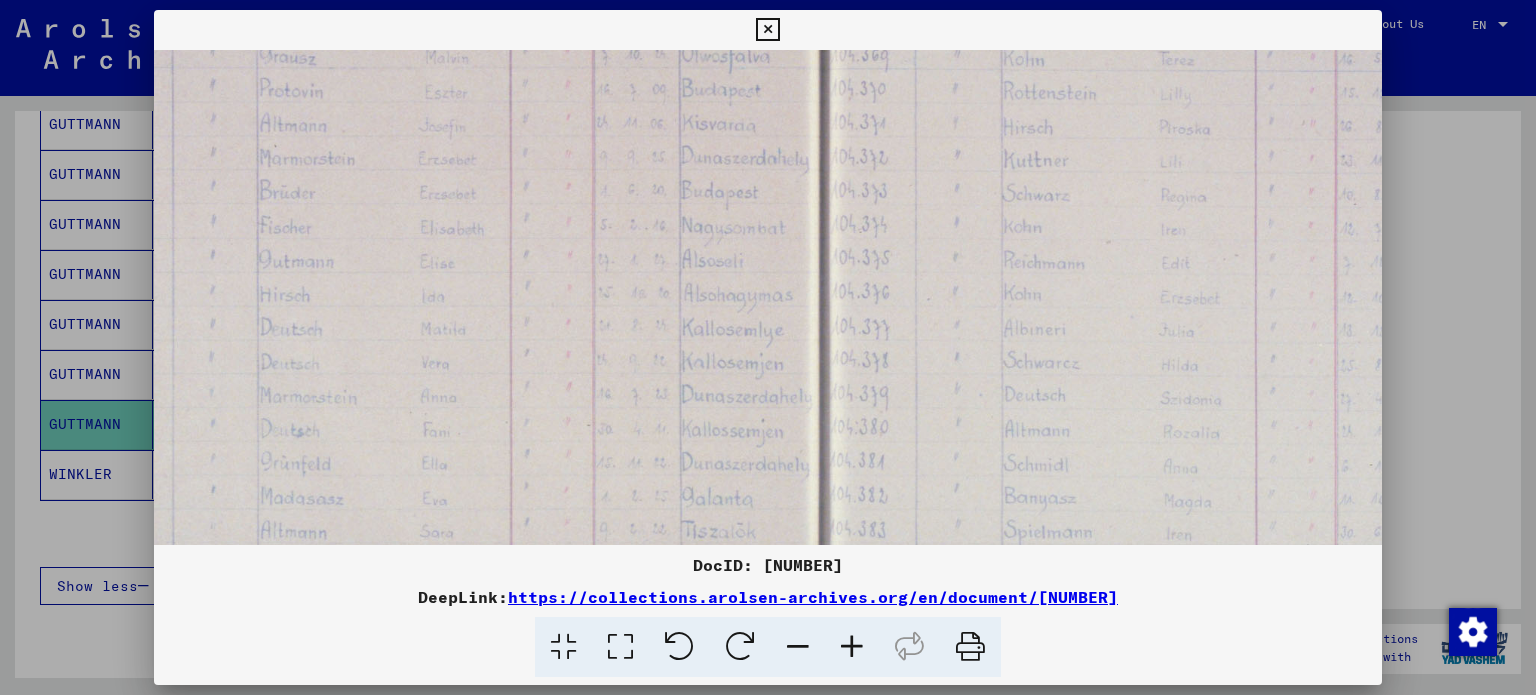 drag, startPoint x: 858, startPoint y: 159, endPoint x: 788, endPoint y: 355, distance: 208.12497 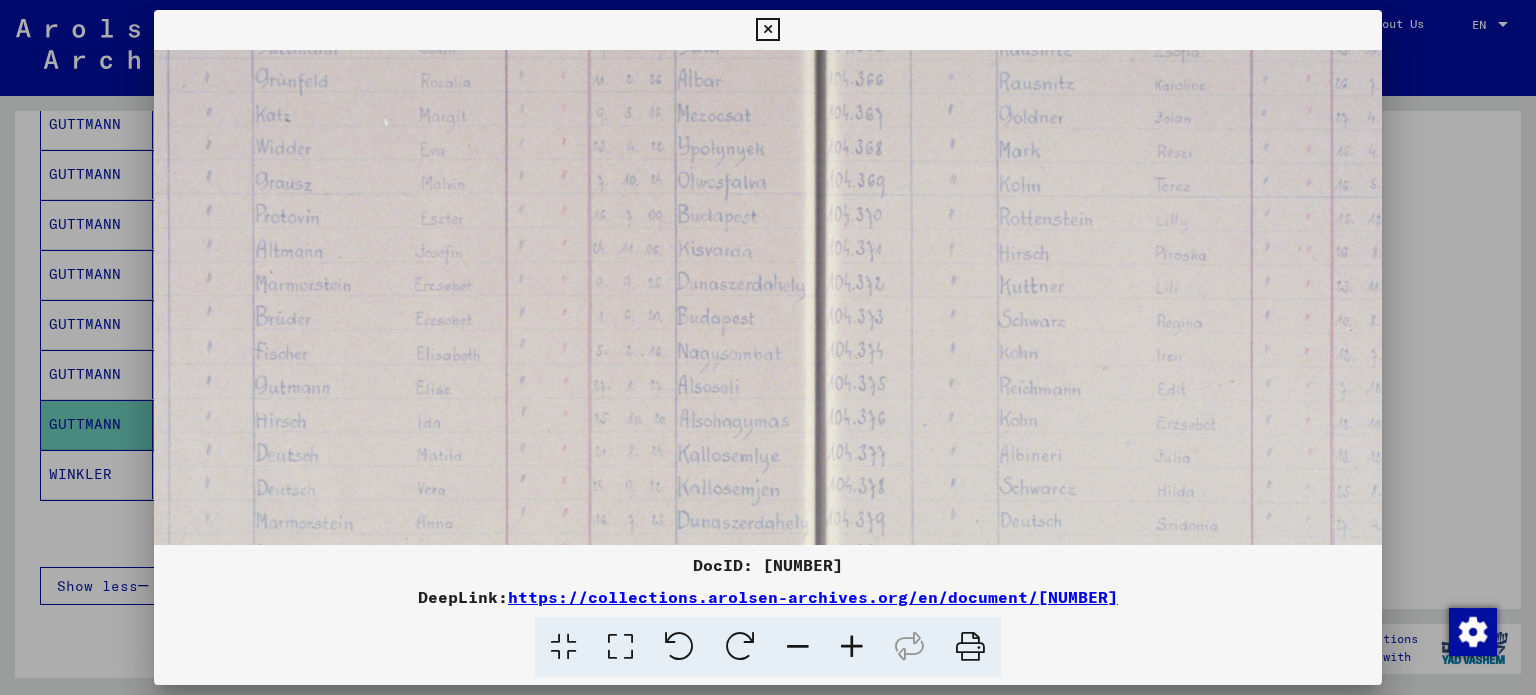 scroll, scrollTop: 369, scrollLeft: 444, axis: both 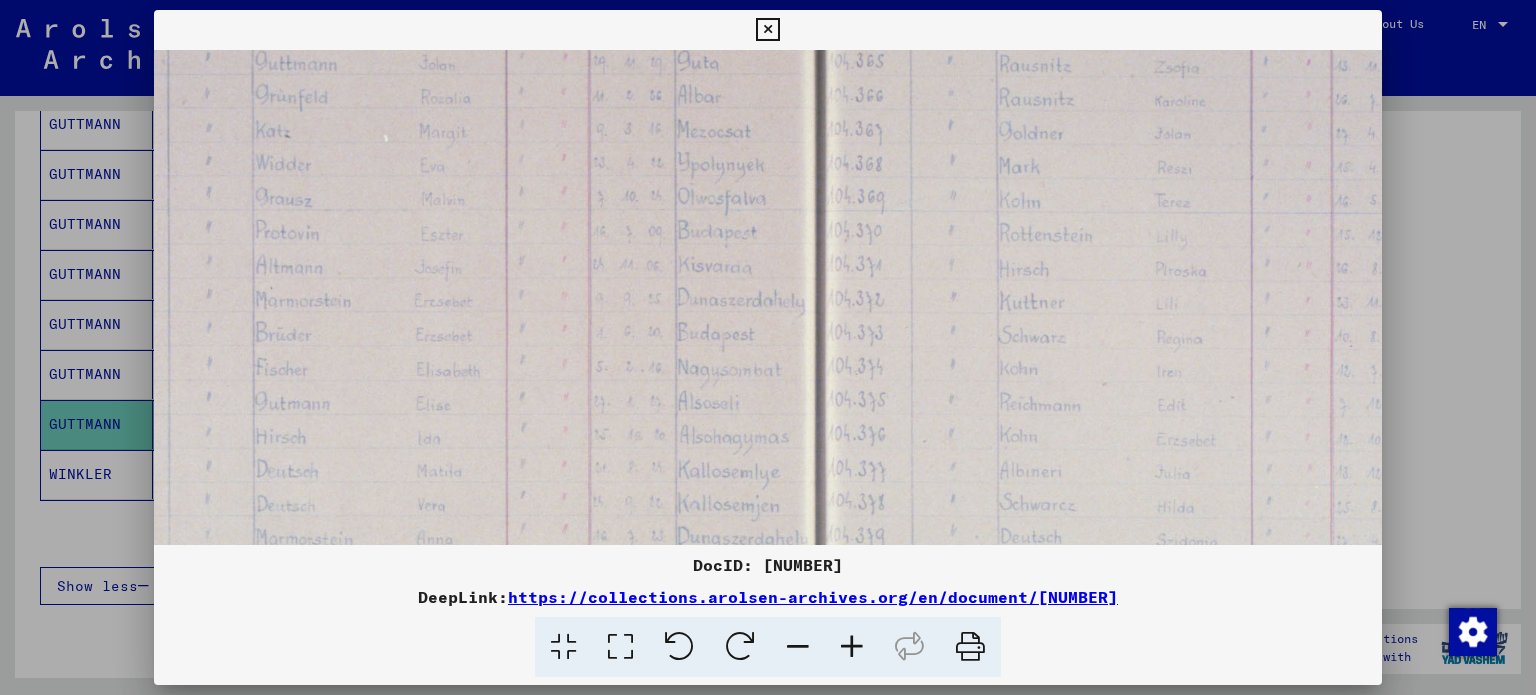 drag, startPoint x: 712, startPoint y: 240, endPoint x: 701, endPoint y: 386, distance: 146.4138 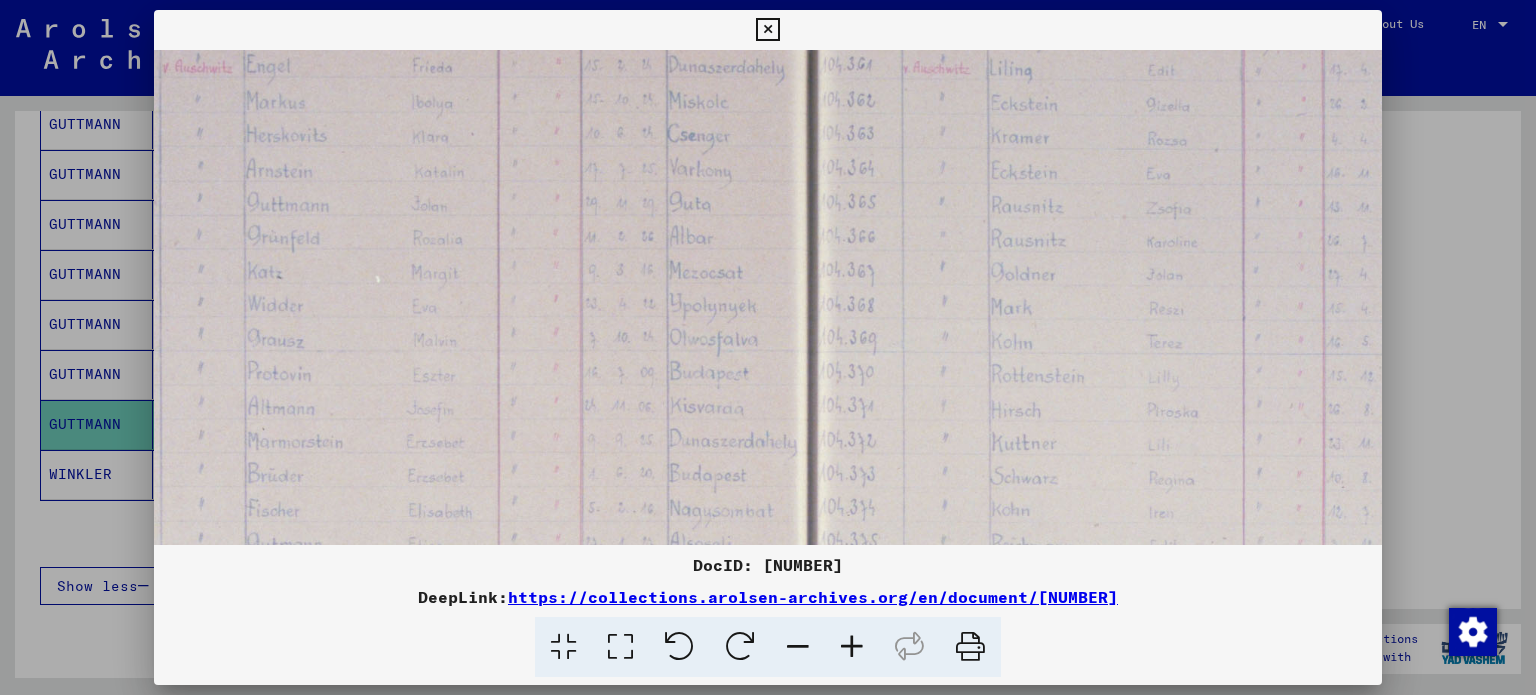 scroll, scrollTop: 225, scrollLeft: 452, axis: both 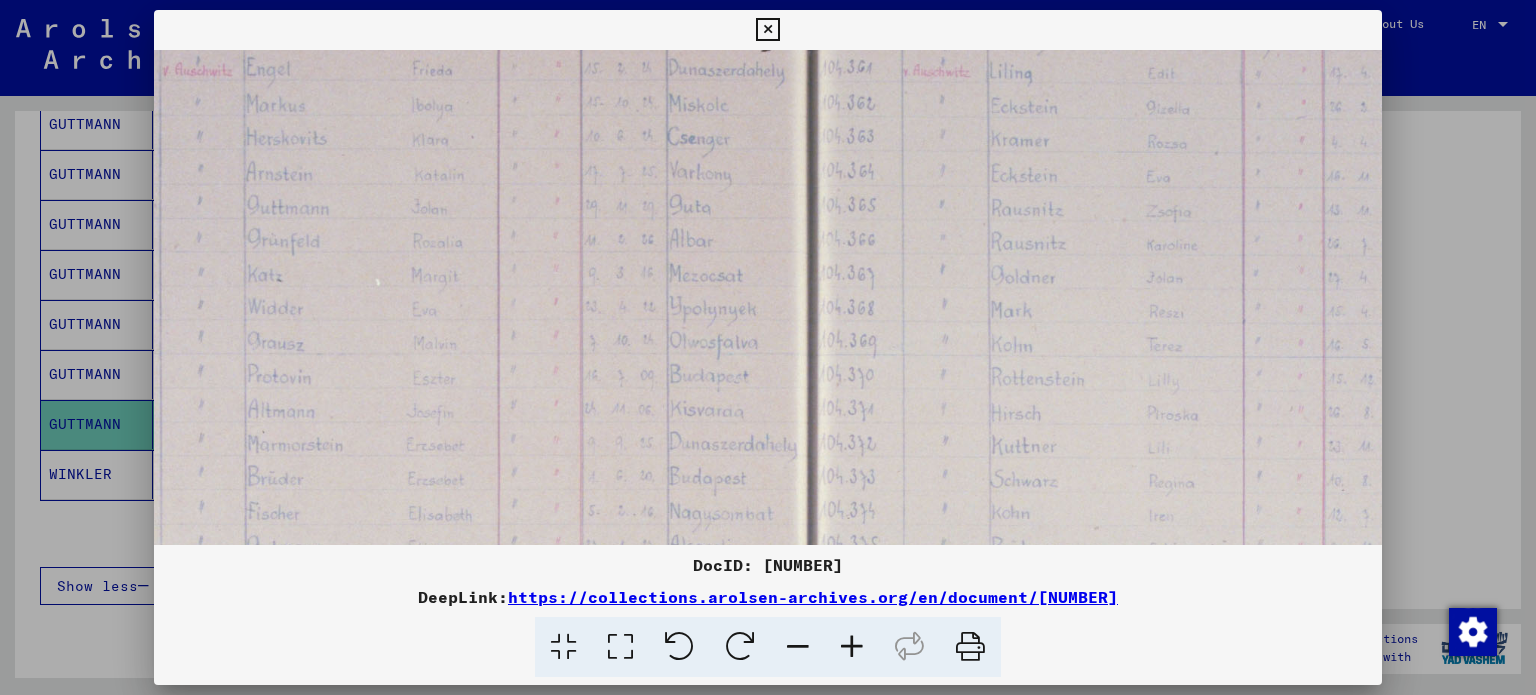 drag, startPoint x: 724, startPoint y: 228, endPoint x: 713, endPoint y: 379, distance: 151.40013 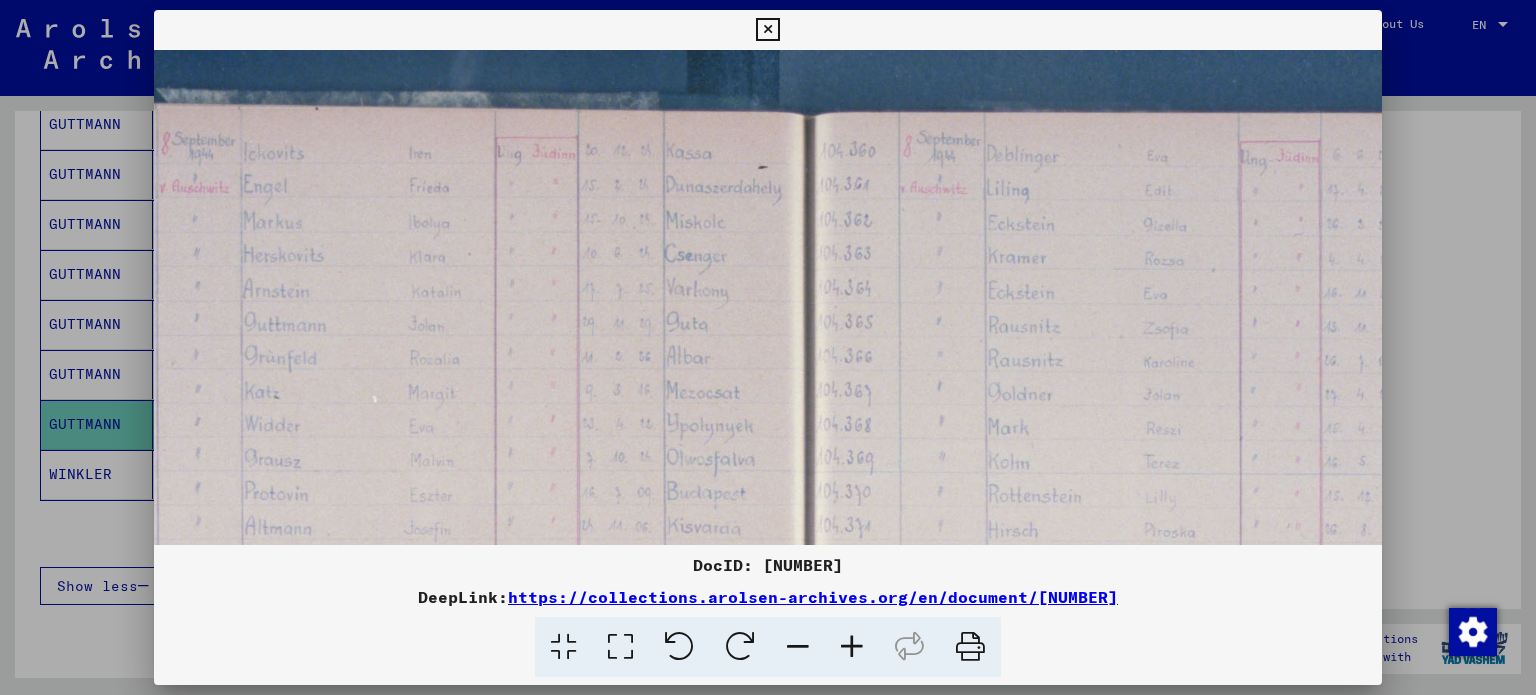 scroll, scrollTop: 107, scrollLeft: 457, axis: both 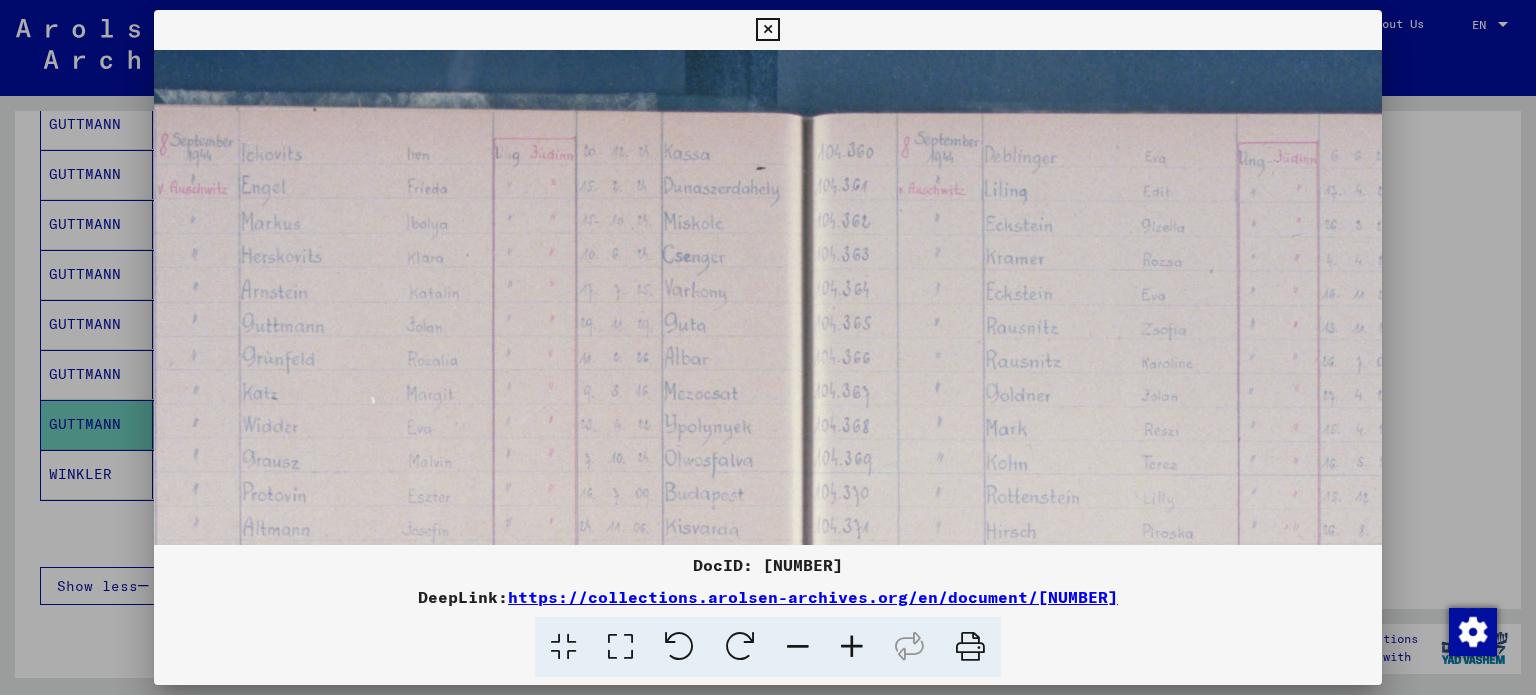 drag, startPoint x: 702, startPoint y: 279, endPoint x: 697, endPoint y: 400, distance: 121.103264 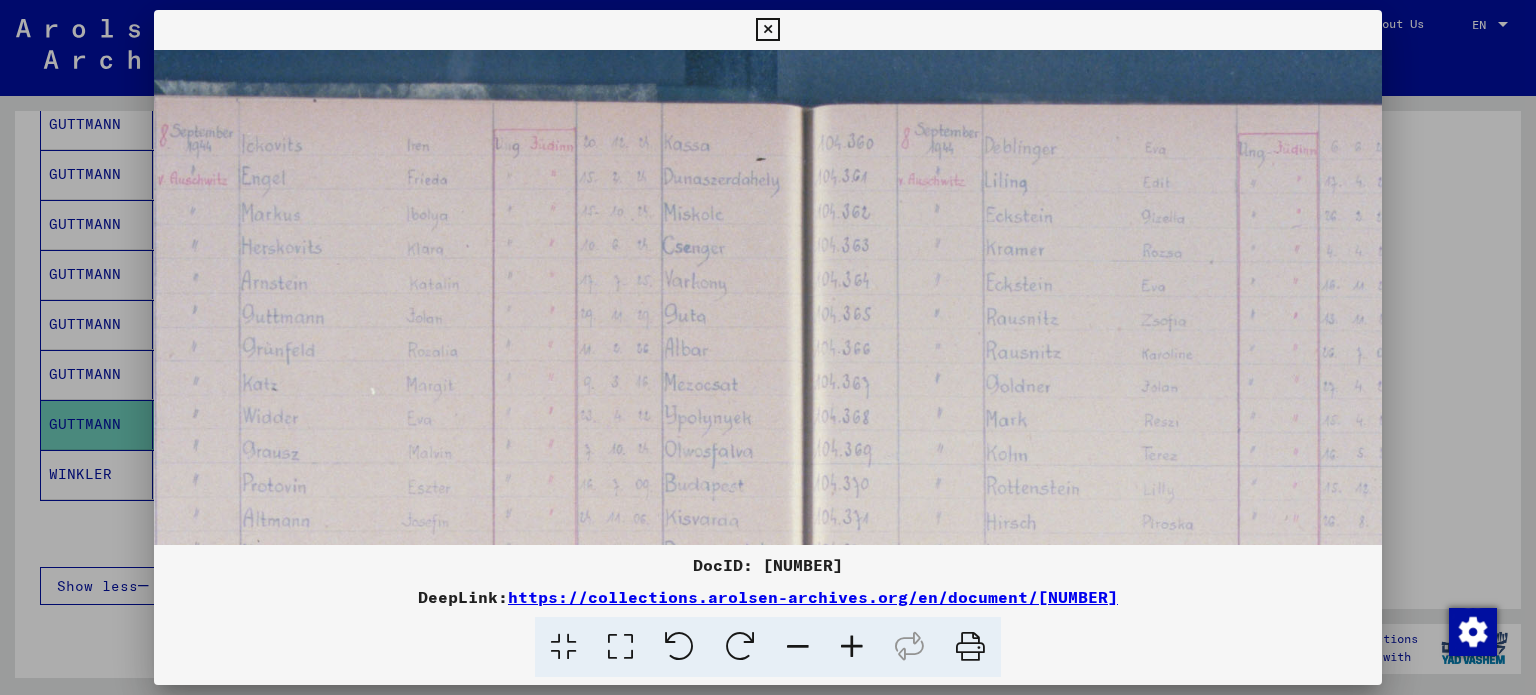 scroll, scrollTop: 120, scrollLeft: 456, axis: both 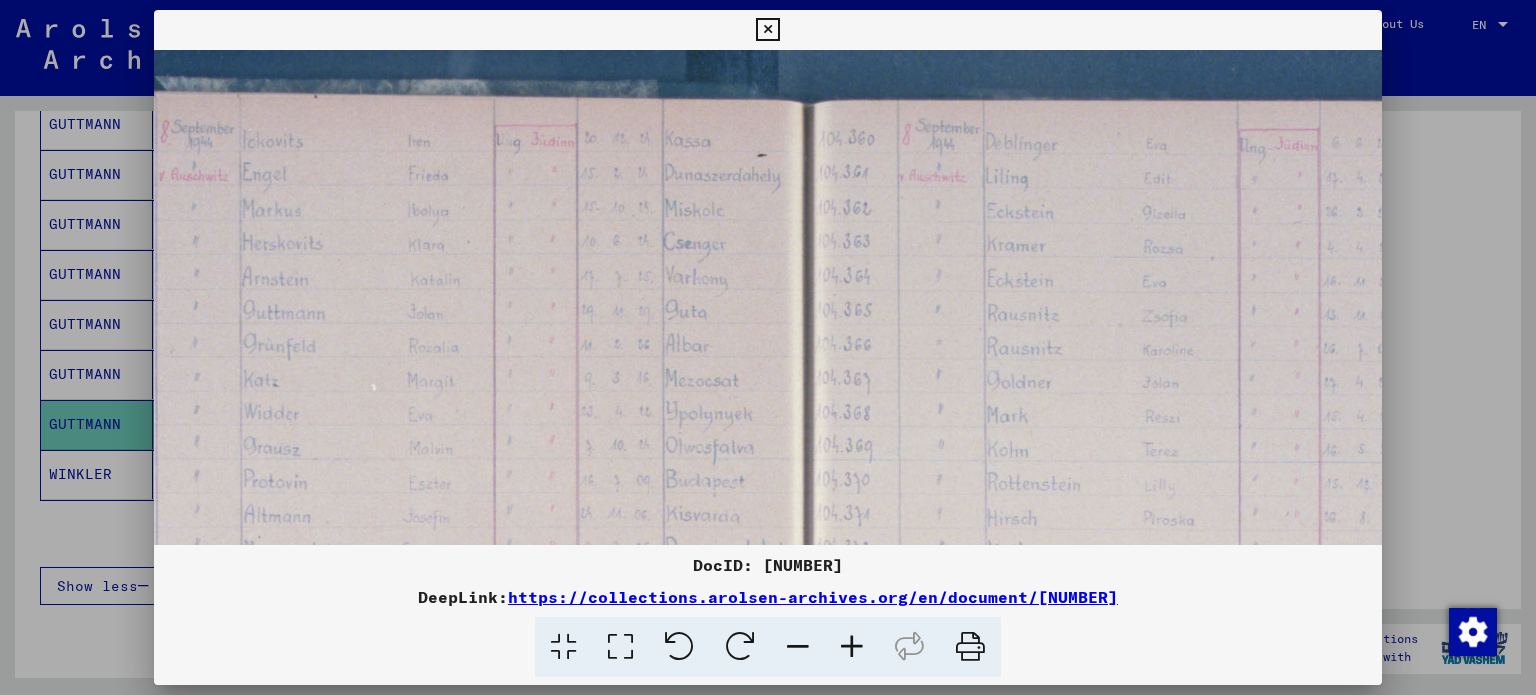 drag, startPoint x: 691, startPoint y: 443, endPoint x: 692, endPoint y: 430, distance: 13.038404 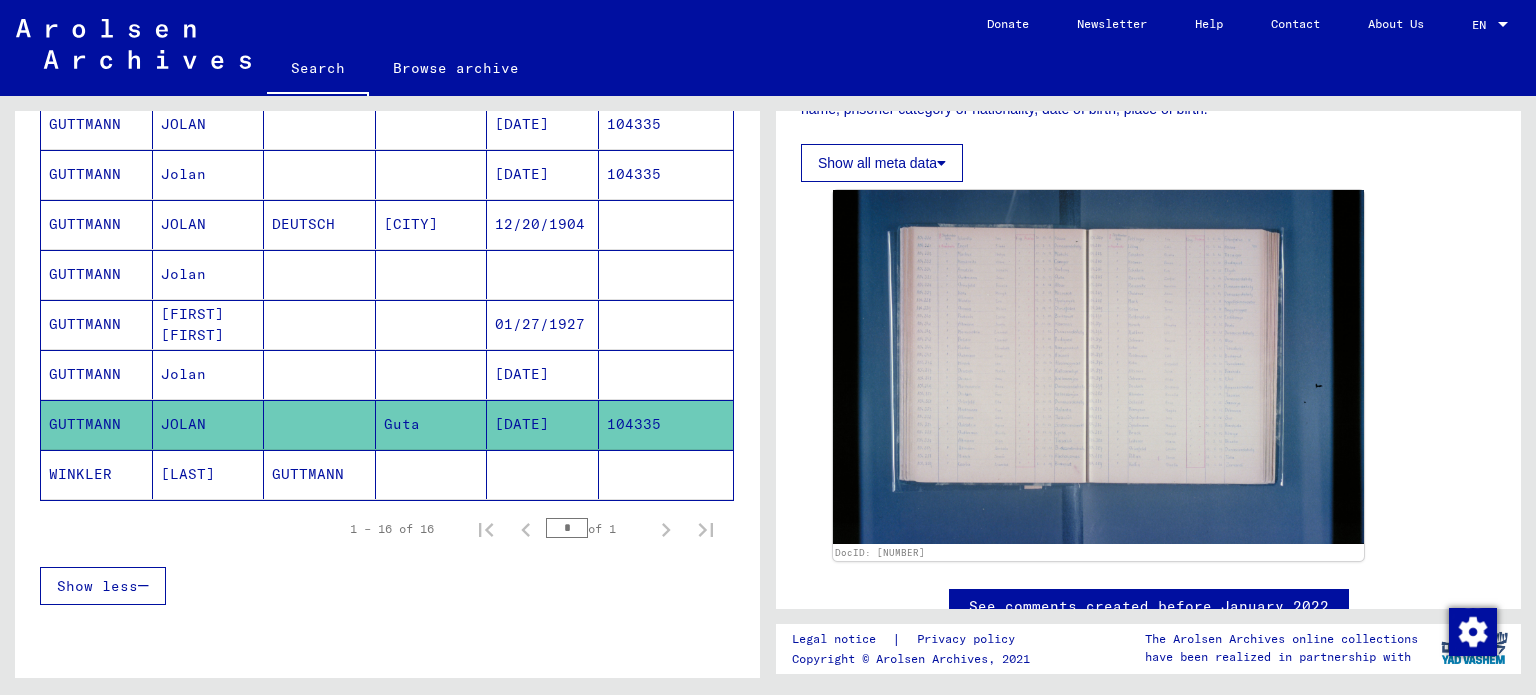 scroll, scrollTop: 505, scrollLeft: 0, axis: vertical 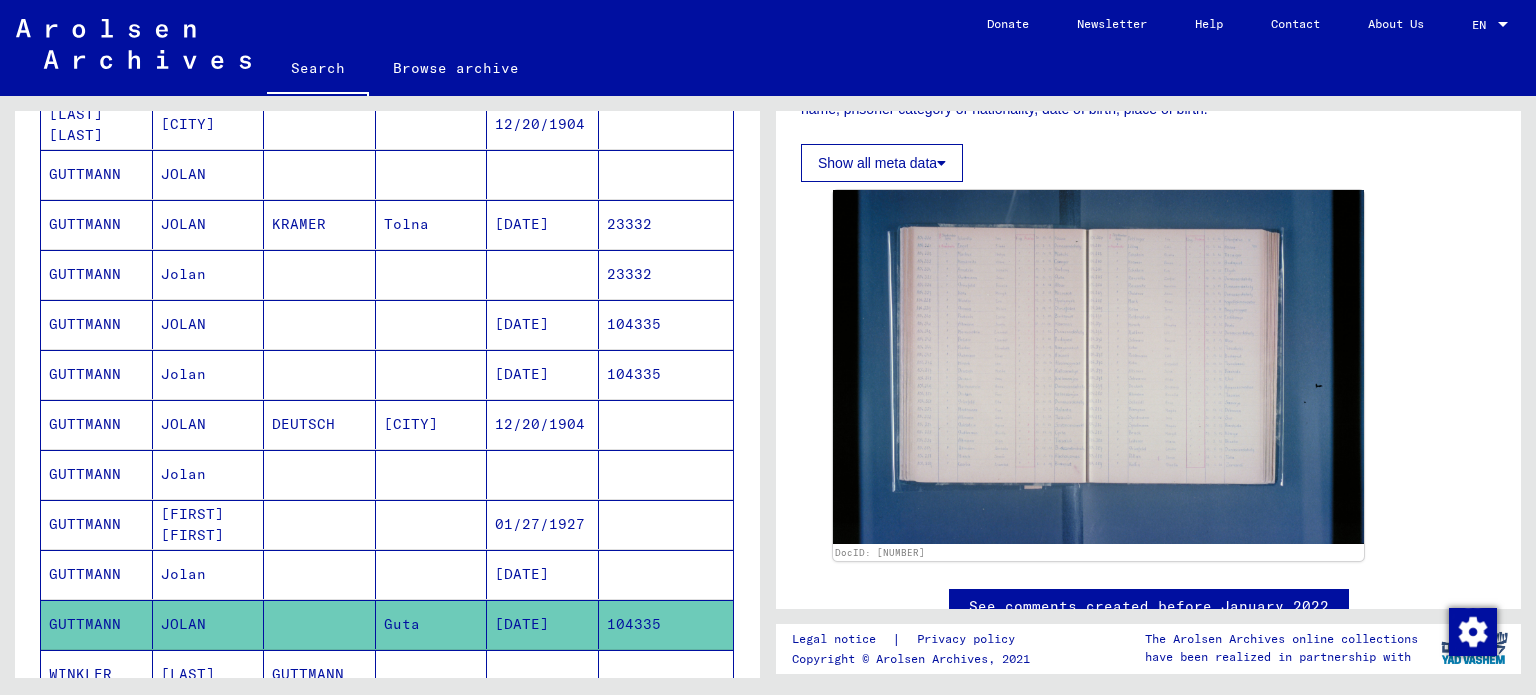 click at bounding box center [543, 524] 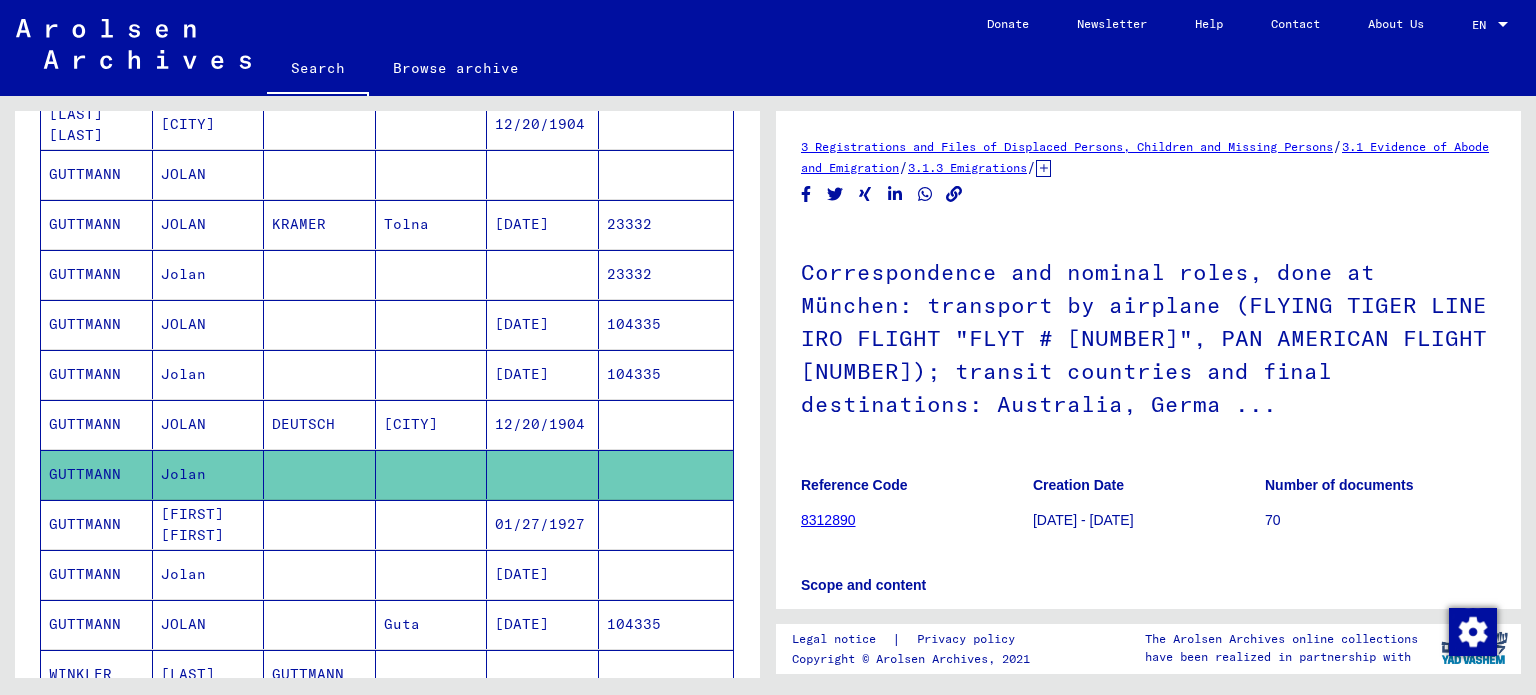 scroll, scrollTop: 0, scrollLeft: 0, axis: both 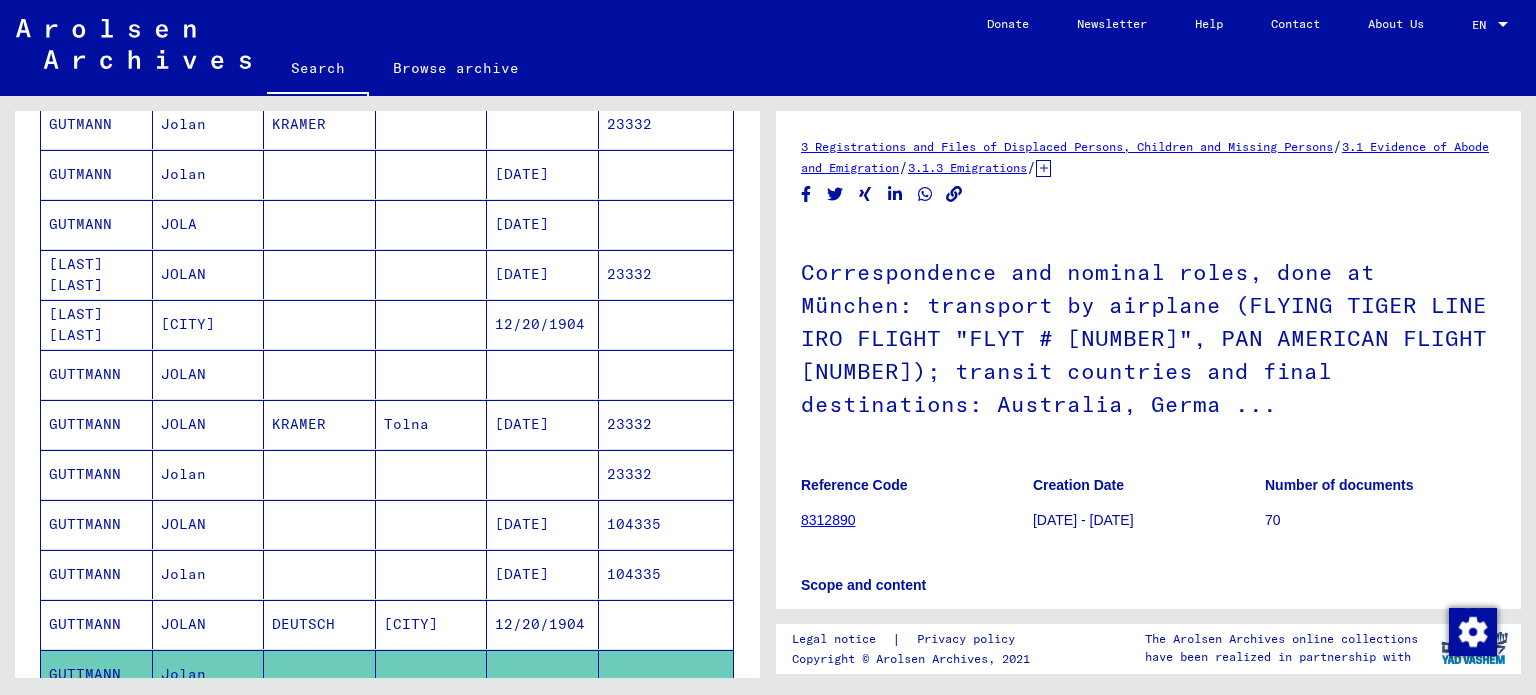 click at bounding box center [432, 424] 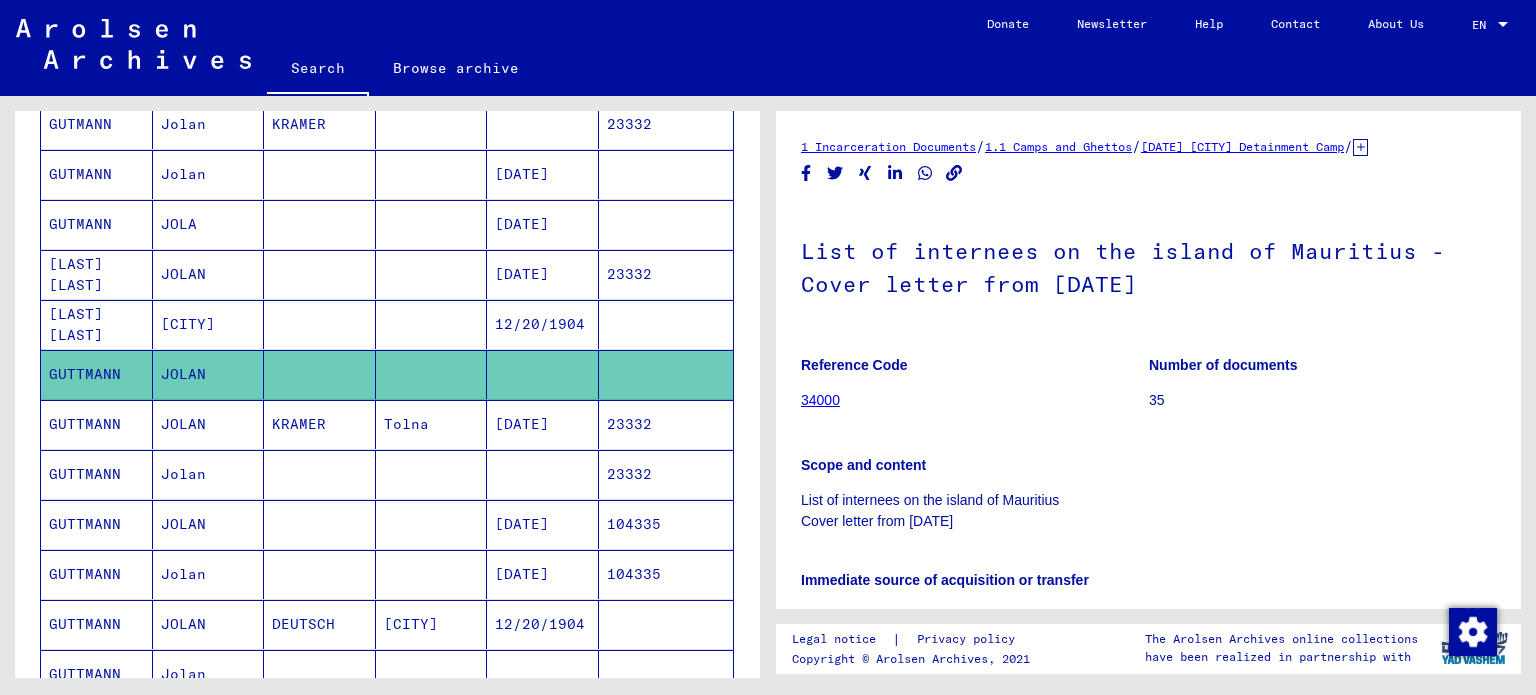 scroll, scrollTop: 0, scrollLeft: 0, axis: both 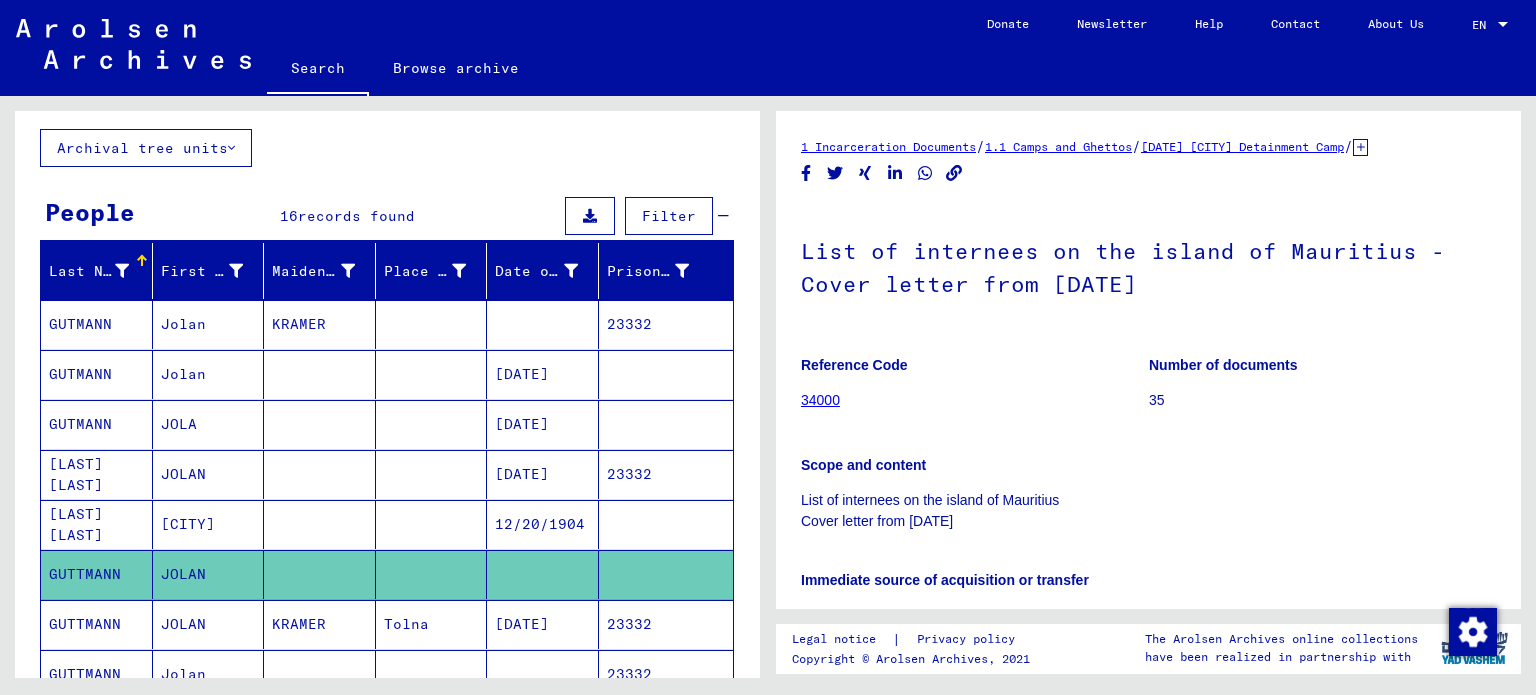 click on "Archival tree units" 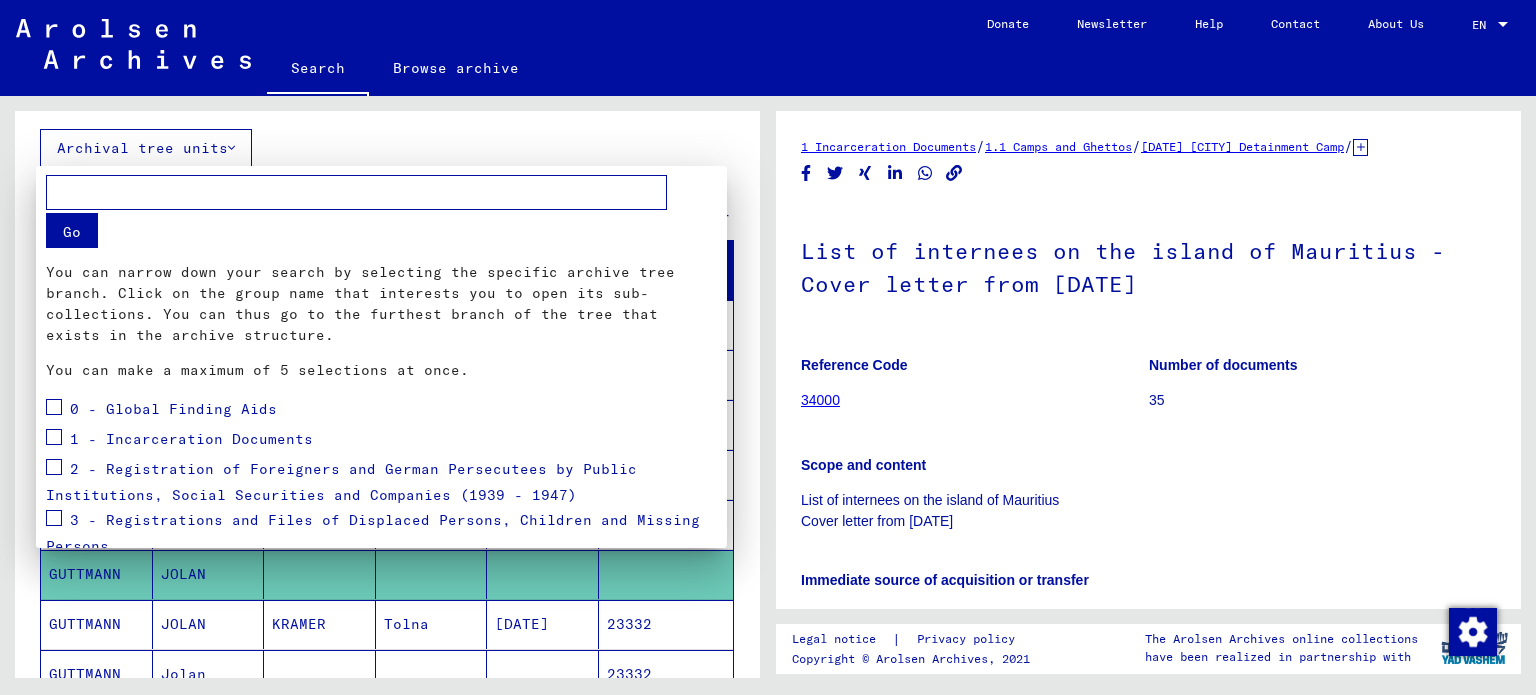 click at bounding box center (768, 347) 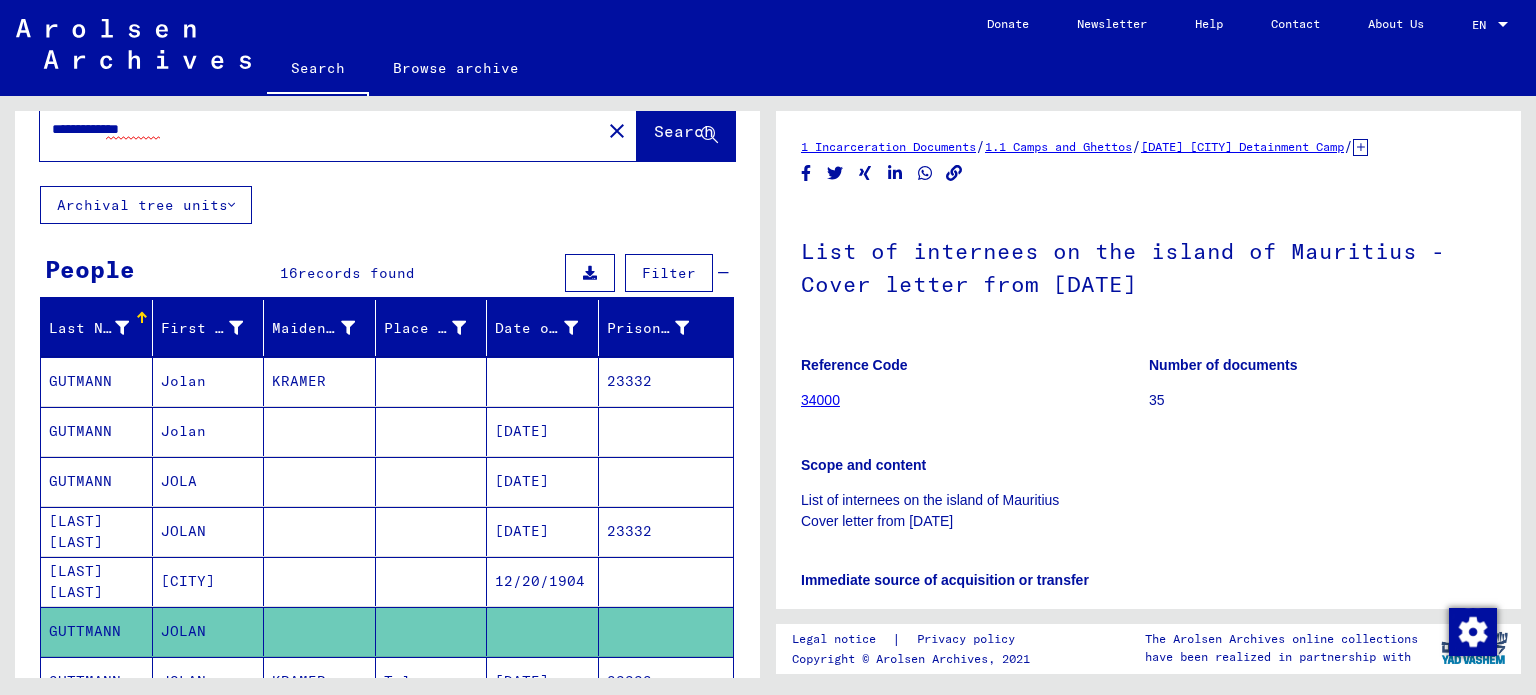 scroll, scrollTop: 0, scrollLeft: 0, axis: both 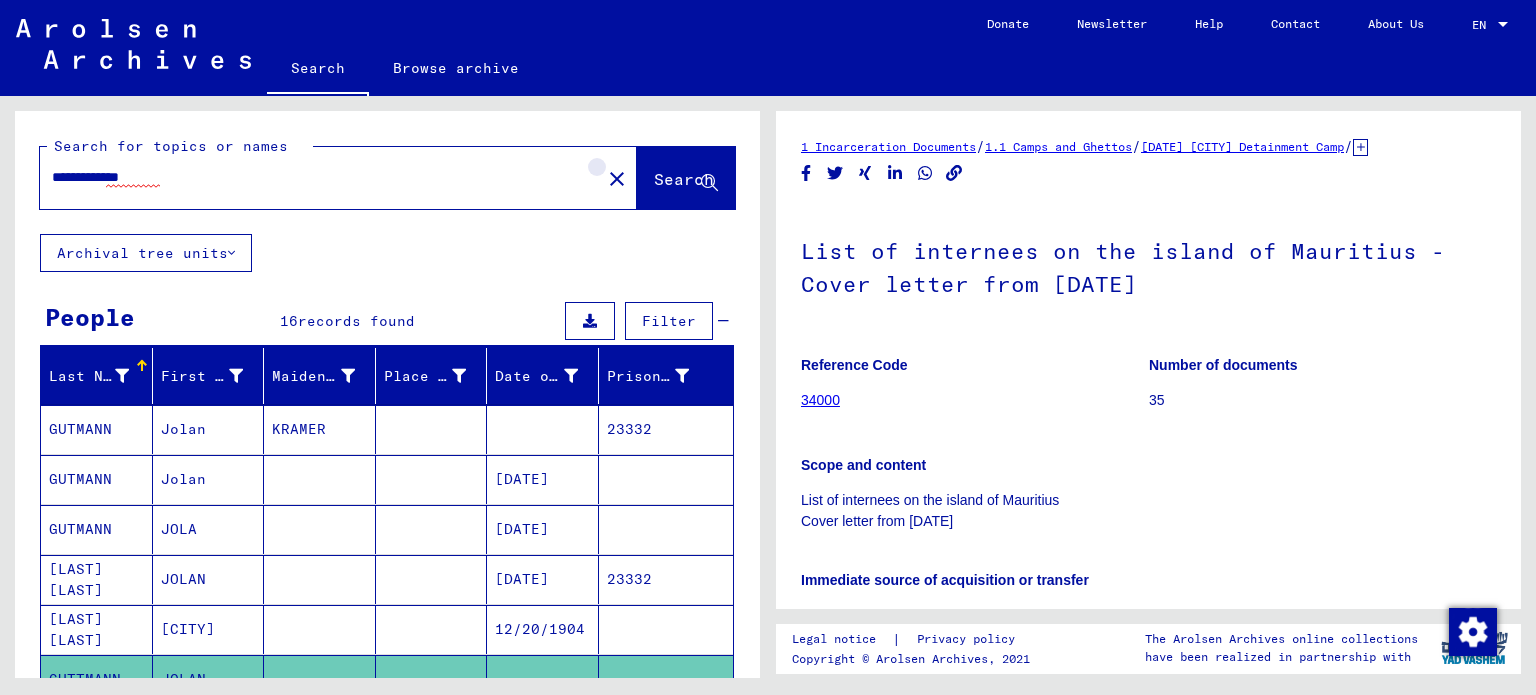 click on "close" 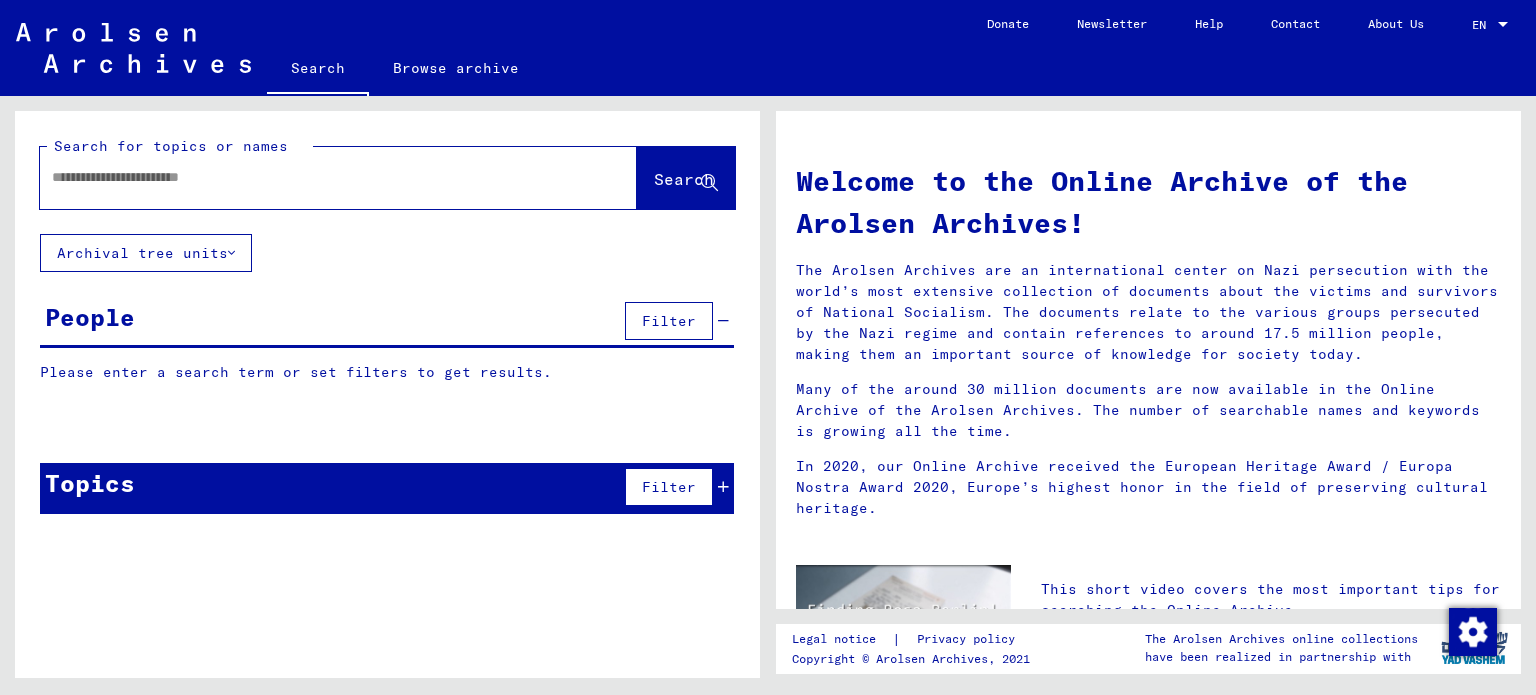 click at bounding box center (314, 177) 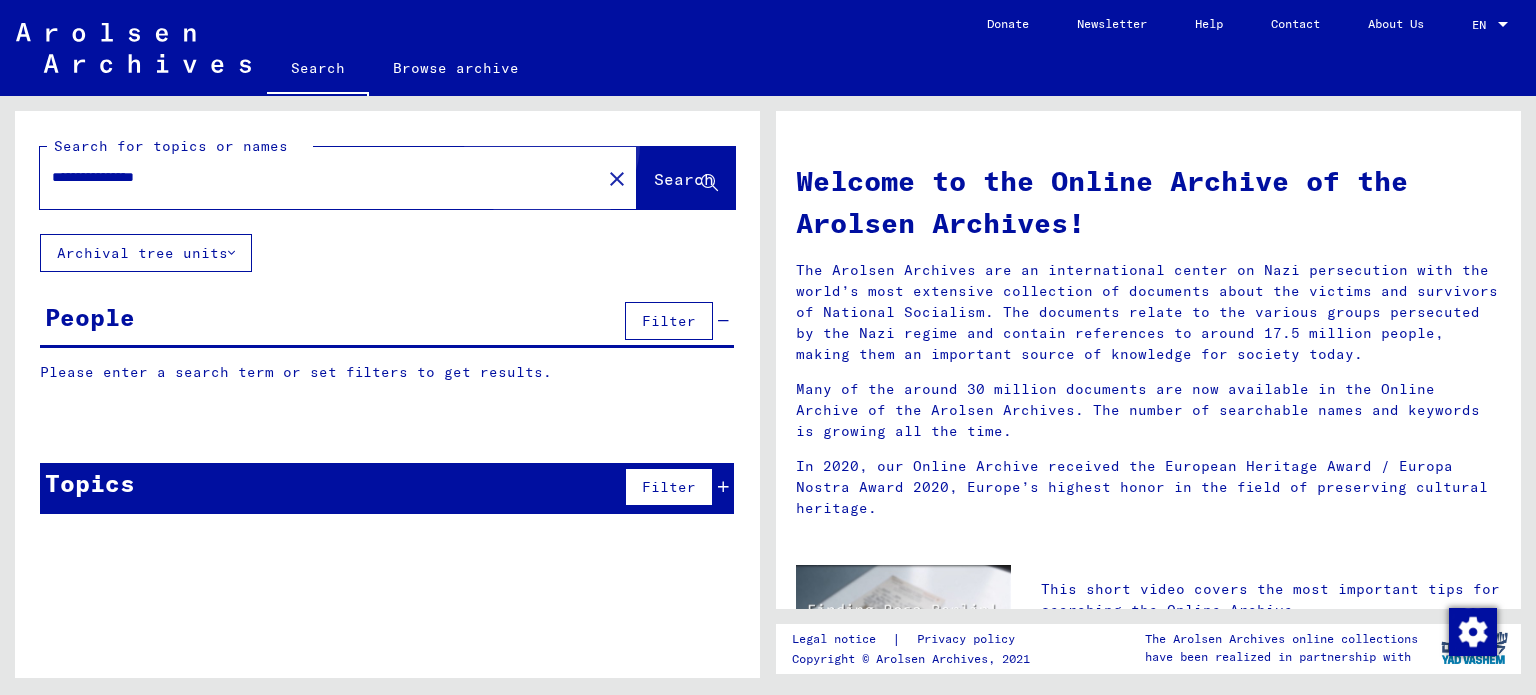 click on "Search" 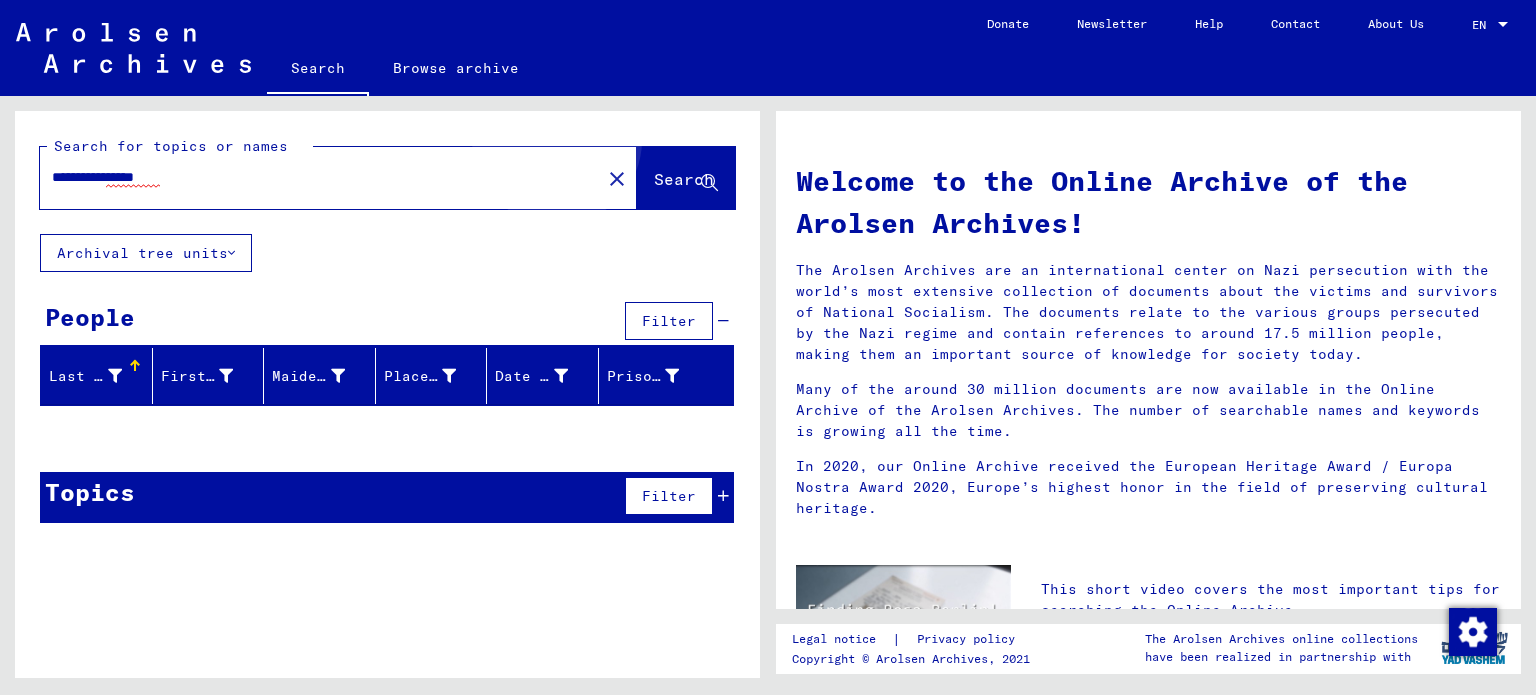 click on "Search" 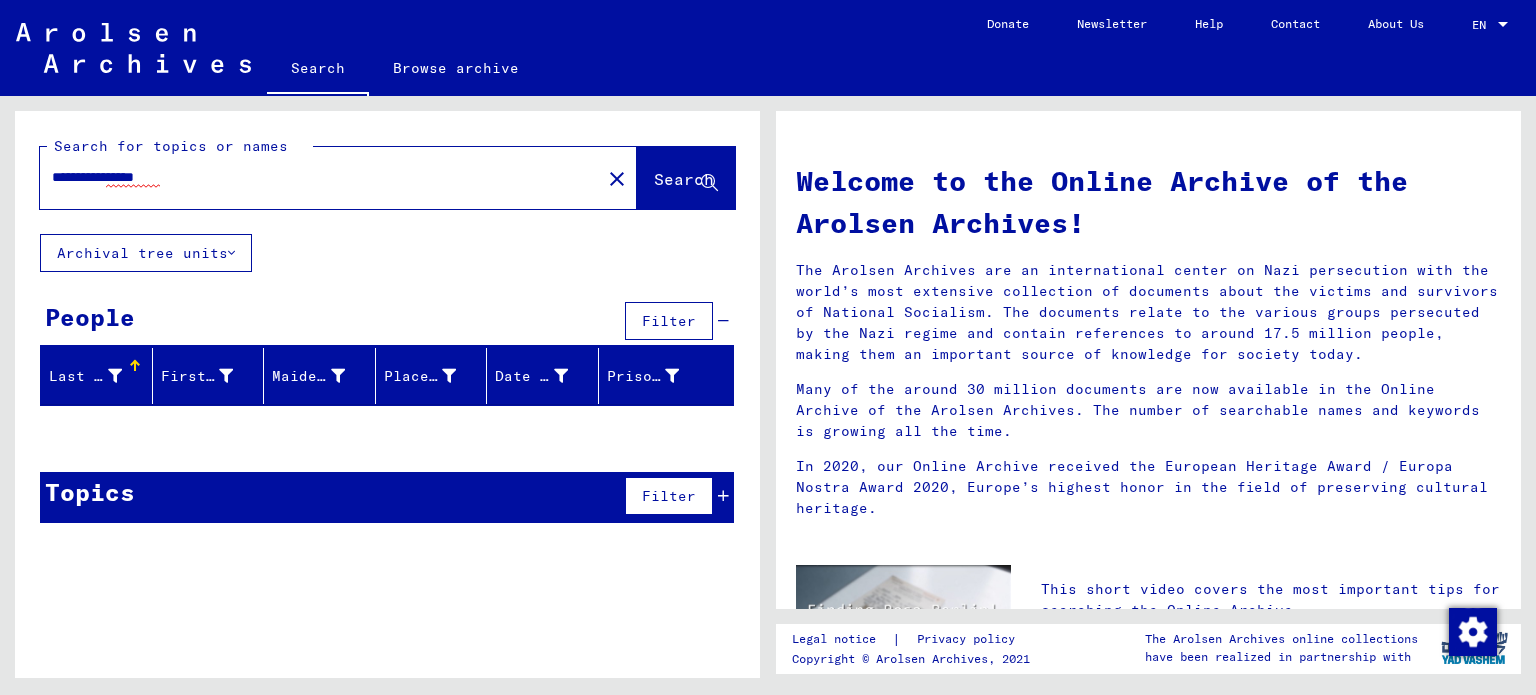 click on "**********" at bounding box center (314, 177) 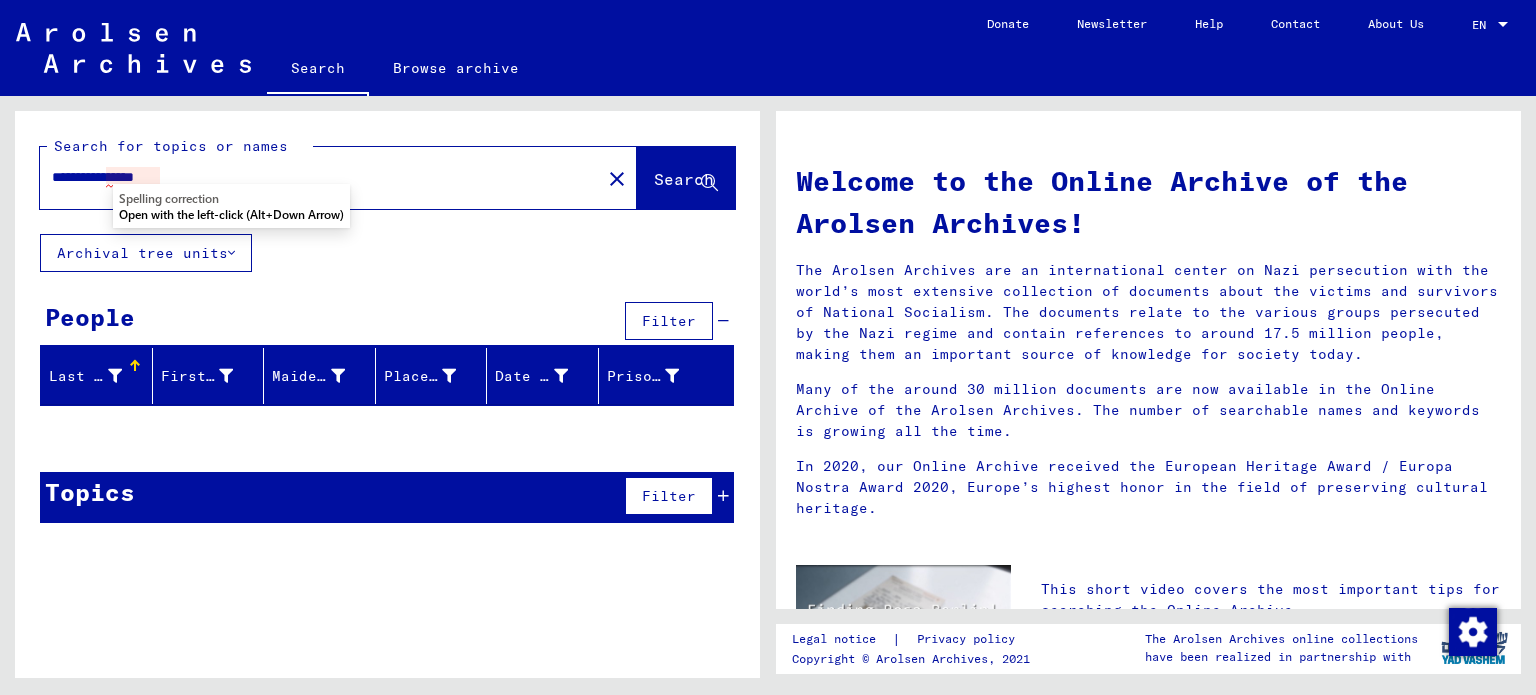 drag, startPoint x: 106, startPoint y: 171, endPoint x: 0, endPoint y: 186, distance: 107.05606 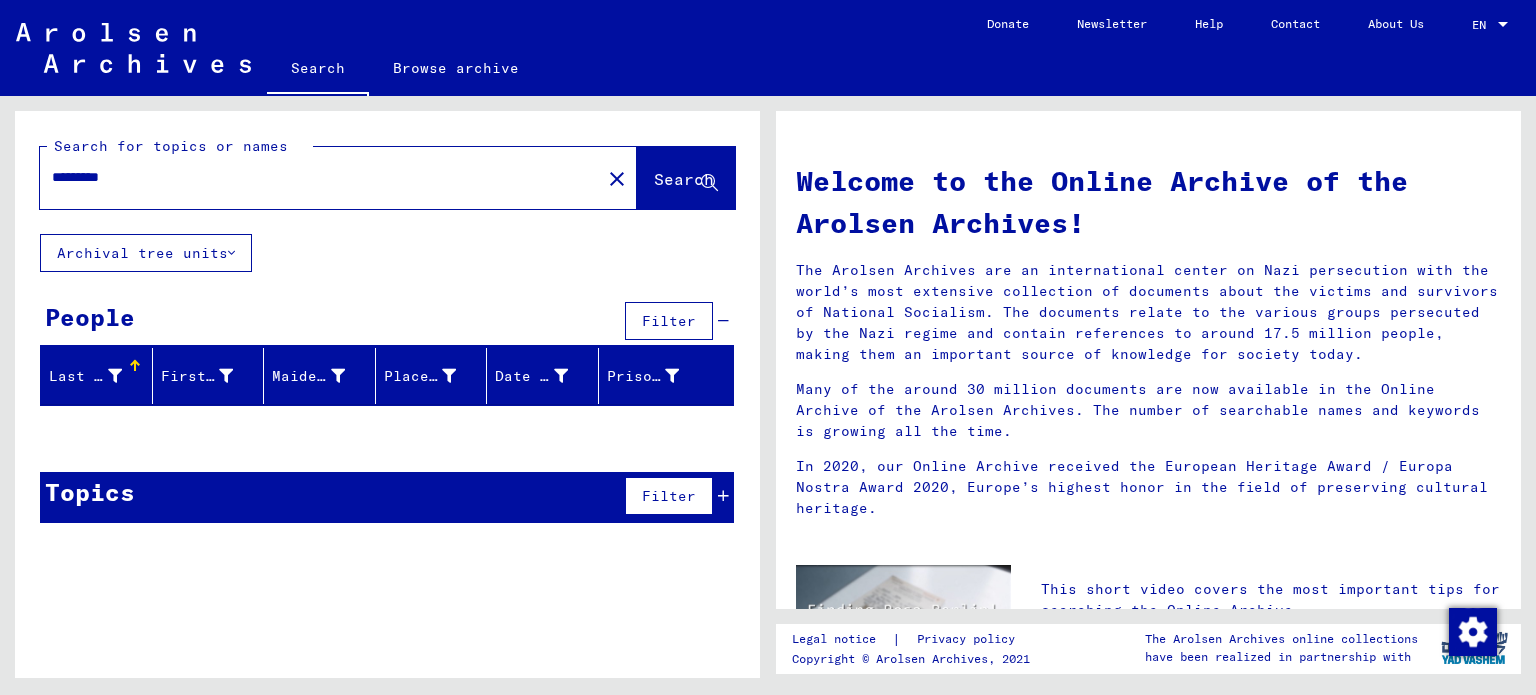 click on "*********" at bounding box center [314, 177] 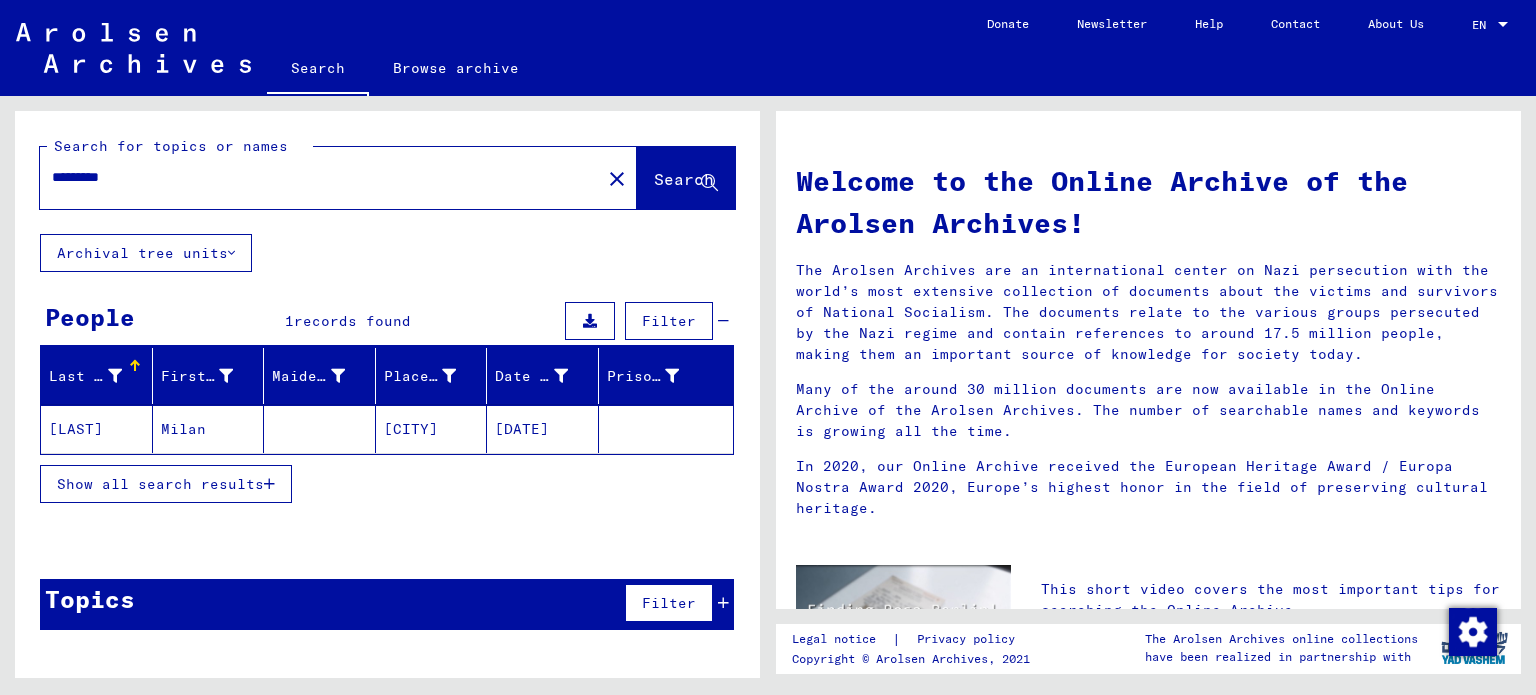 click on "*********" at bounding box center (314, 177) 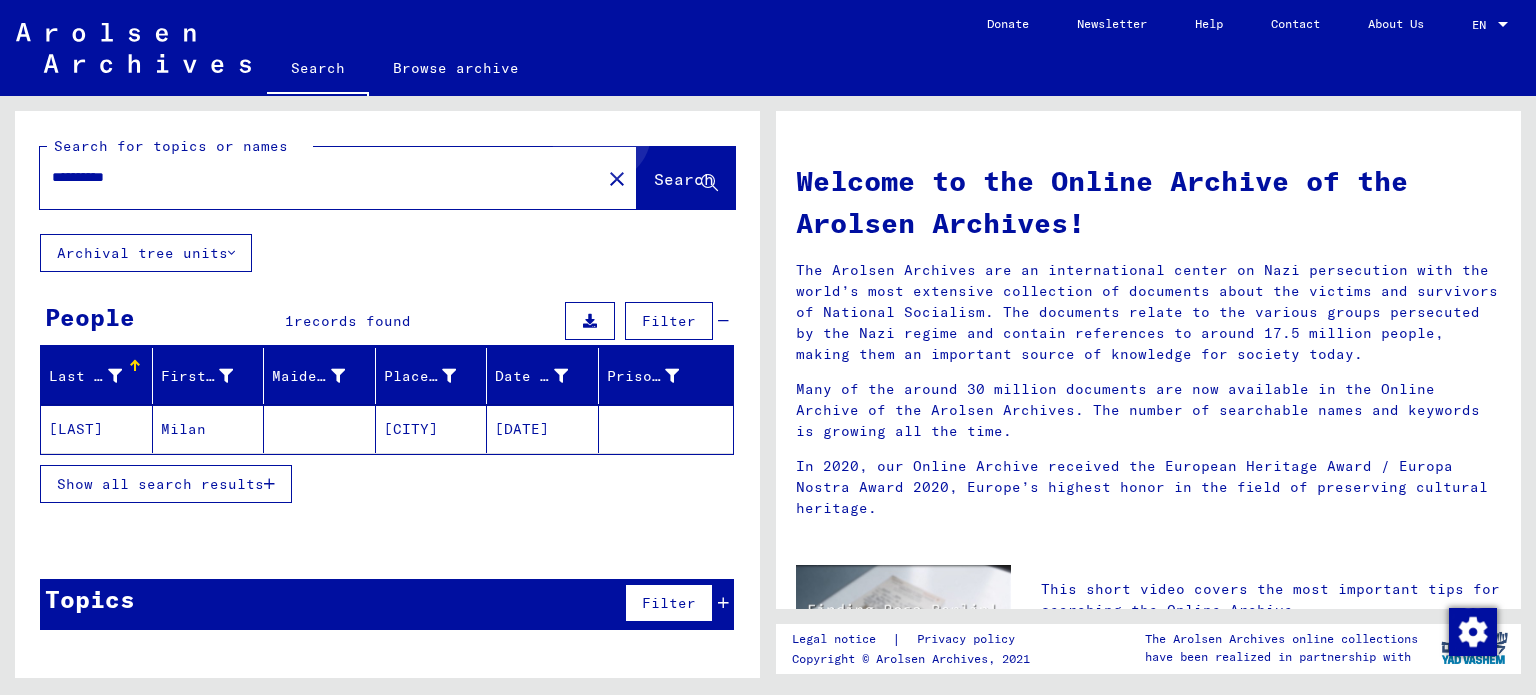 click on "Search" 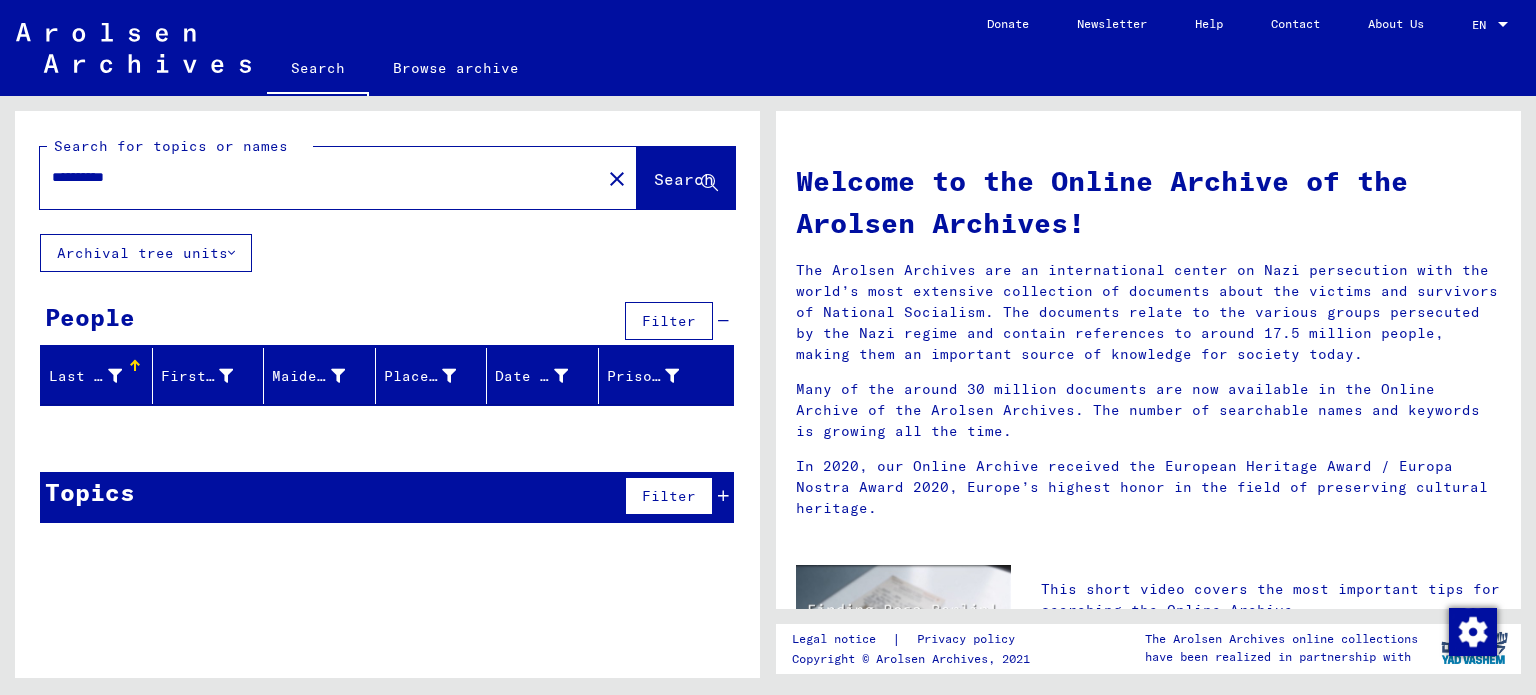 click on "**********" at bounding box center (314, 177) 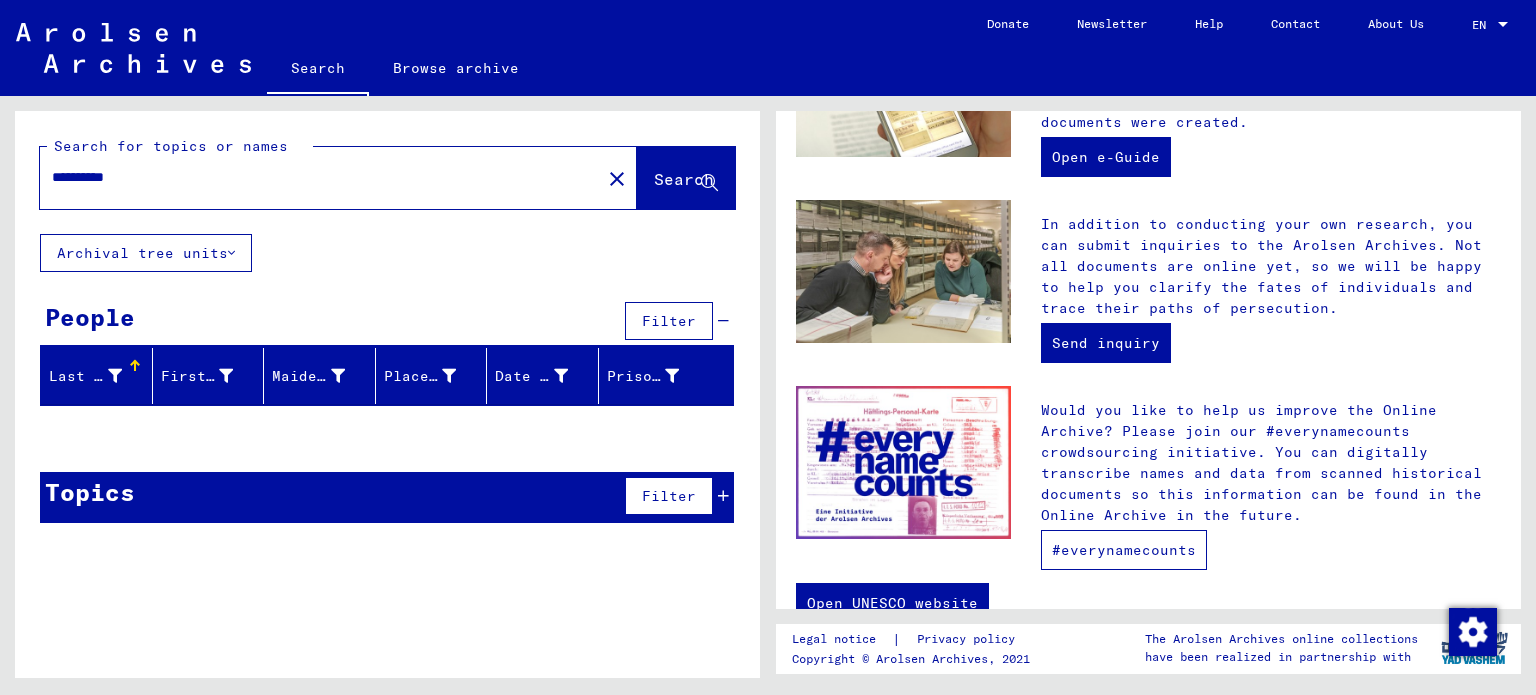 scroll, scrollTop: 753, scrollLeft: 0, axis: vertical 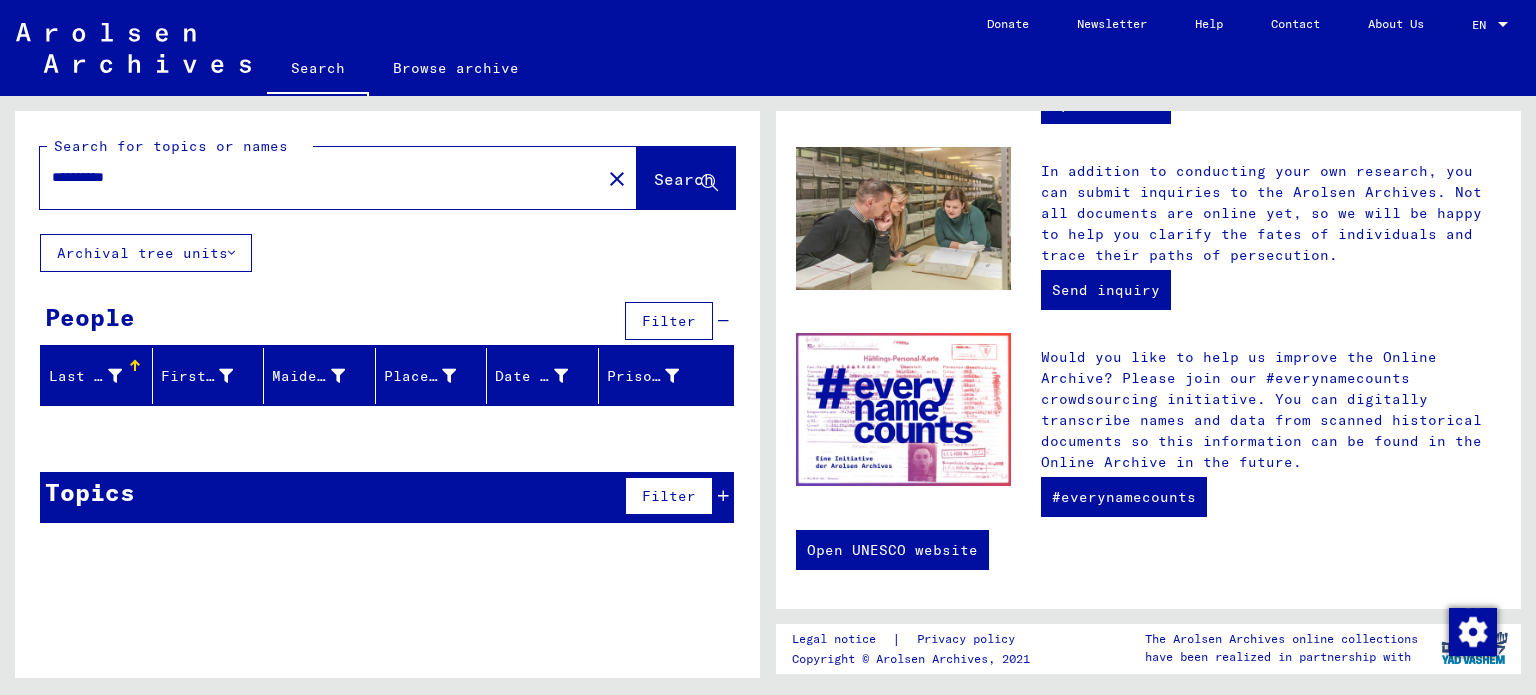 drag, startPoint x: 164, startPoint y: 191, endPoint x: 0, endPoint y: 206, distance: 164.68454 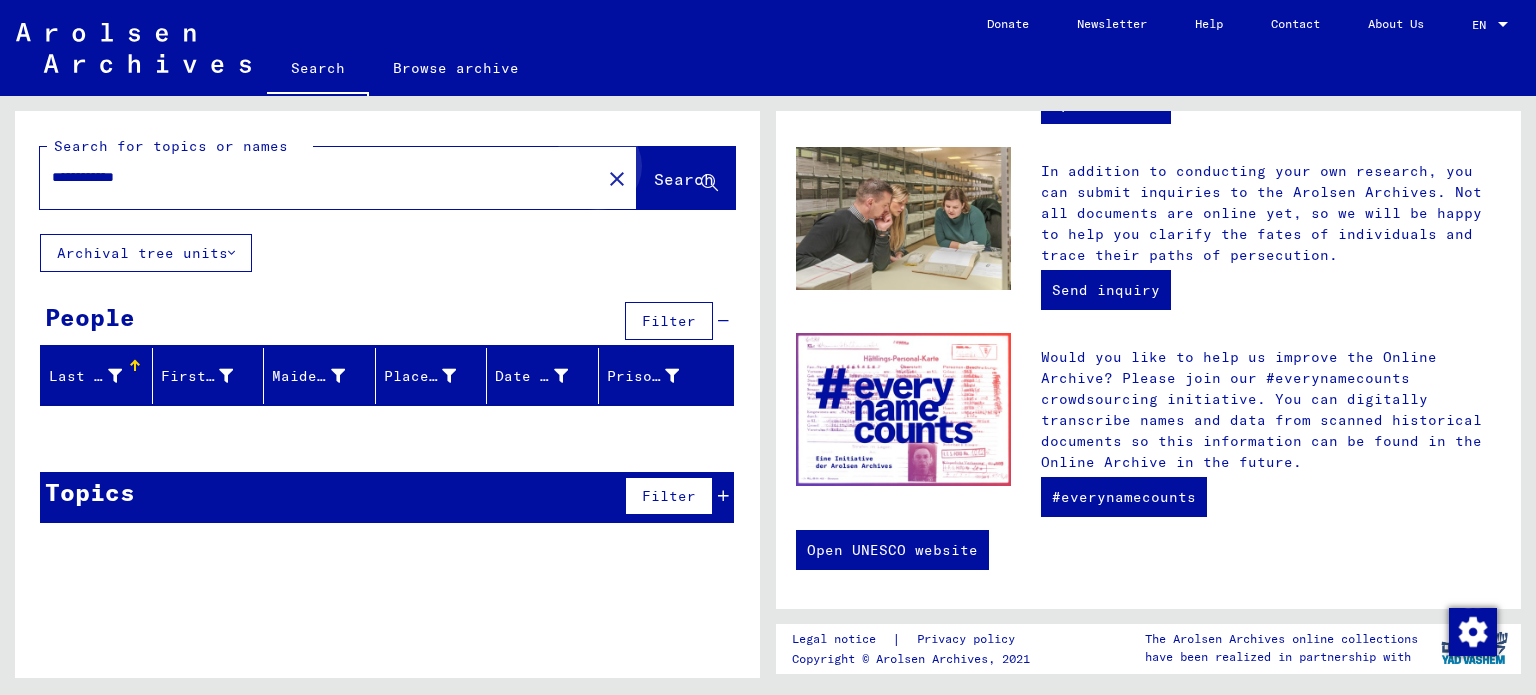 click on "Search" 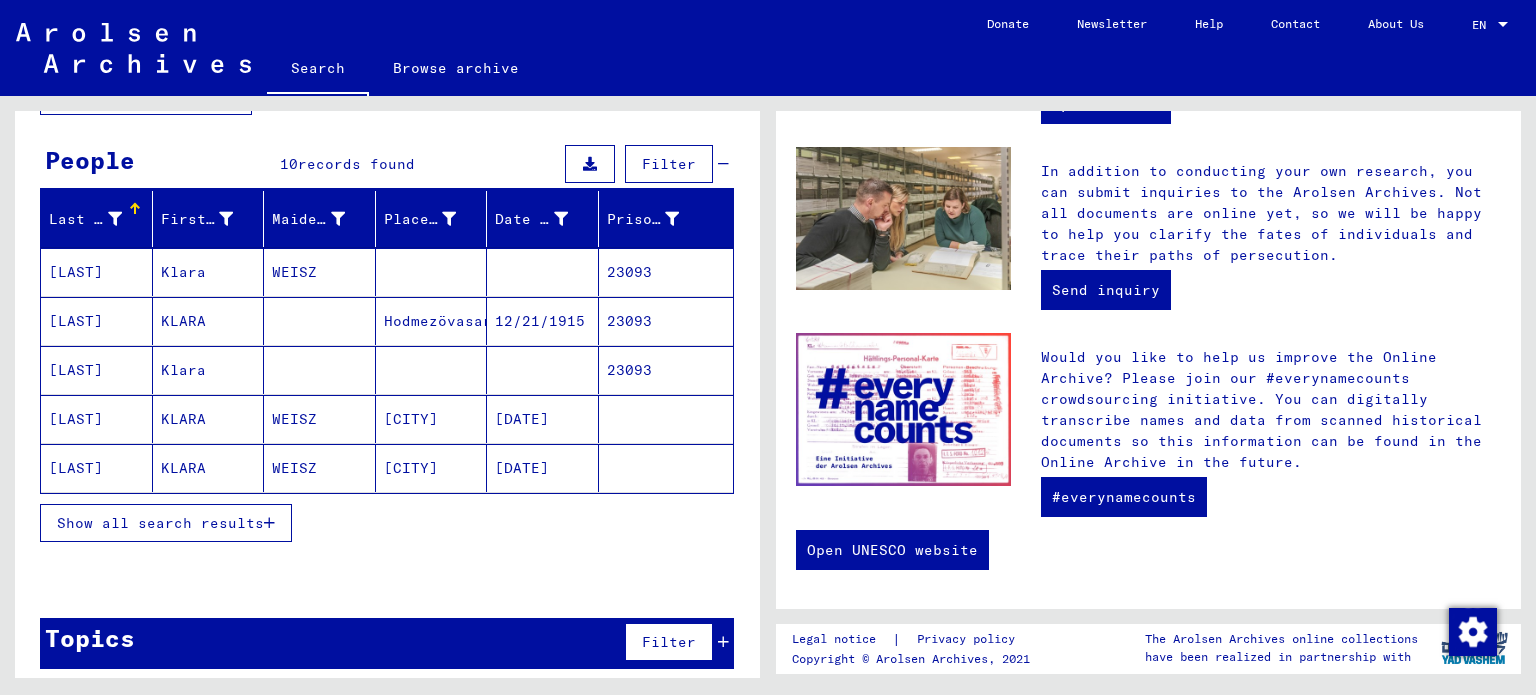scroll, scrollTop: 164, scrollLeft: 0, axis: vertical 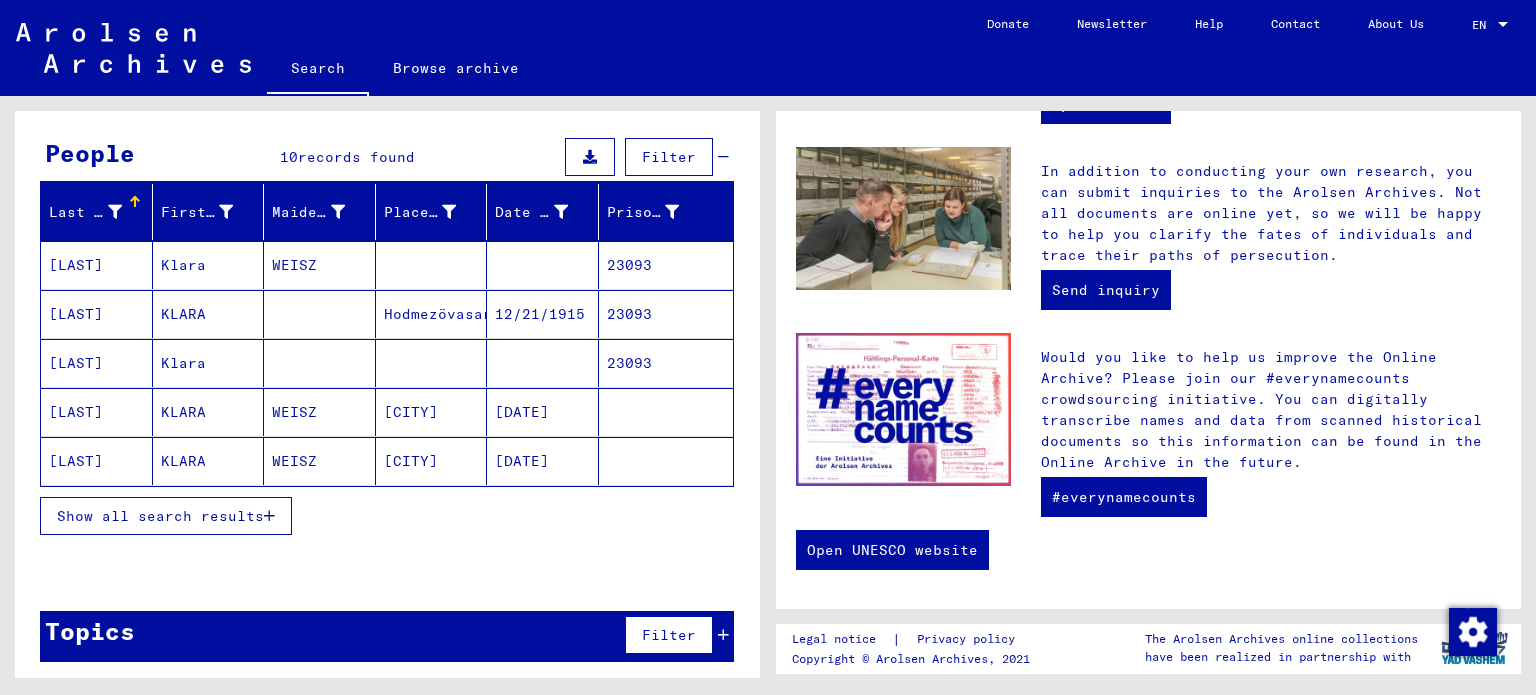 click on "Show all search results" at bounding box center (160, 516) 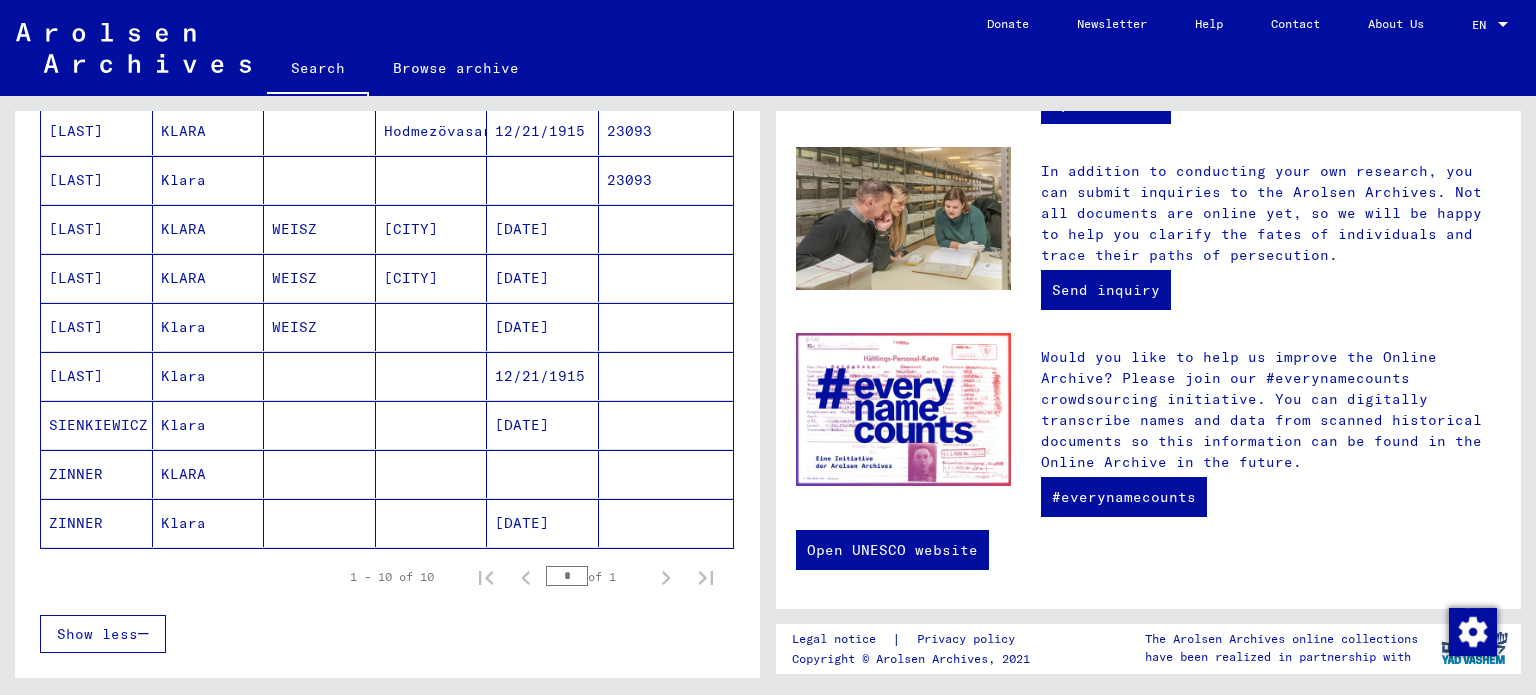 scroll, scrollTop: 464, scrollLeft: 0, axis: vertical 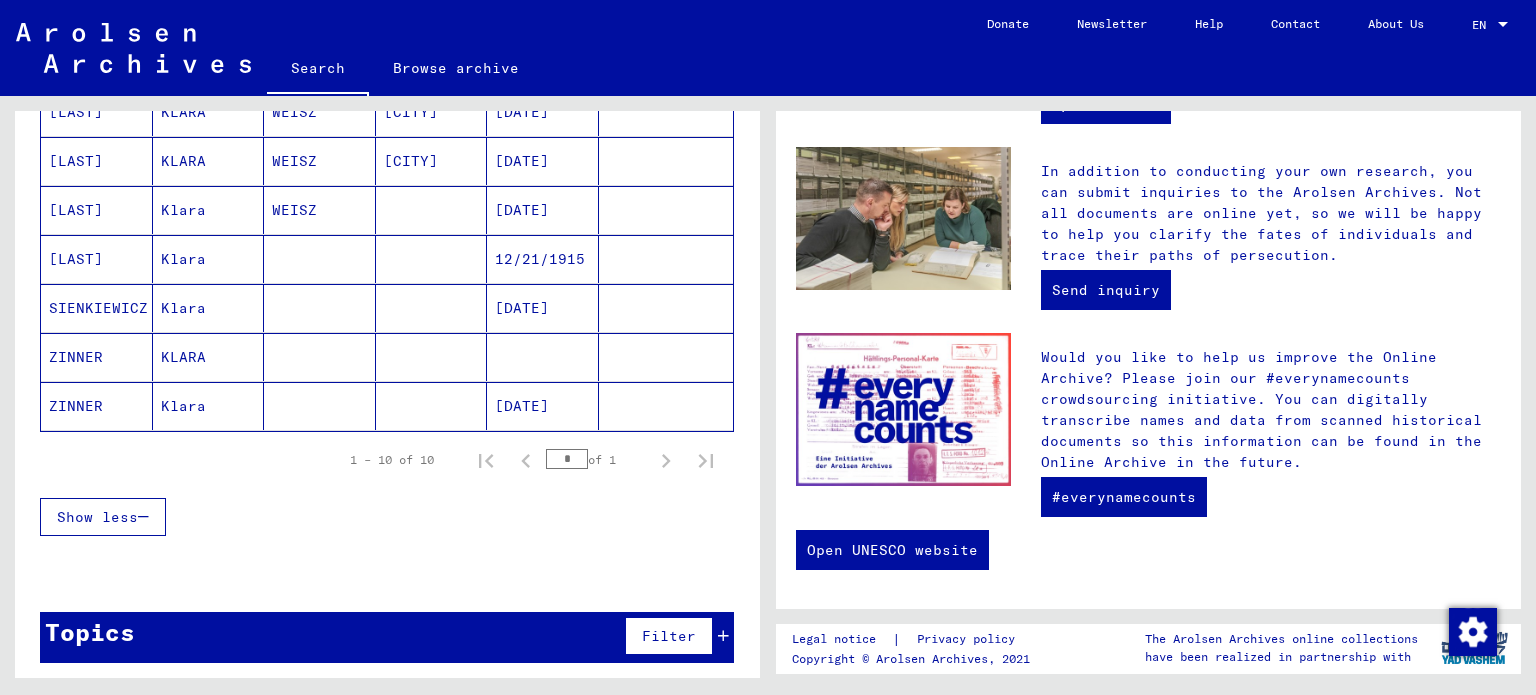 click at bounding box center [543, 406] 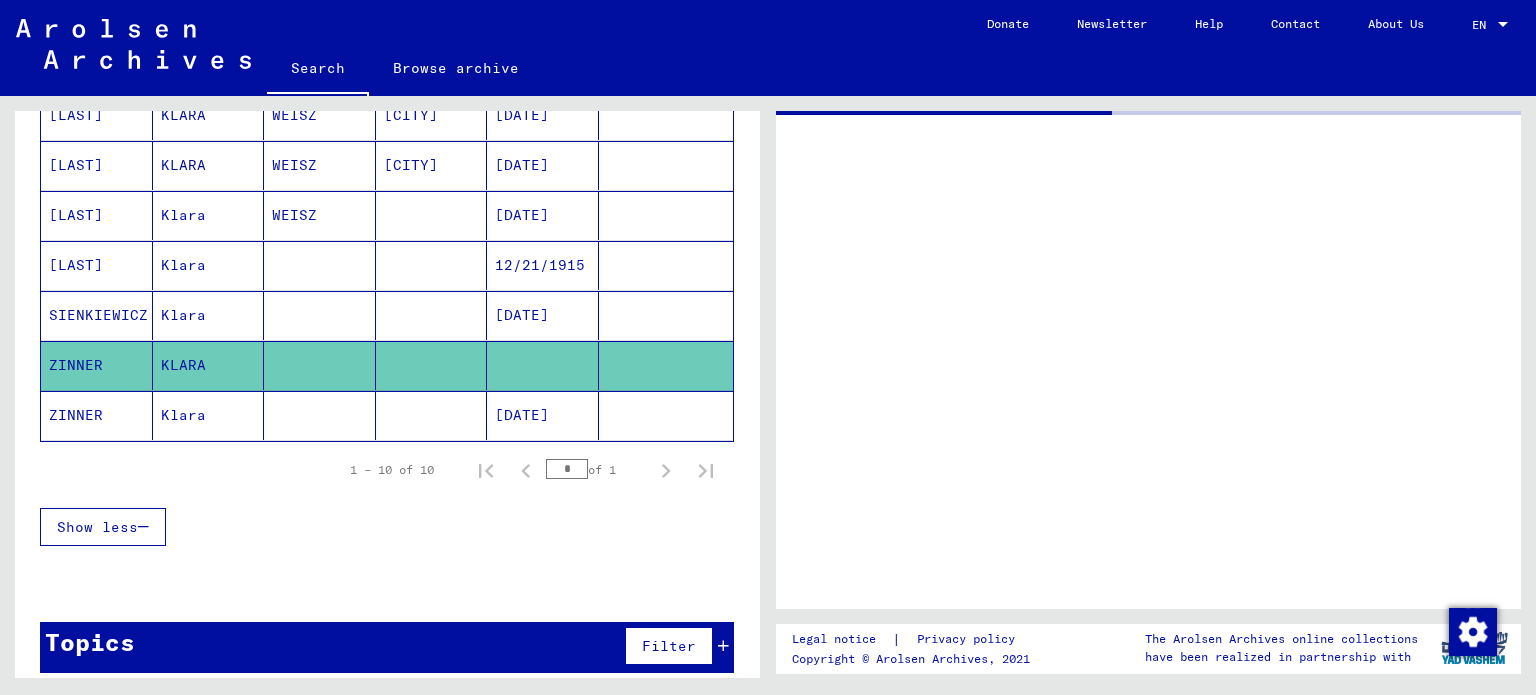 scroll, scrollTop: 0, scrollLeft: 0, axis: both 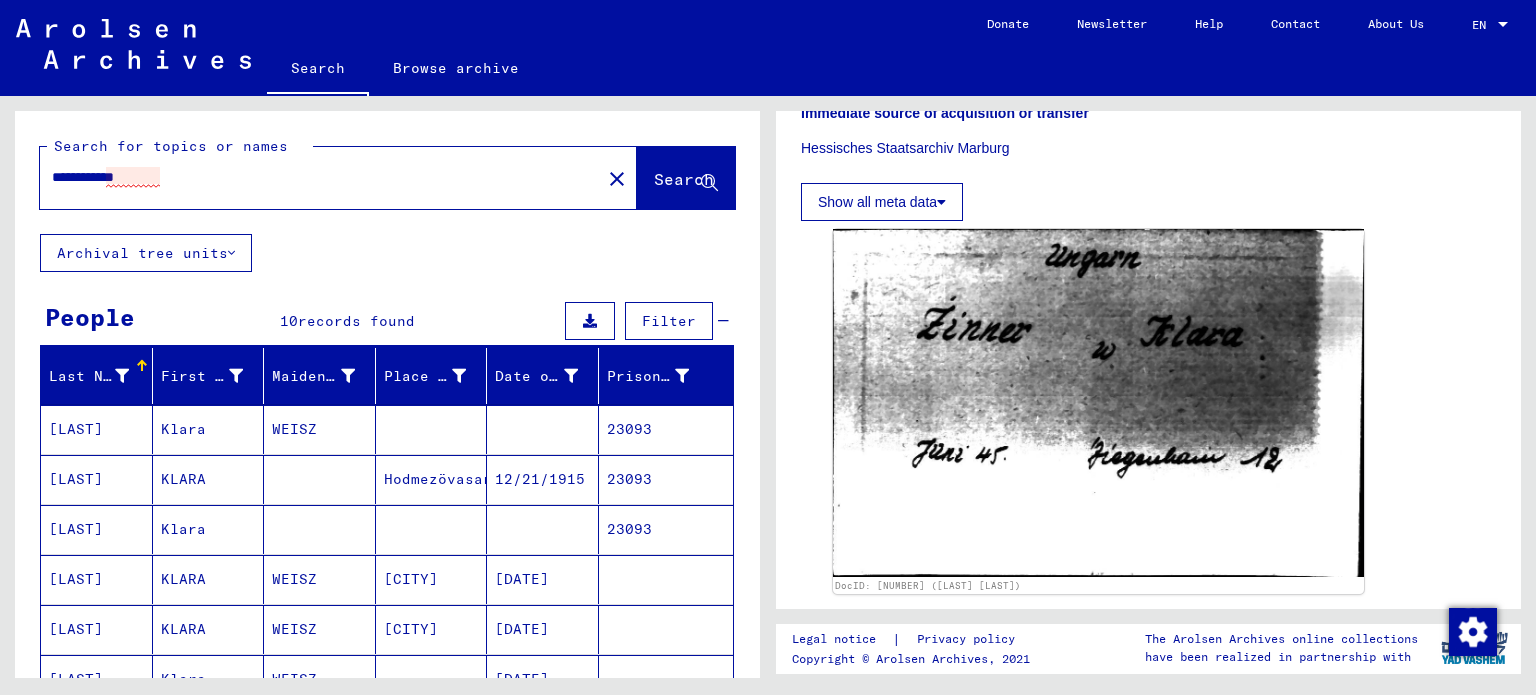 click on "**********" at bounding box center (320, 177) 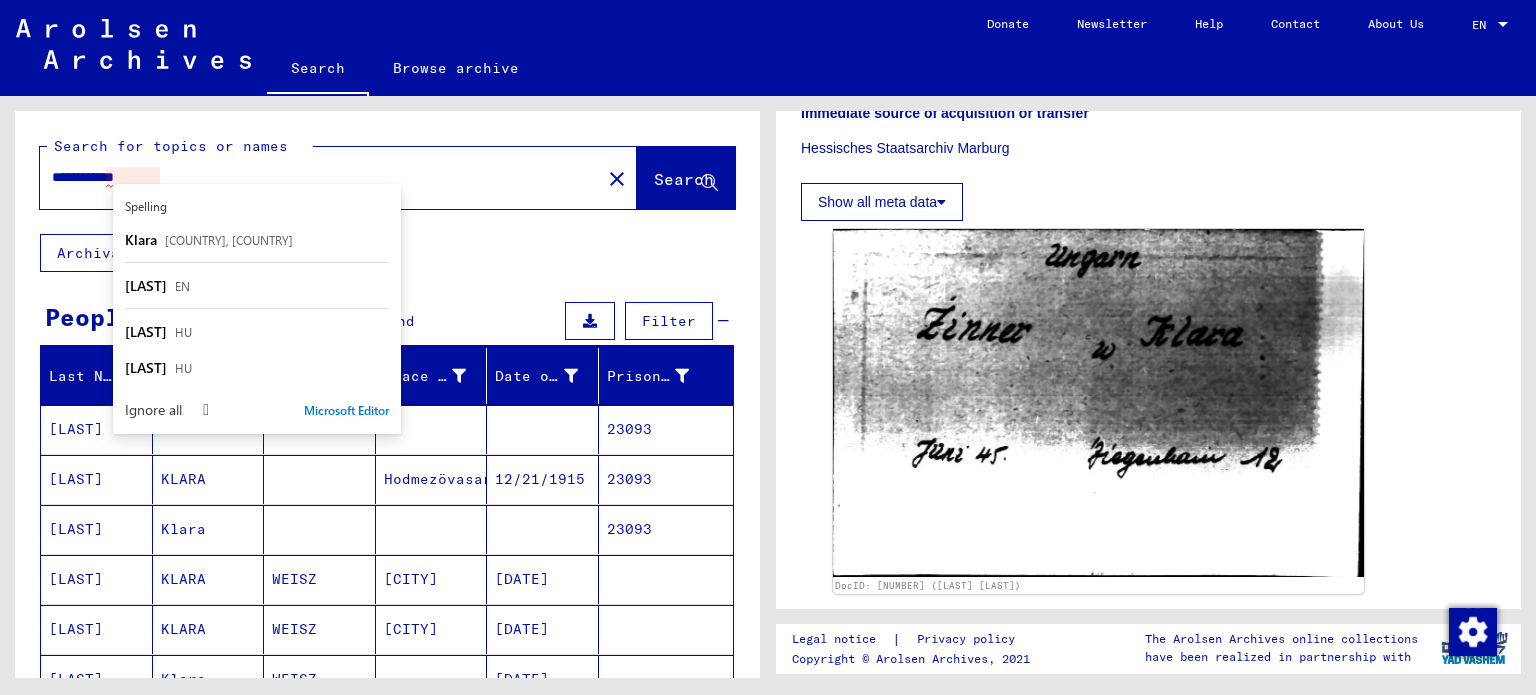 drag, startPoint x: 125, startPoint y: 180, endPoint x: 180, endPoint y: 169, distance: 56.089214 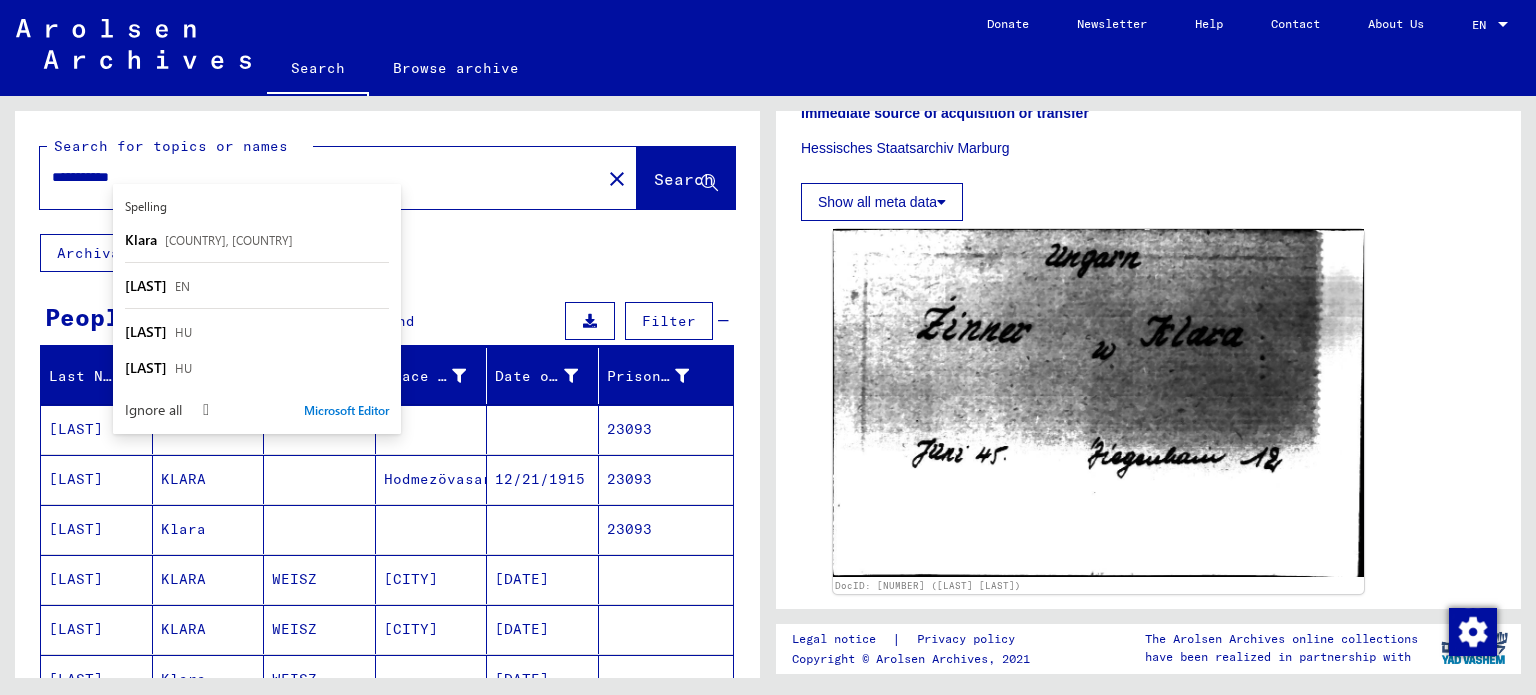 type on "**********" 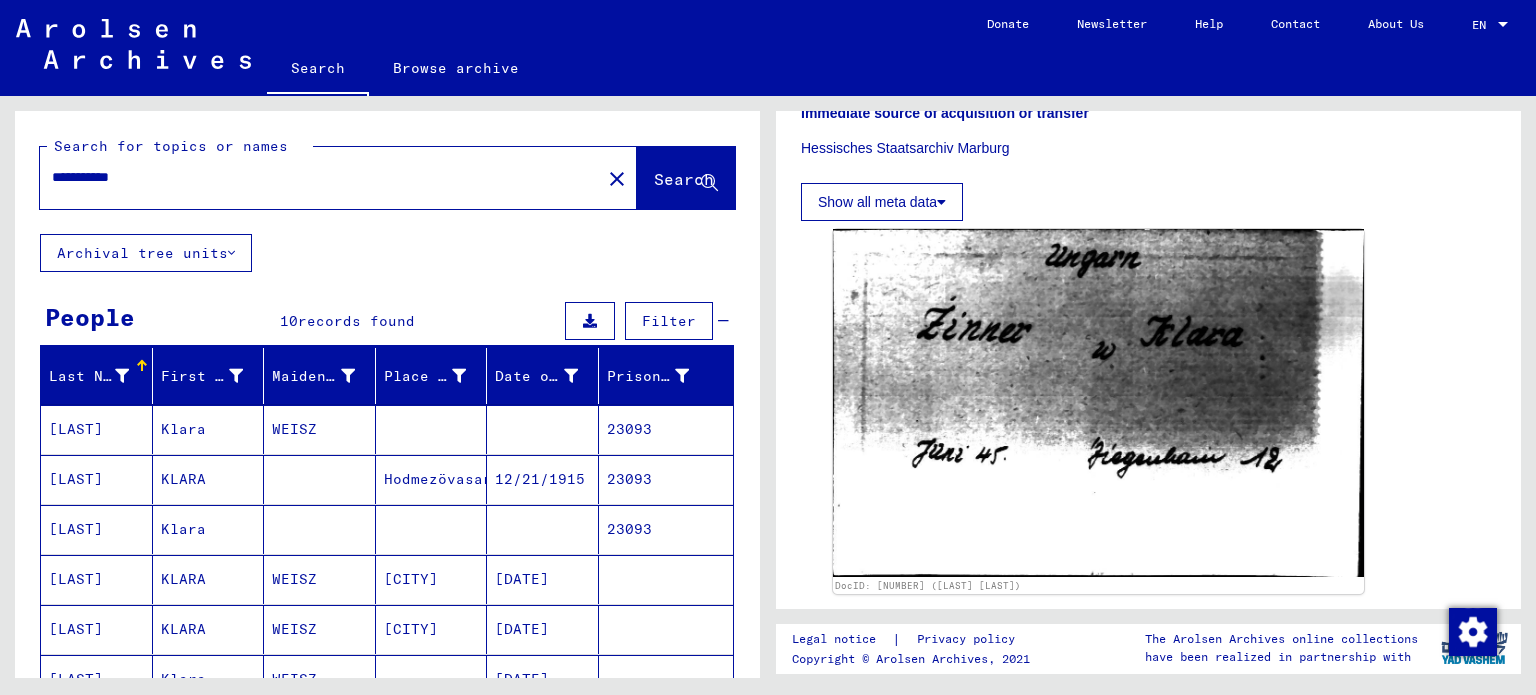 click on "**********" 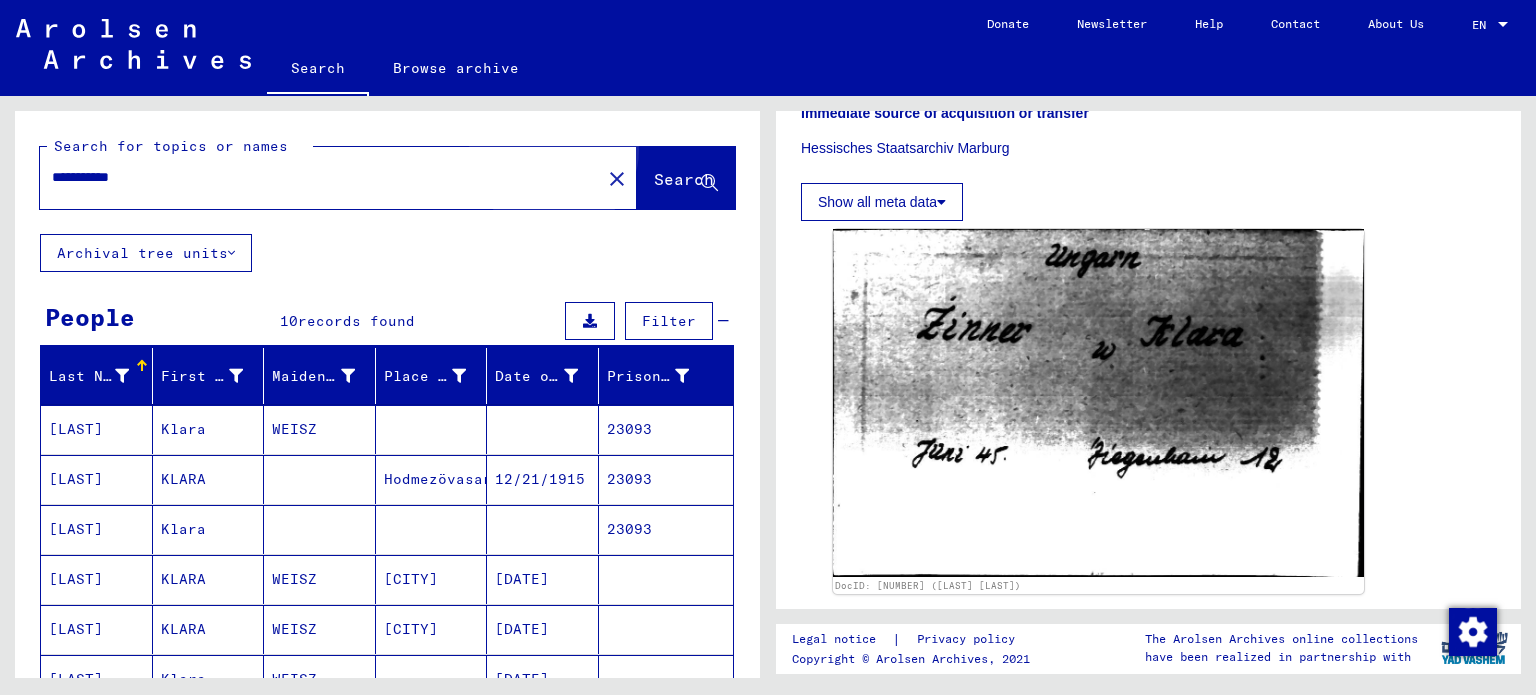 click on "Search" 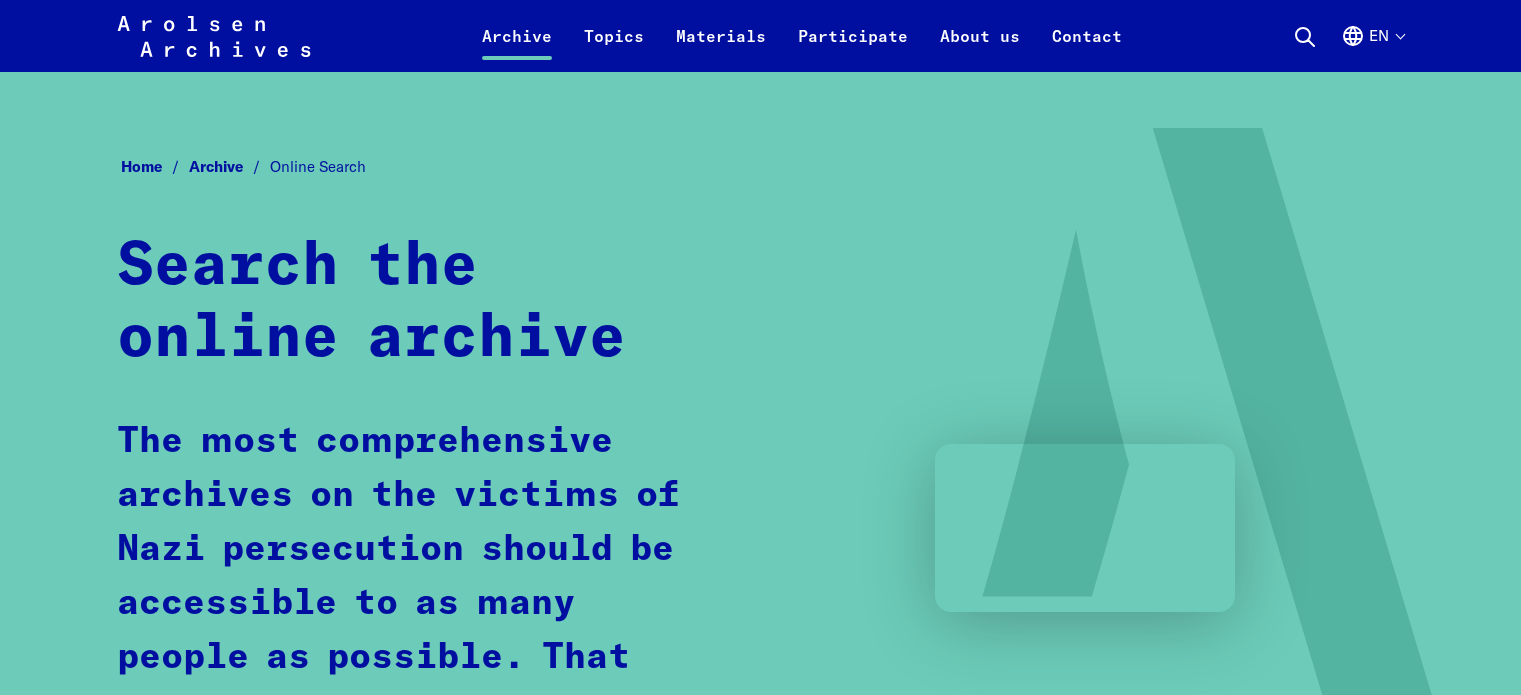 scroll, scrollTop: 1200, scrollLeft: 0, axis: vertical 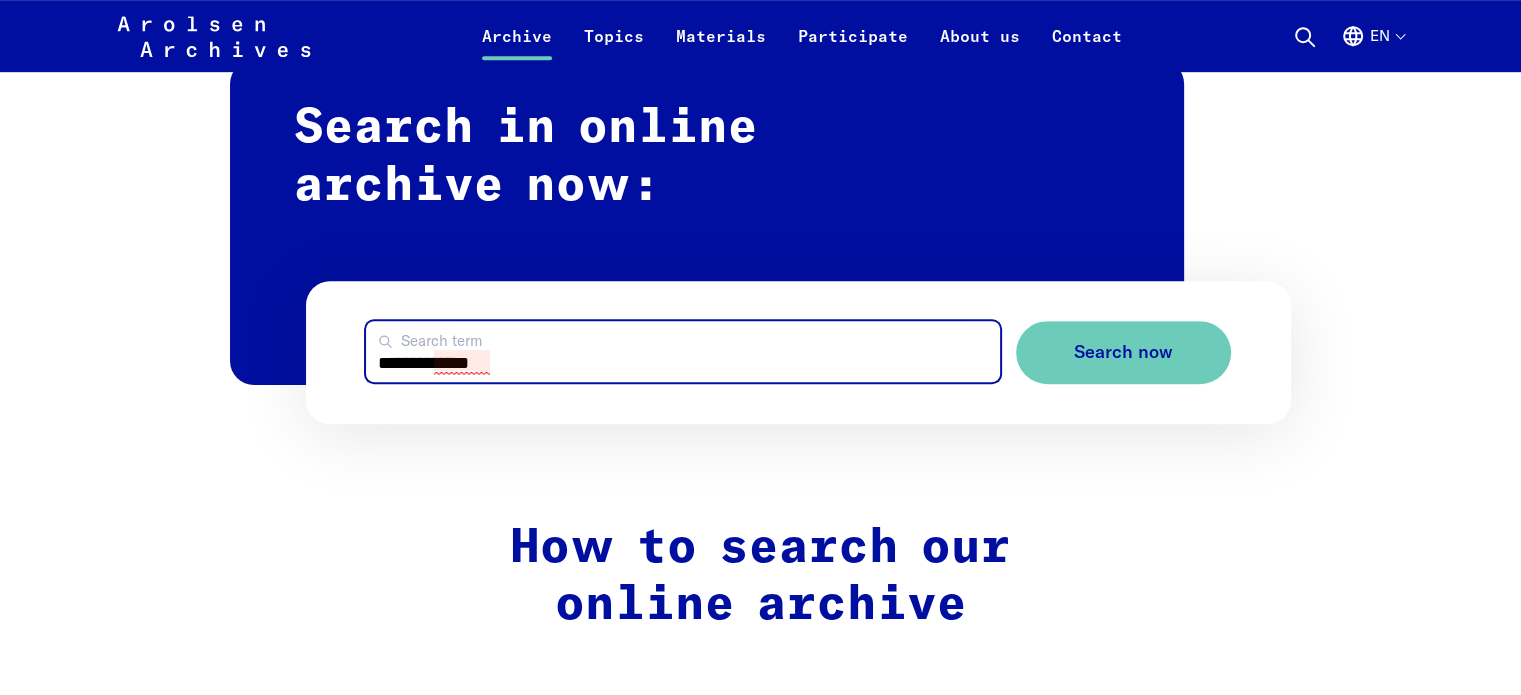 drag, startPoint x: 505, startPoint y: 366, endPoint x: 287, endPoint y: 370, distance: 218.0367 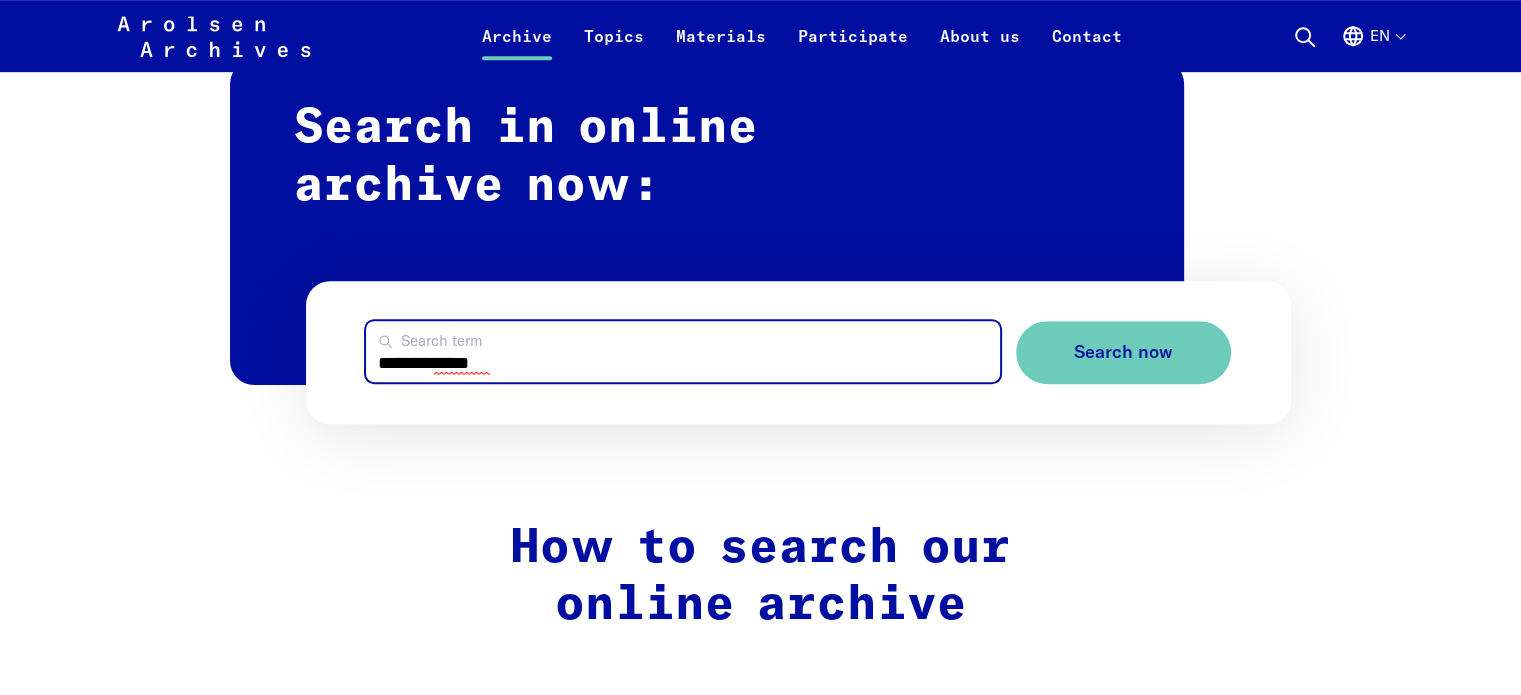 type on "*" 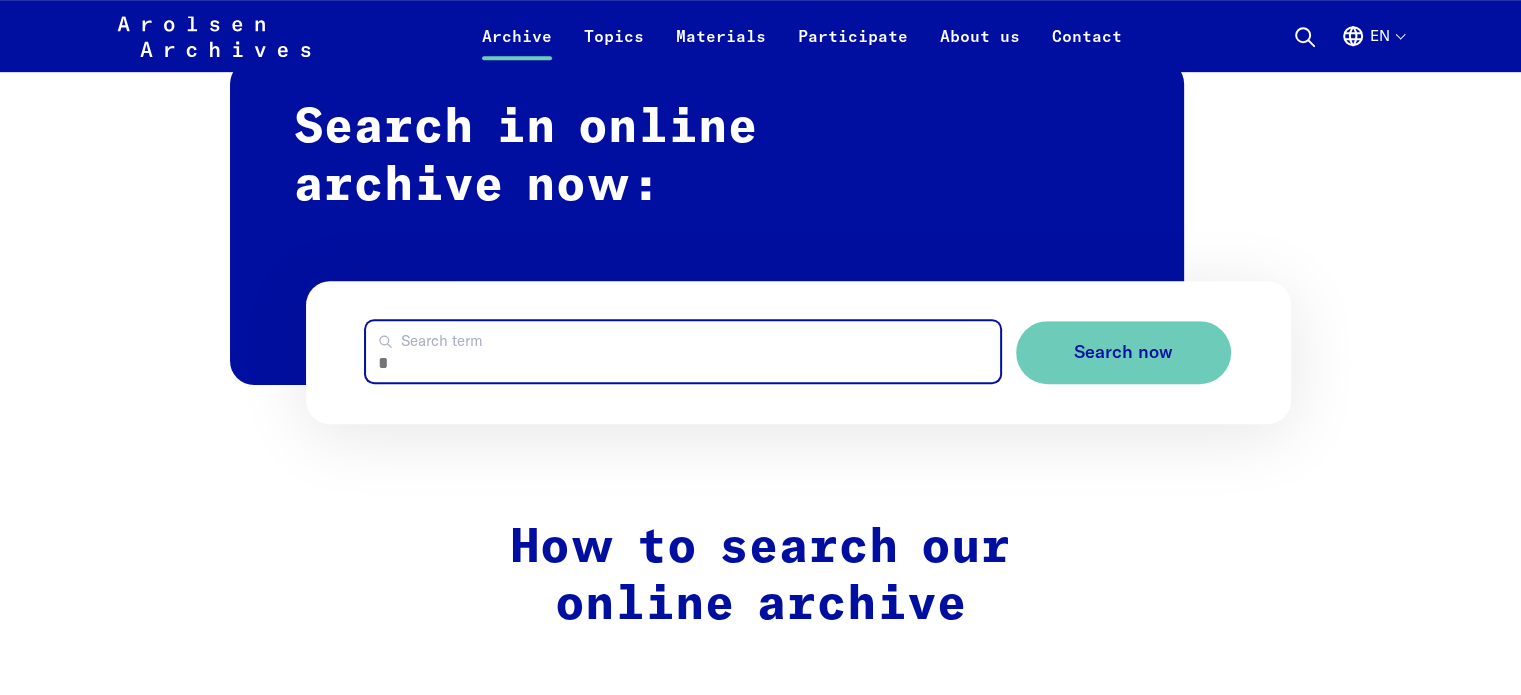type on "*" 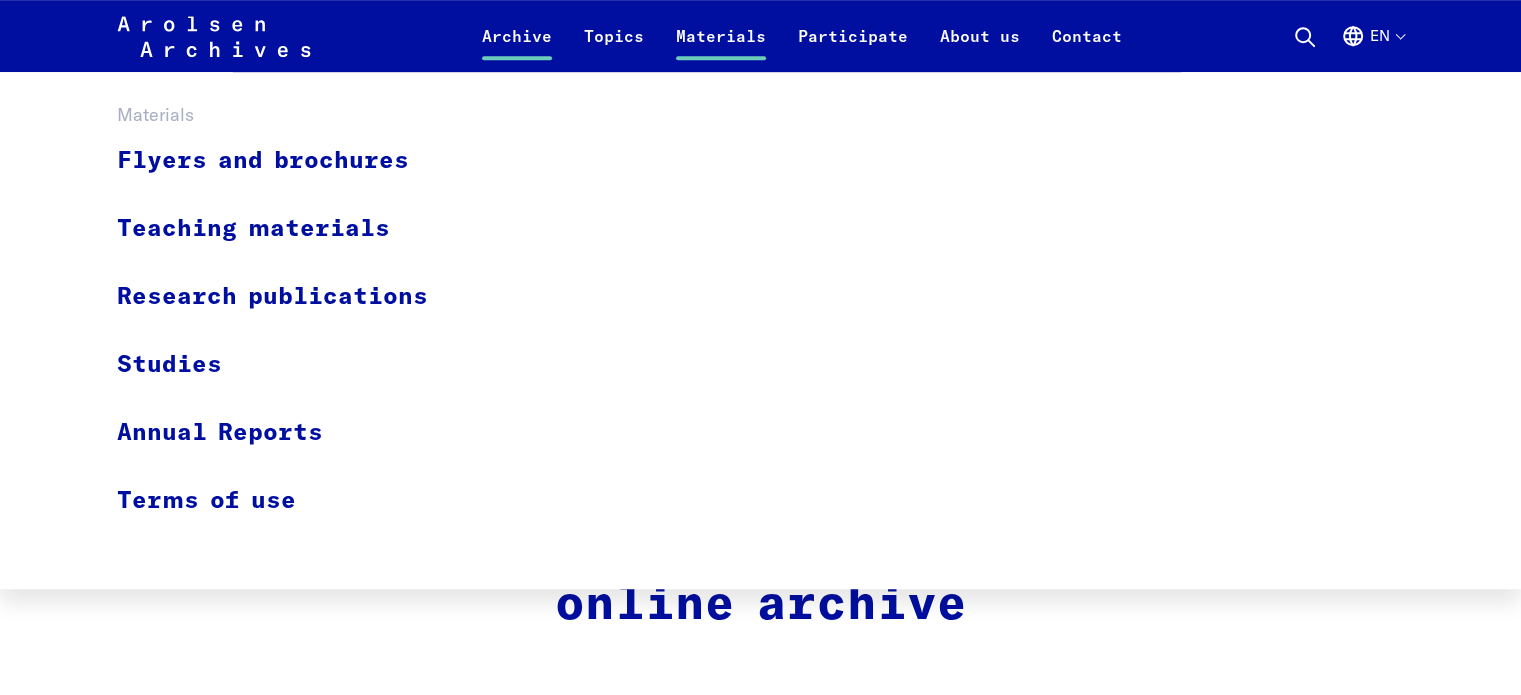 type on "********" 